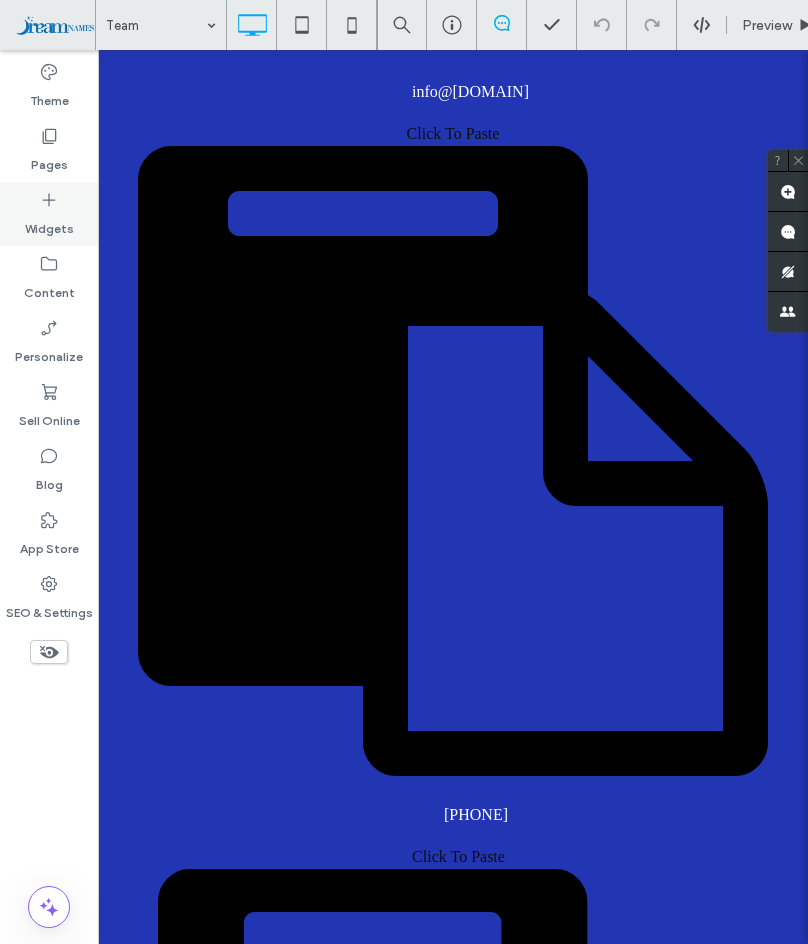 scroll, scrollTop: 0, scrollLeft: 0, axis: both 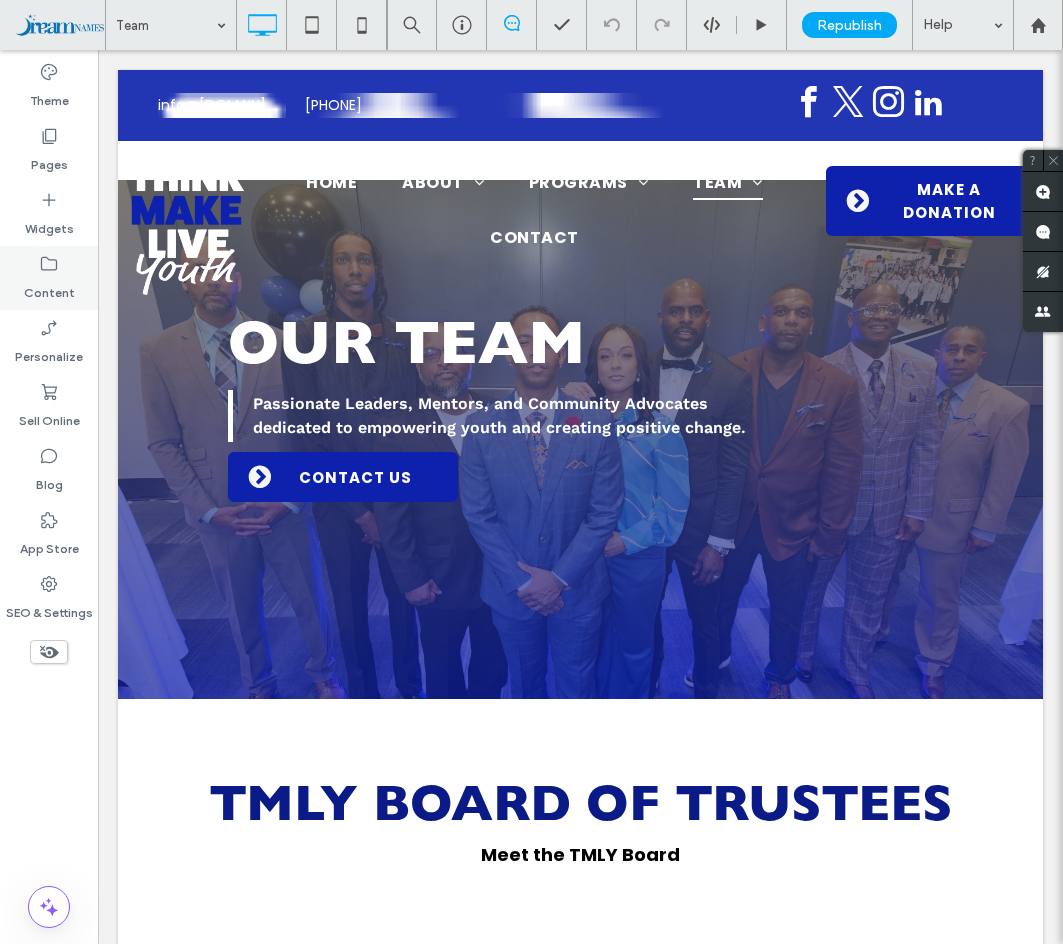 click on "Content" at bounding box center (49, 288) 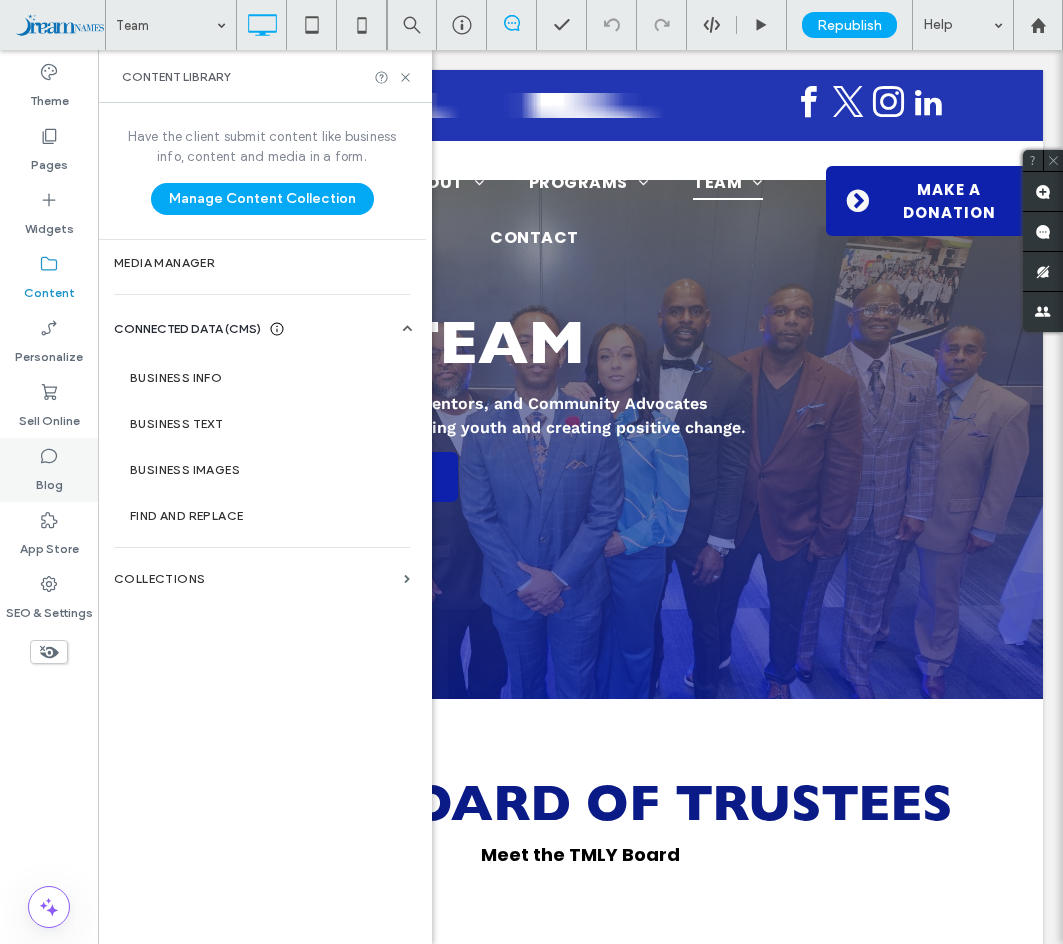 click on "Blog" at bounding box center (49, 470) 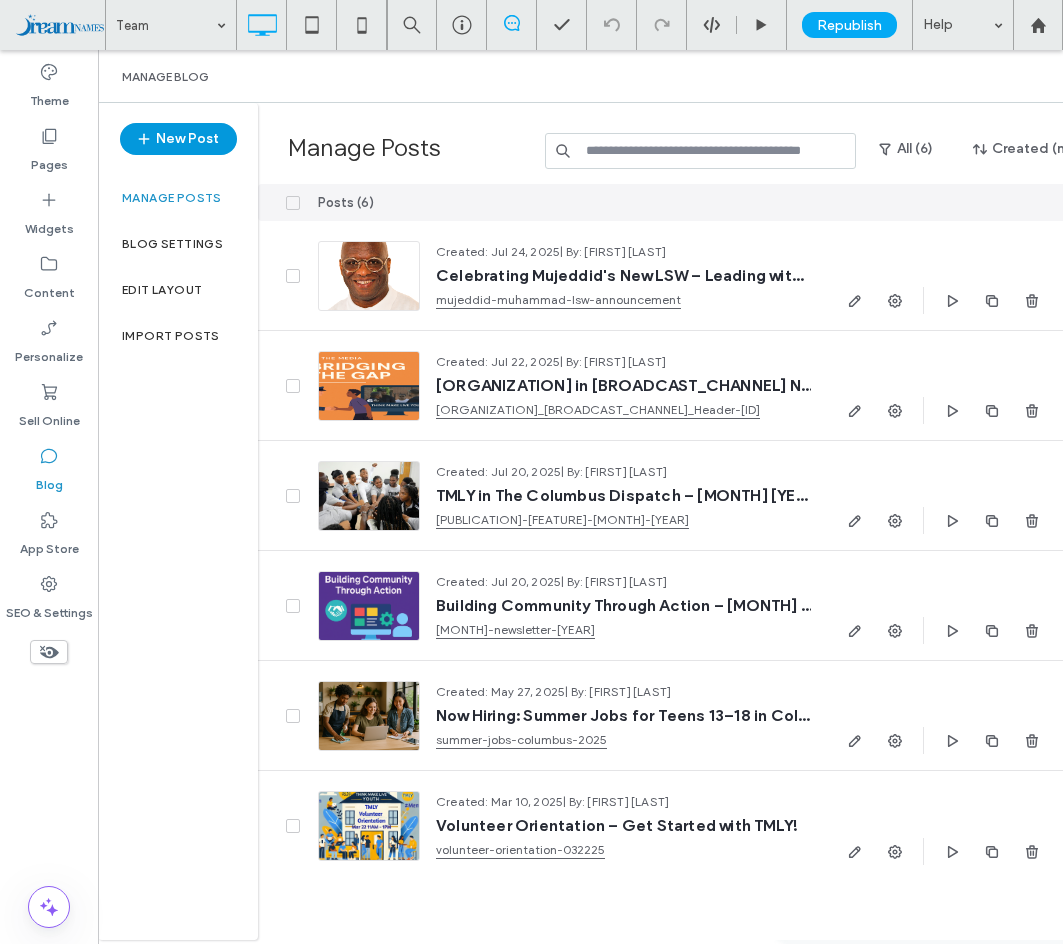 click on "New Post" at bounding box center [178, 139] 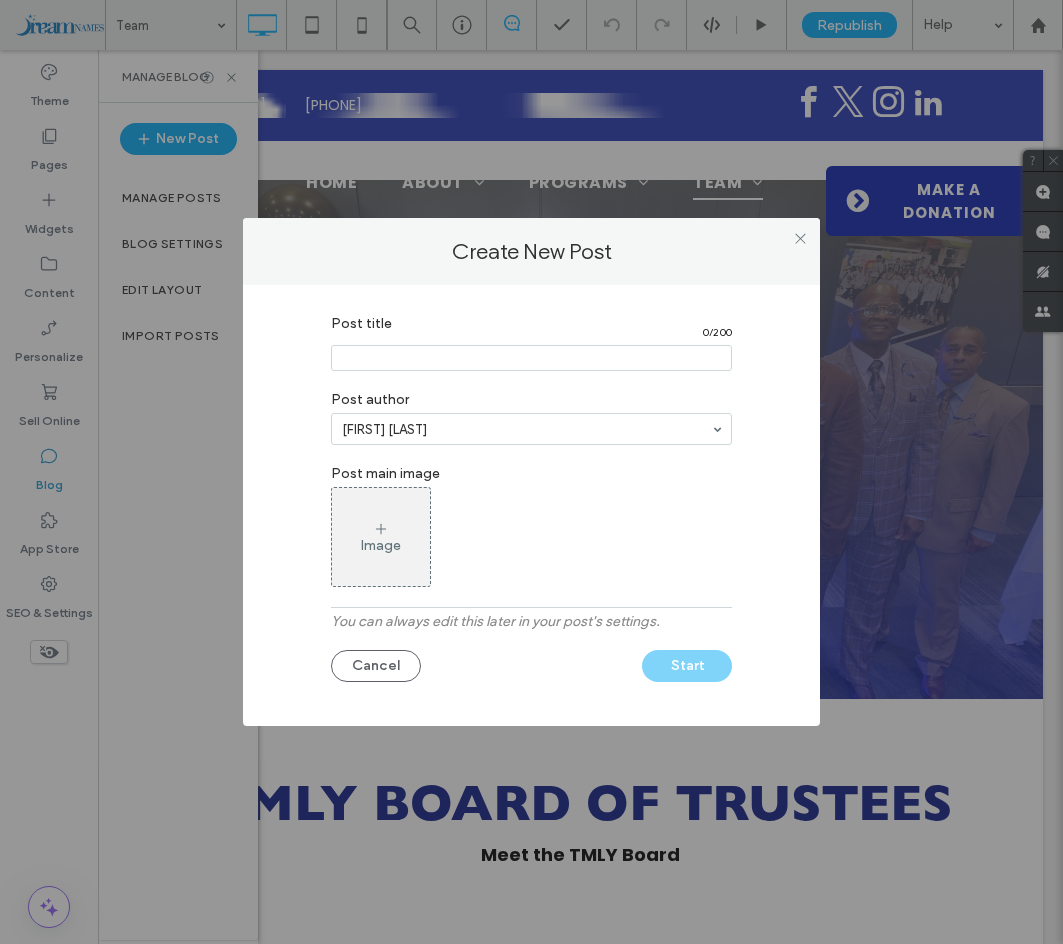click at bounding box center (531, 358) 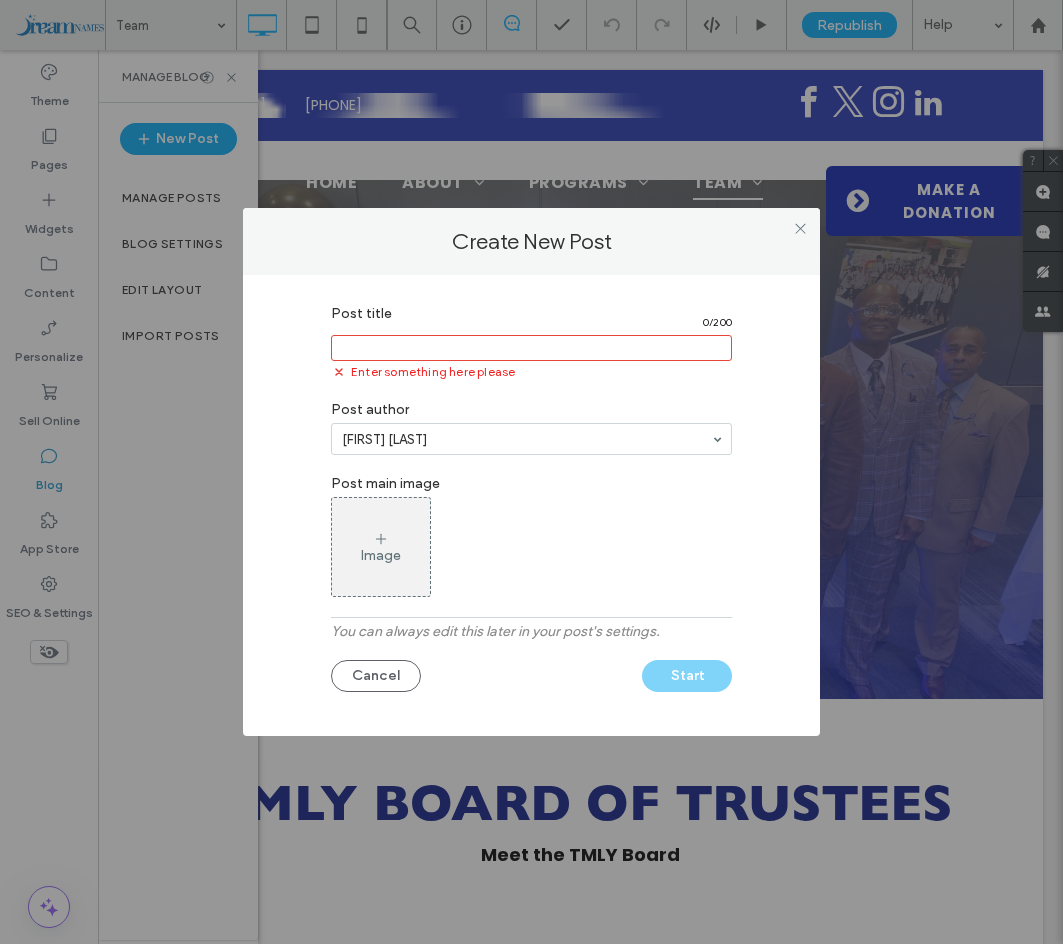 click at bounding box center [531, 348] 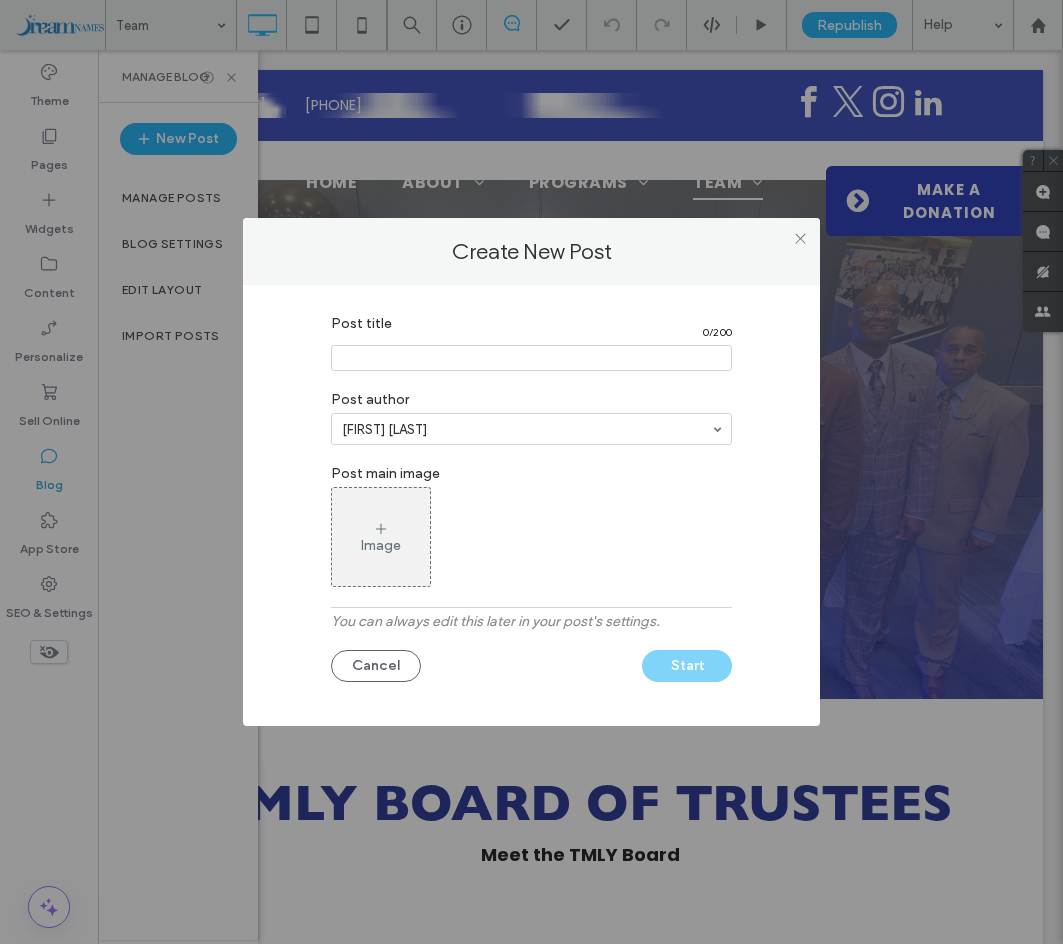 paste on "**********" 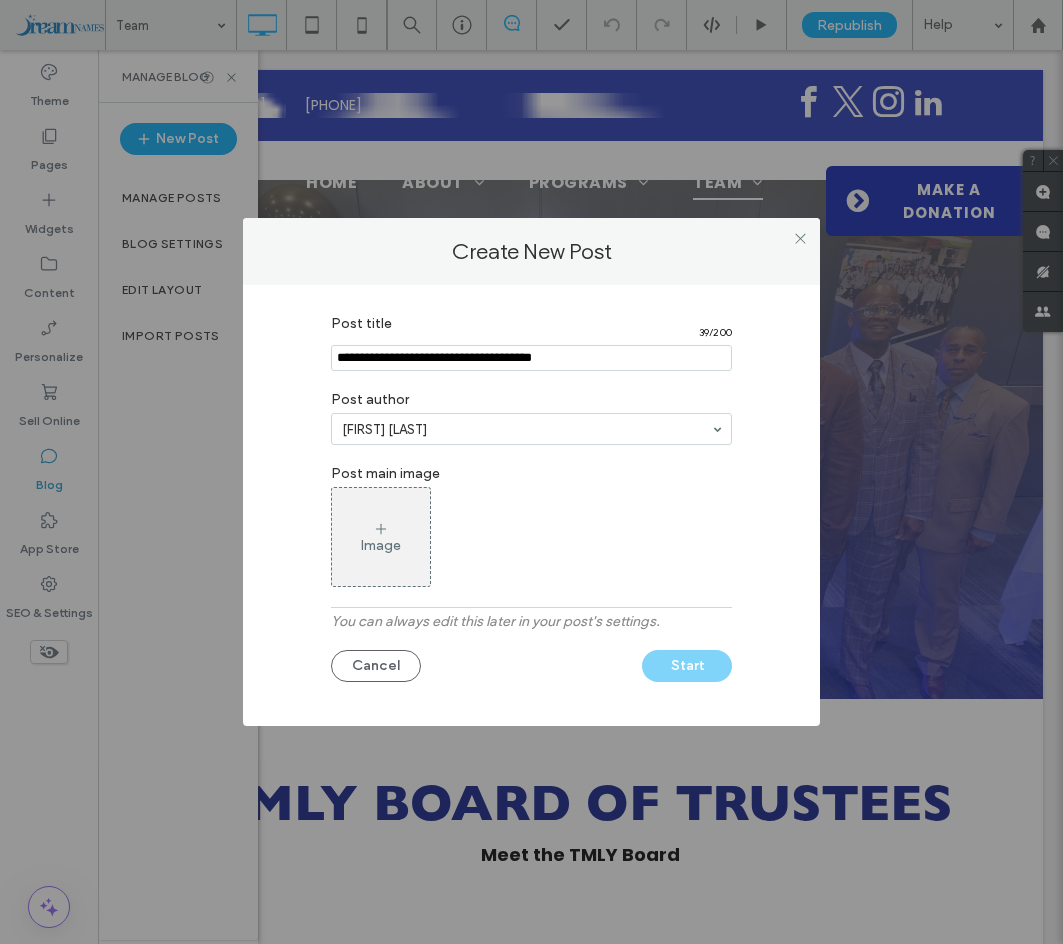 type on "**********" 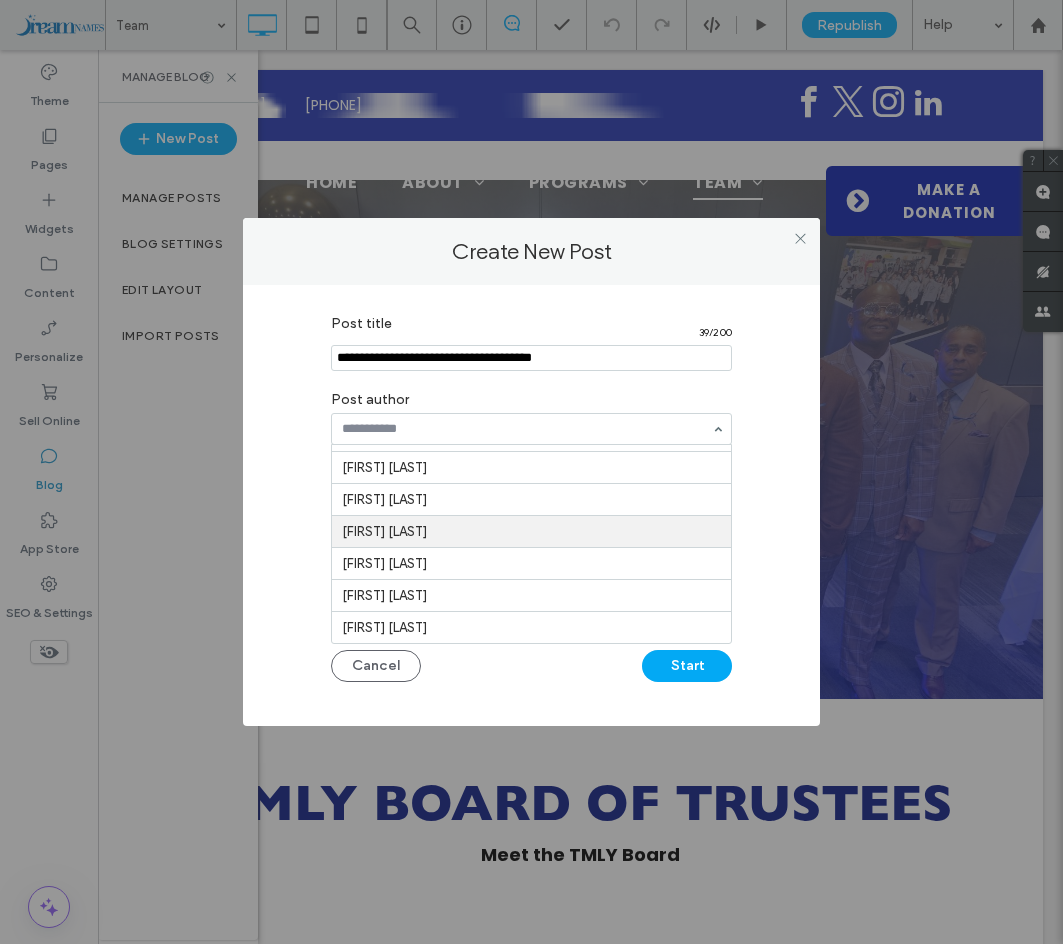 scroll, scrollTop: 32, scrollLeft: 0, axis: vertical 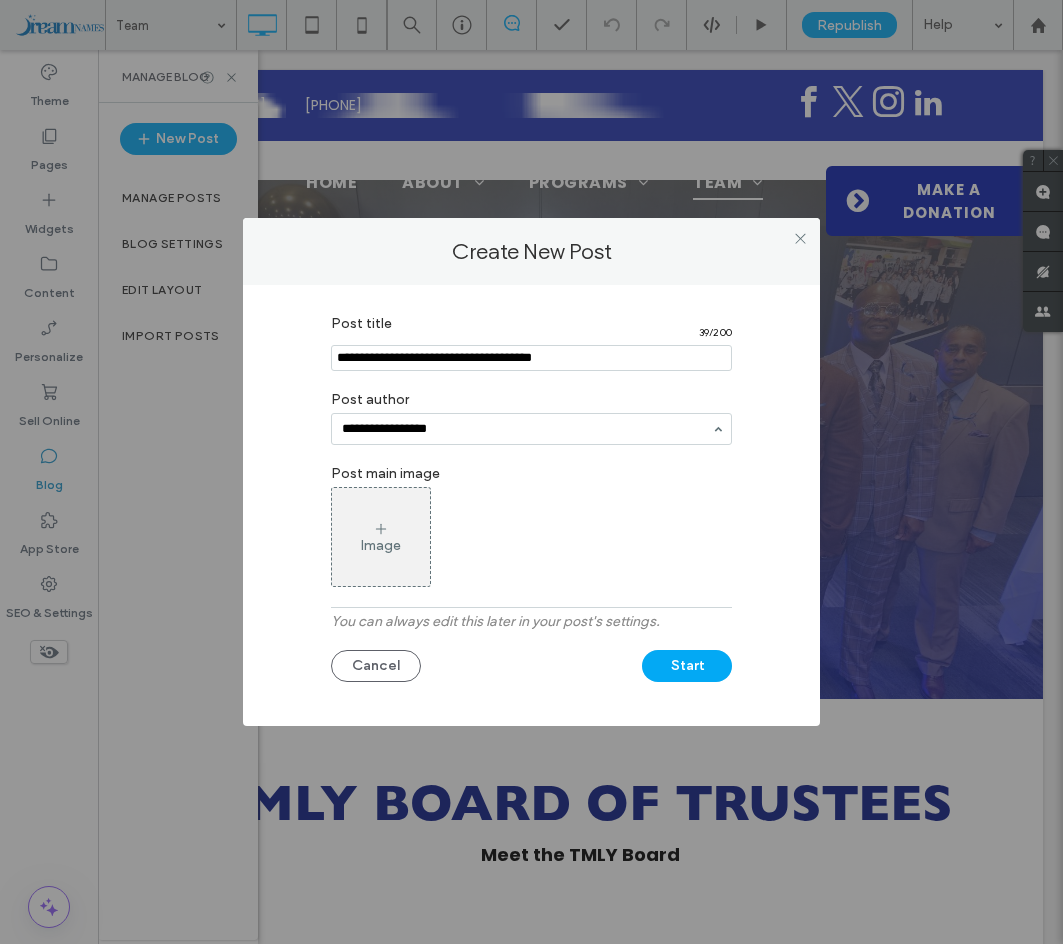 type on "**********" 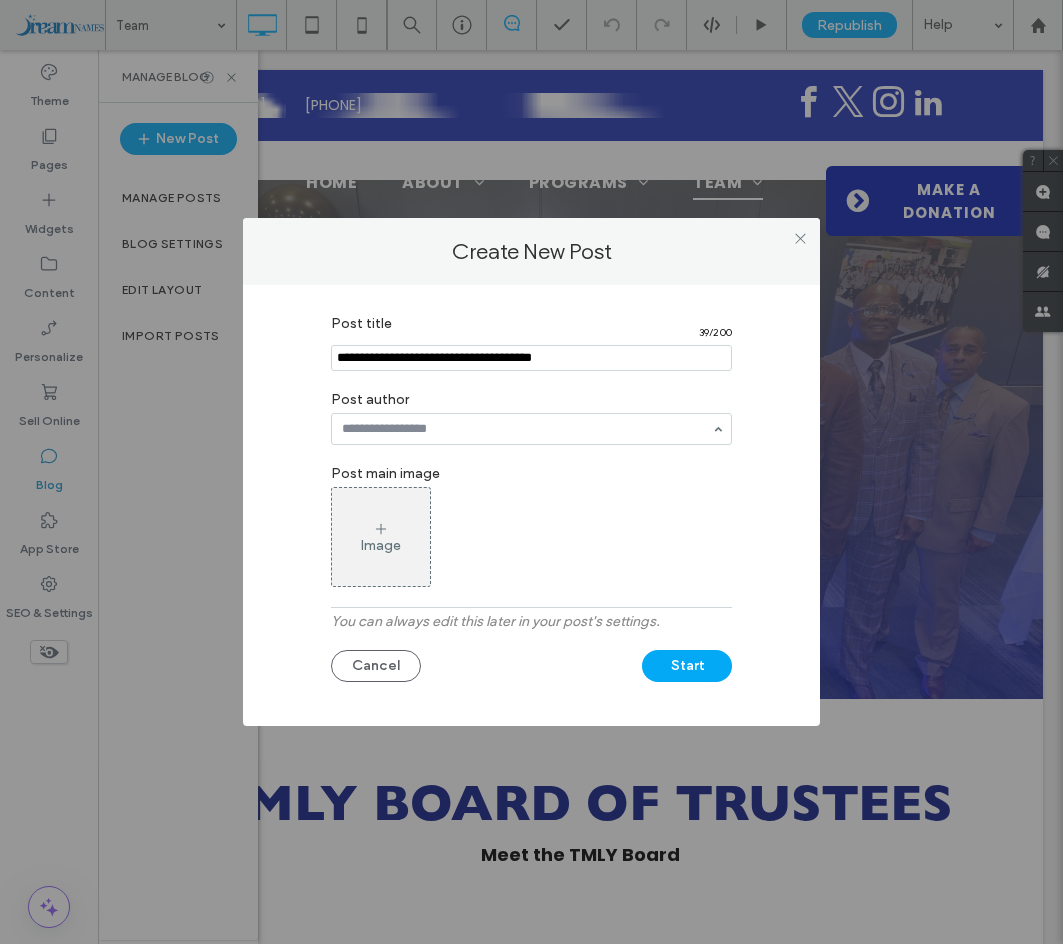 click at bounding box center (526, 429) 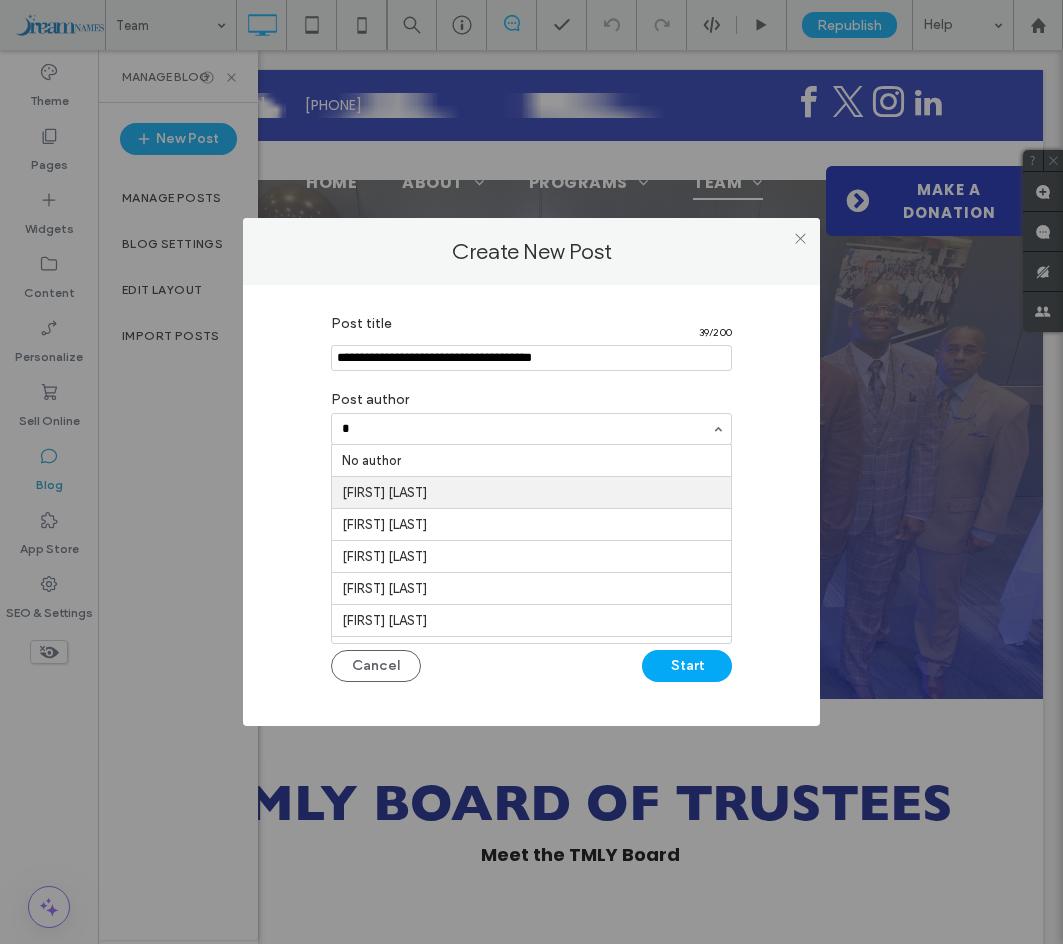 scroll, scrollTop: 32, scrollLeft: 0, axis: vertical 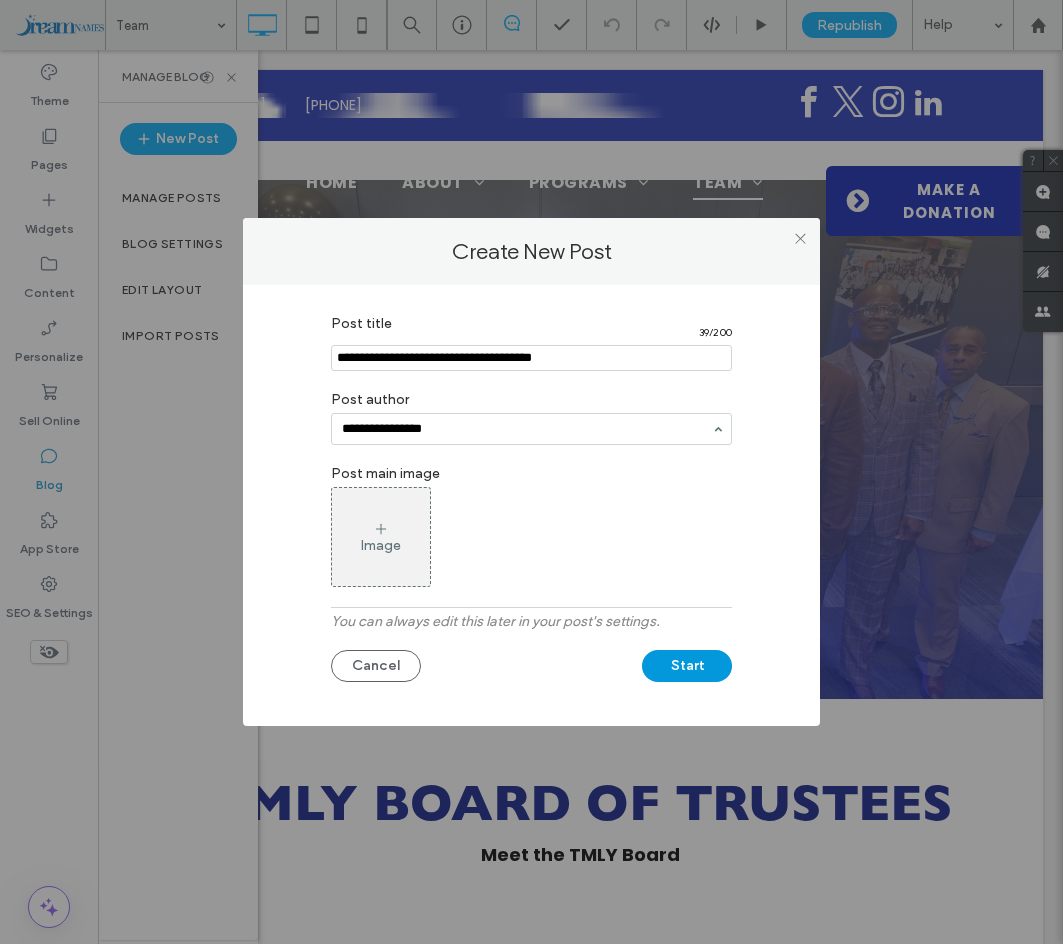 type on "**********" 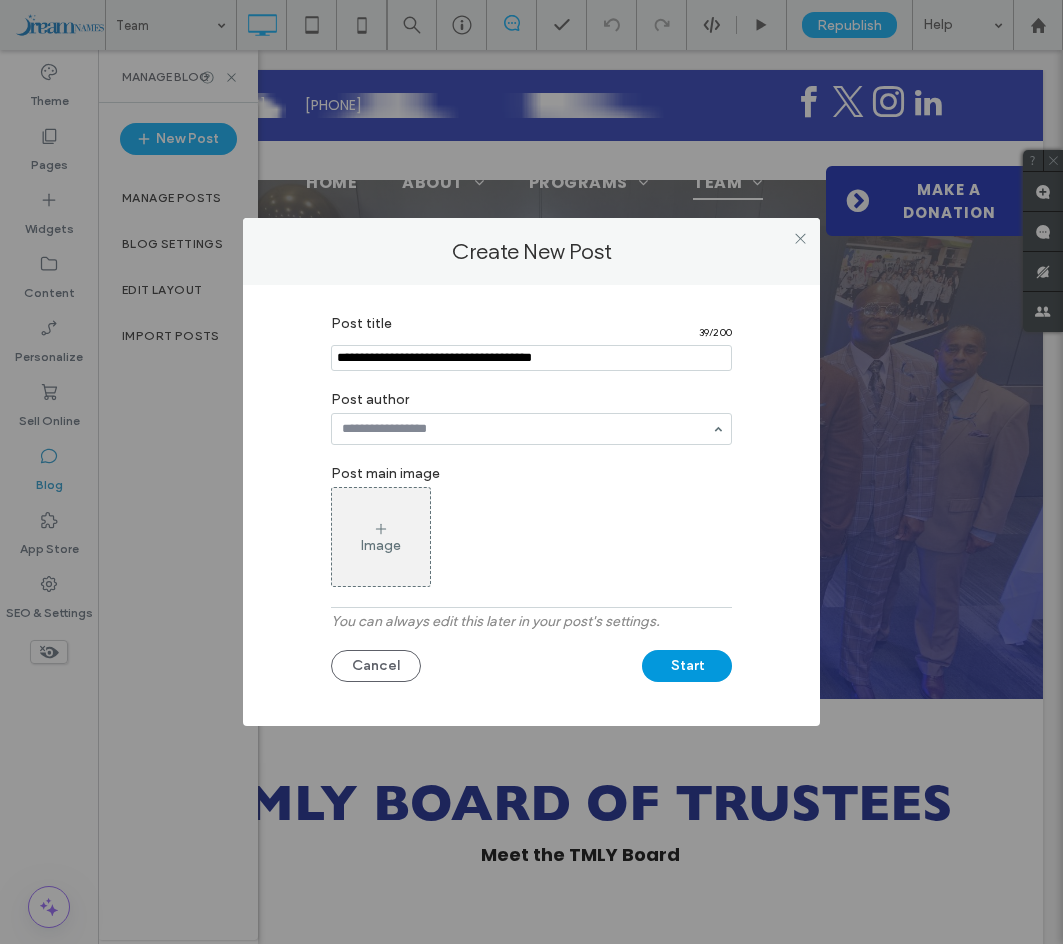 click on "Start" at bounding box center (687, 666) 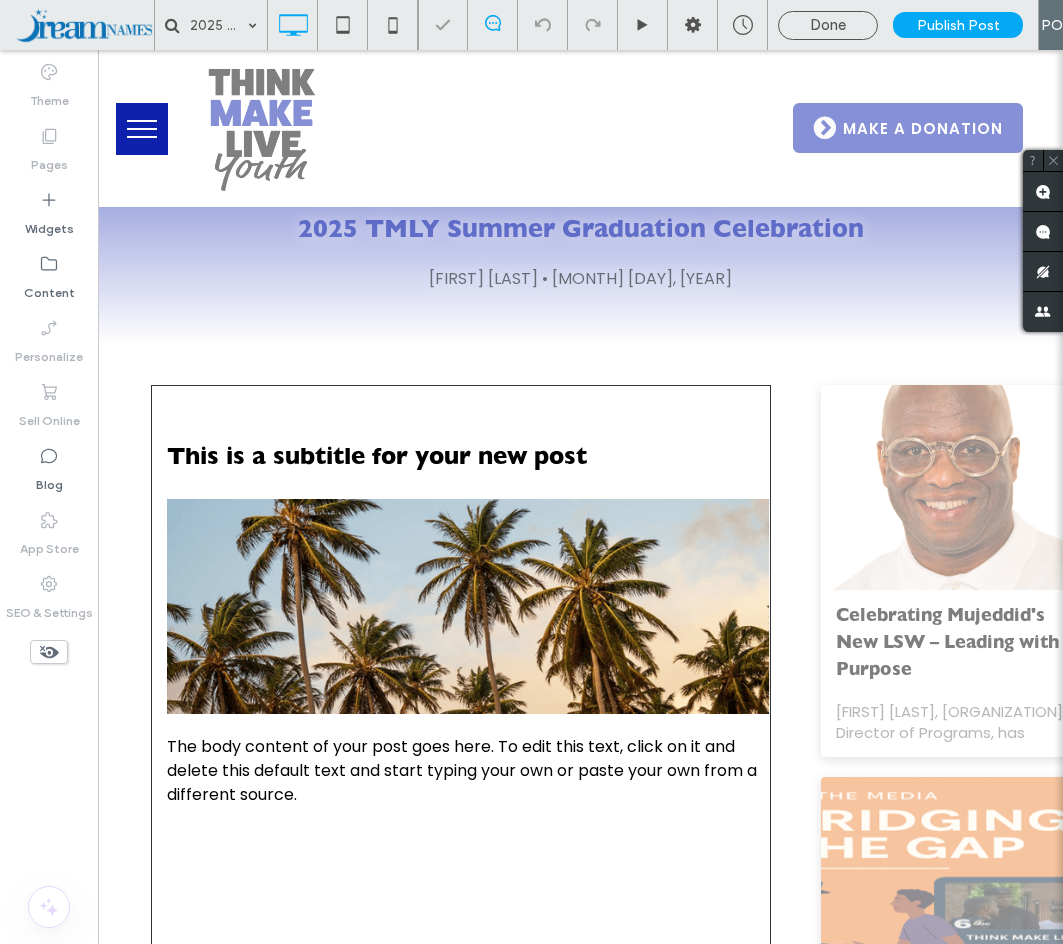 scroll, scrollTop: 0, scrollLeft: 0, axis: both 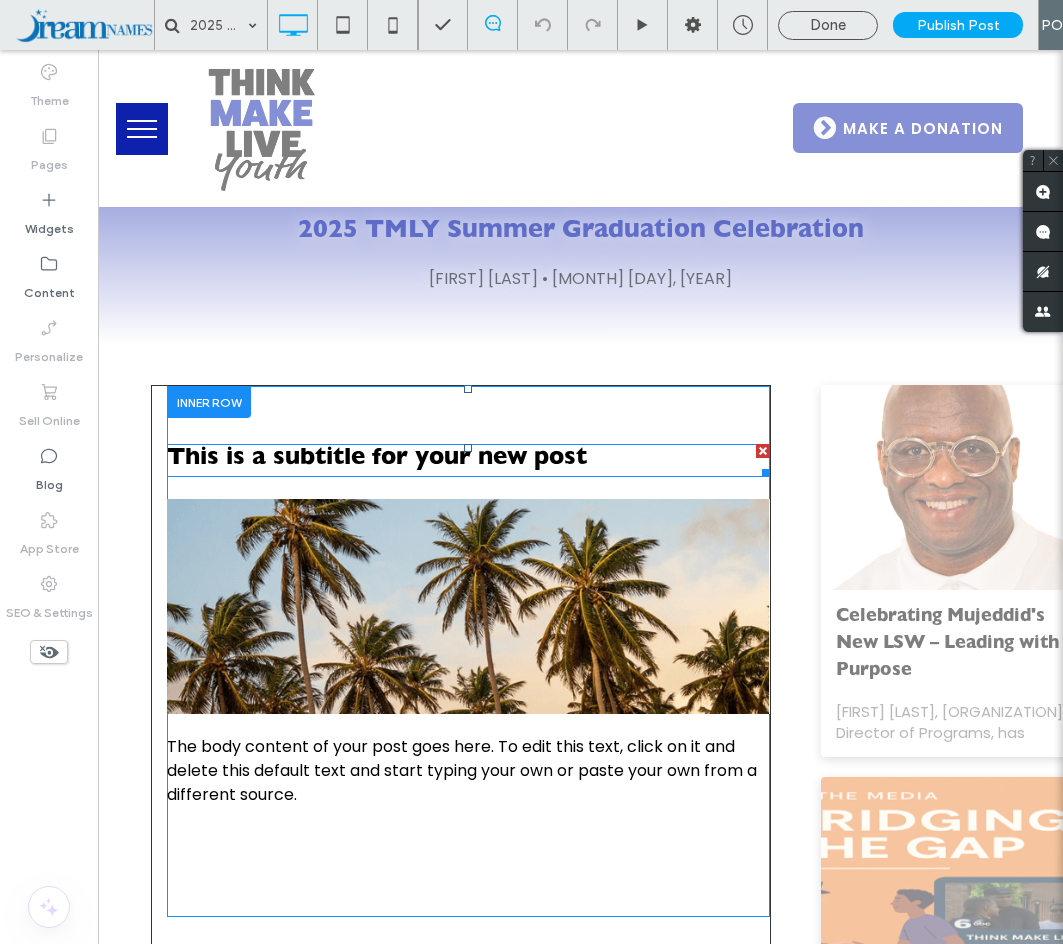 click on "This is a subtitle for your new post" at bounding box center [377, 460] 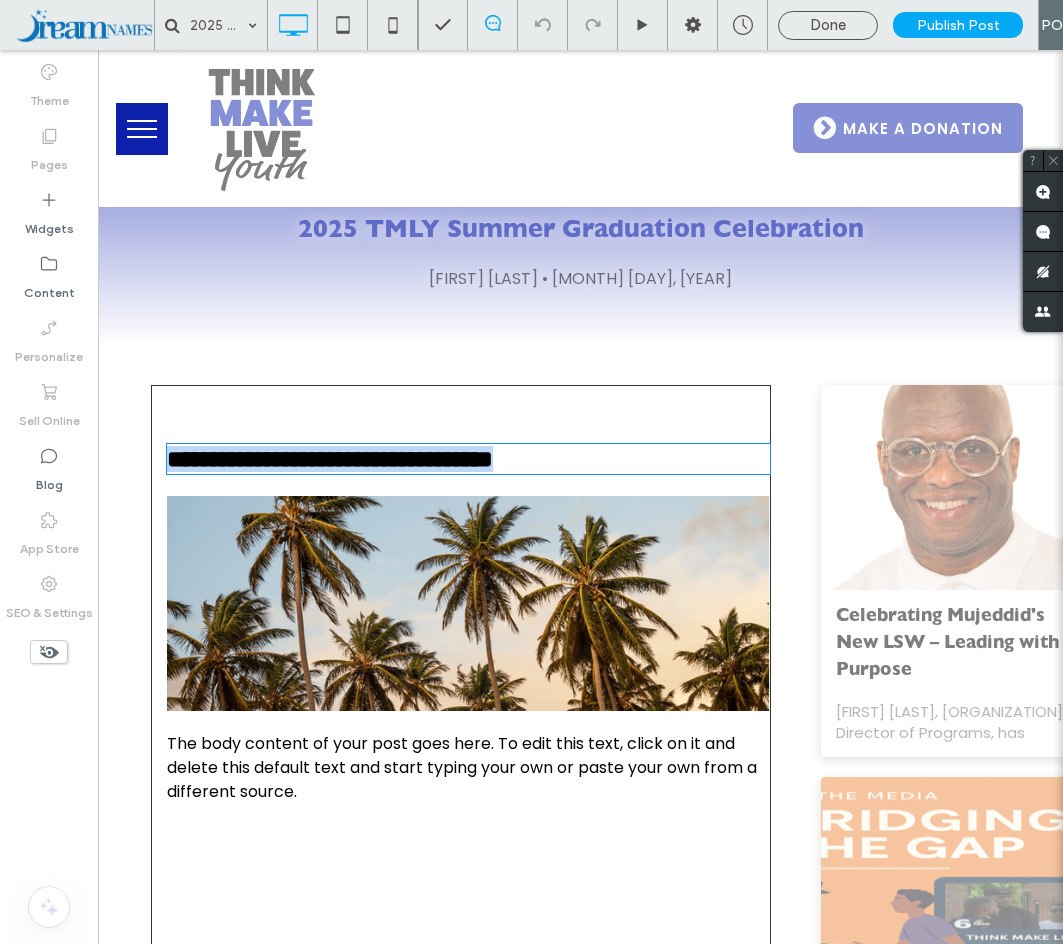 type on "**********" 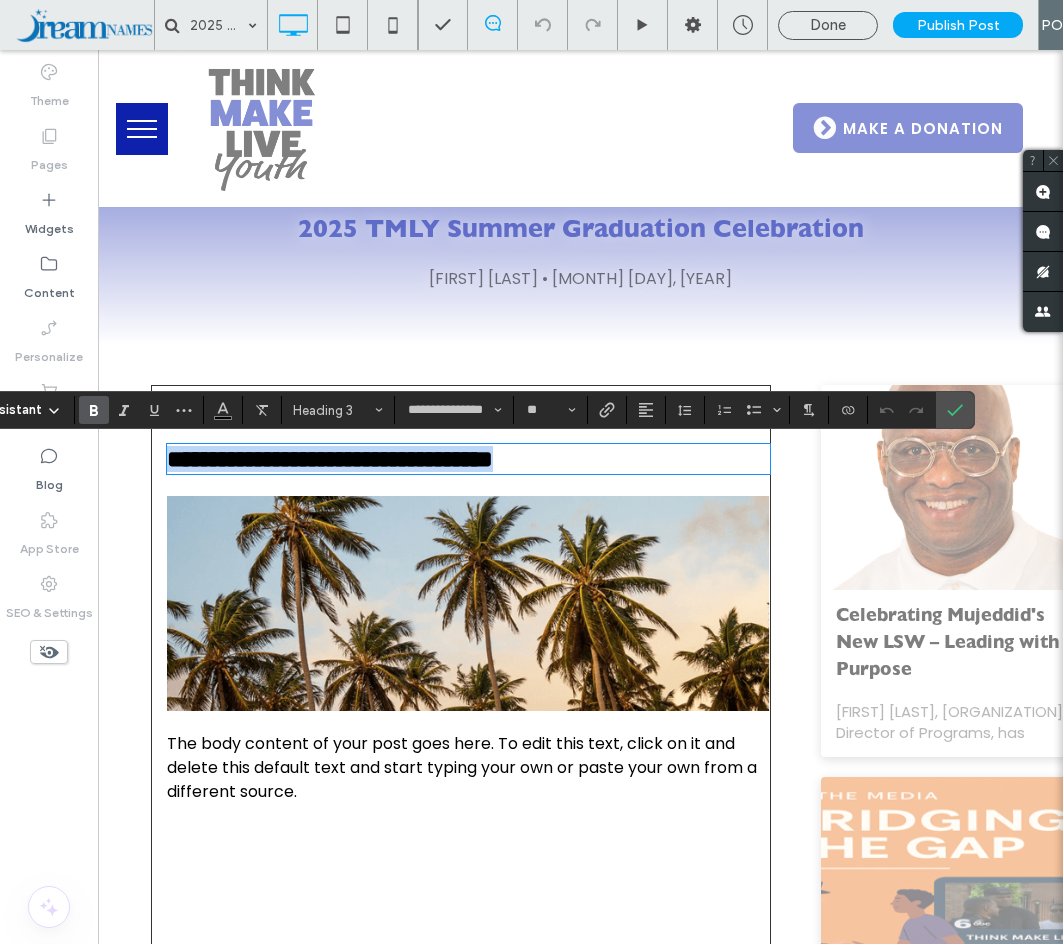click on "**********" at bounding box center (330, 459) 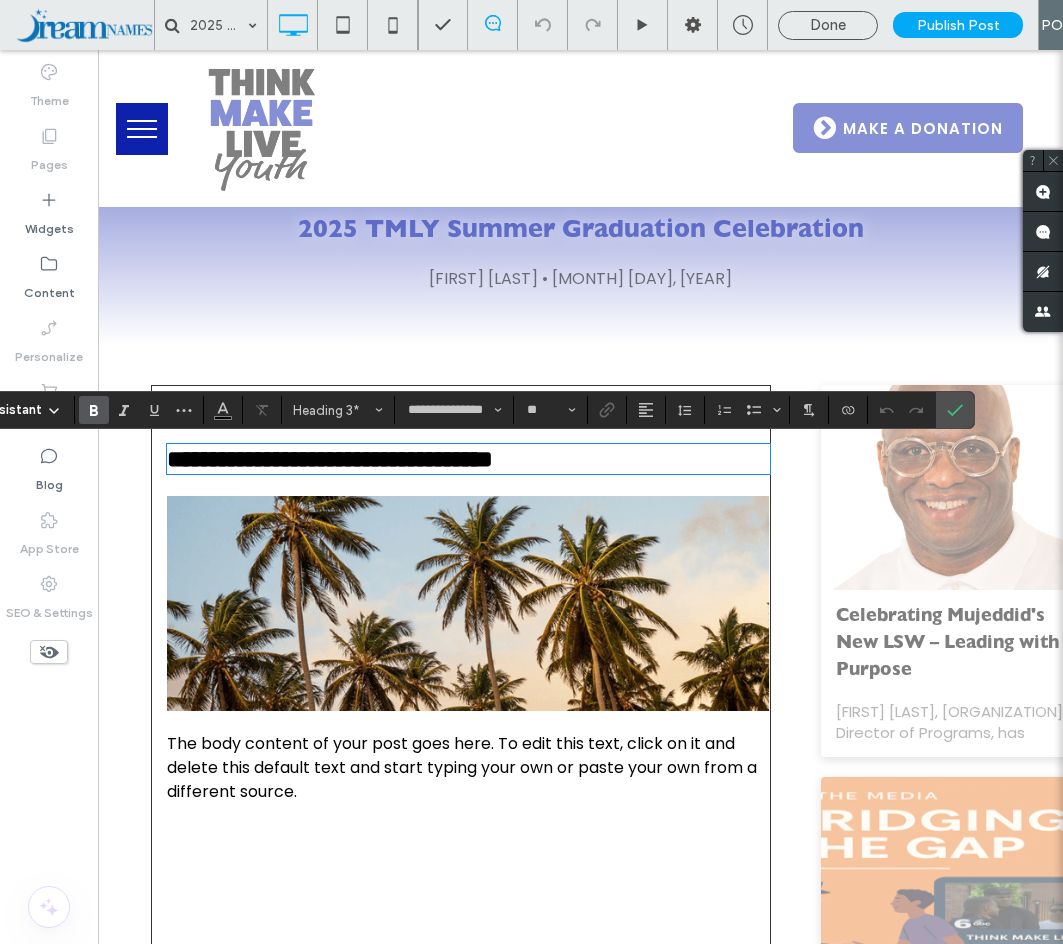 click on "**********" at bounding box center [330, 459] 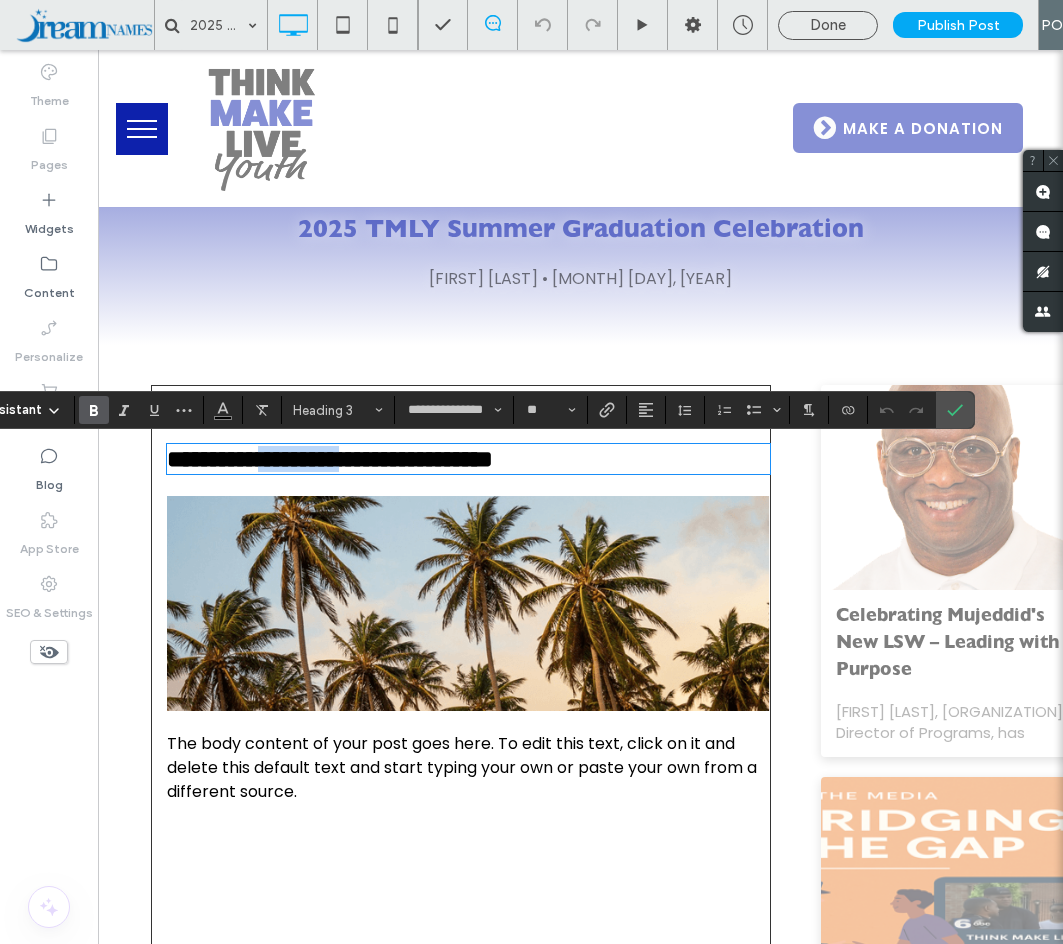 click on "**********" at bounding box center (330, 459) 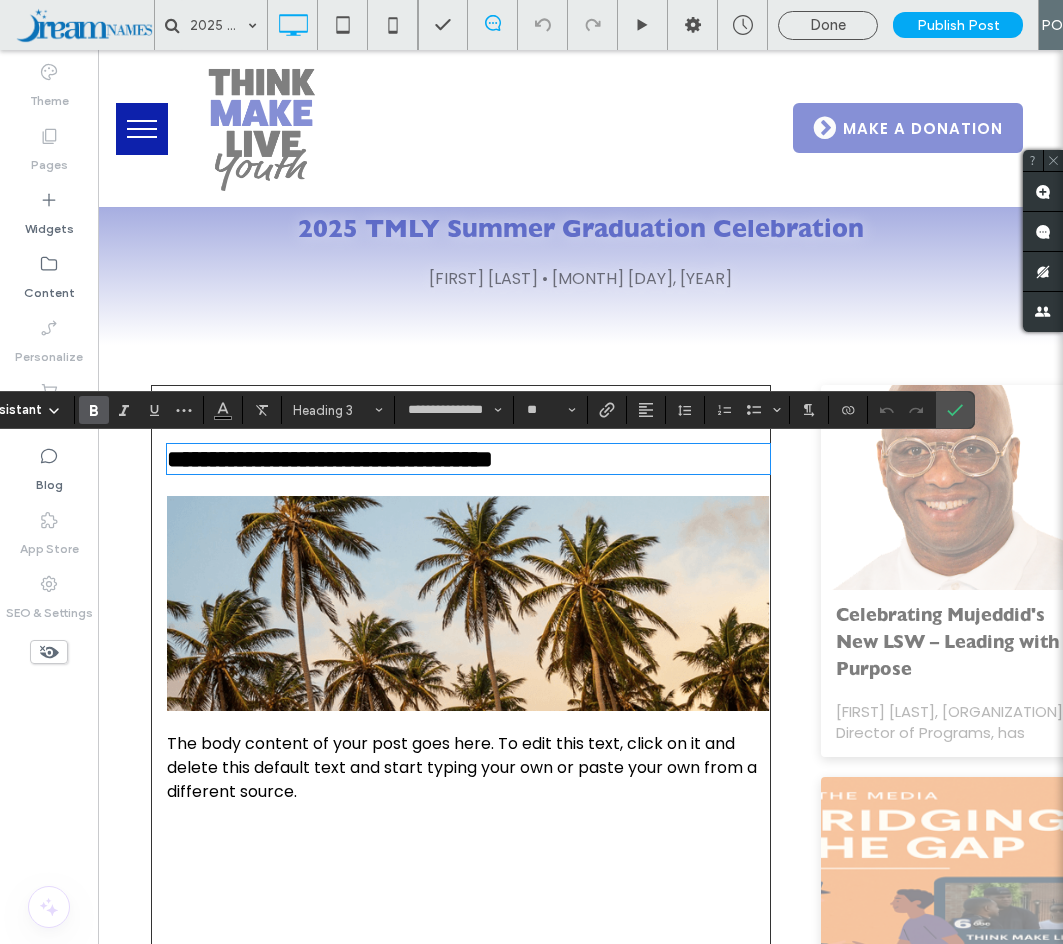 type on "*******" 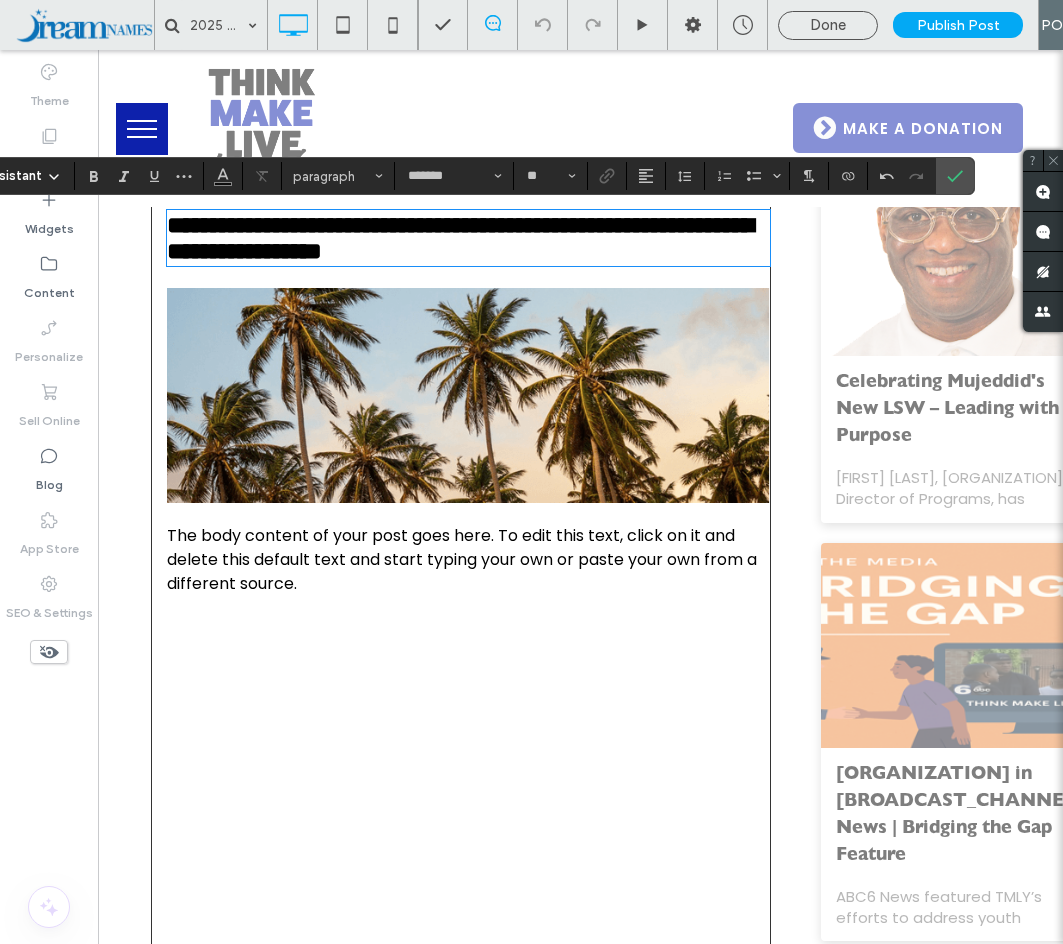 scroll, scrollTop: 235, scrollLeft: 0, axis: vertical 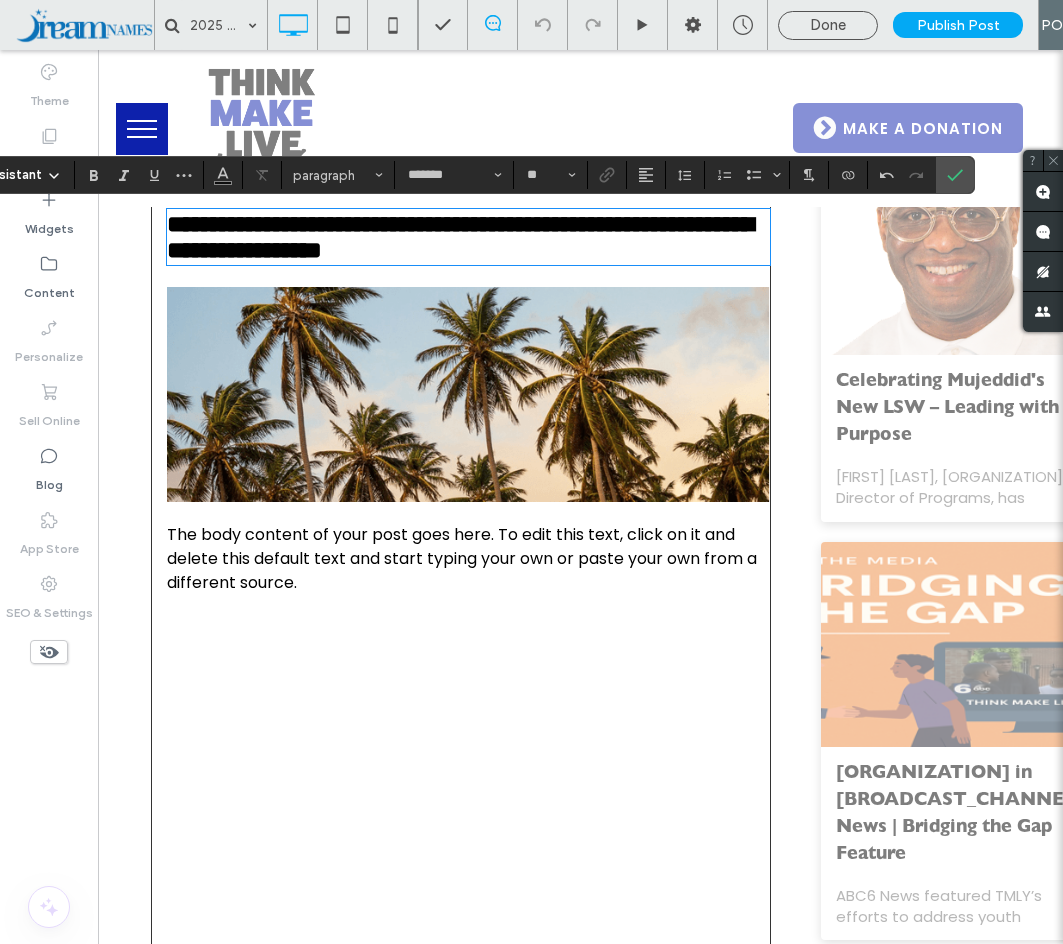 click on "The body content of your post goes here. To edit this text, click on it and delete this default text and start typing your own or paste your own from a different source." at bounding box center (462, 558) 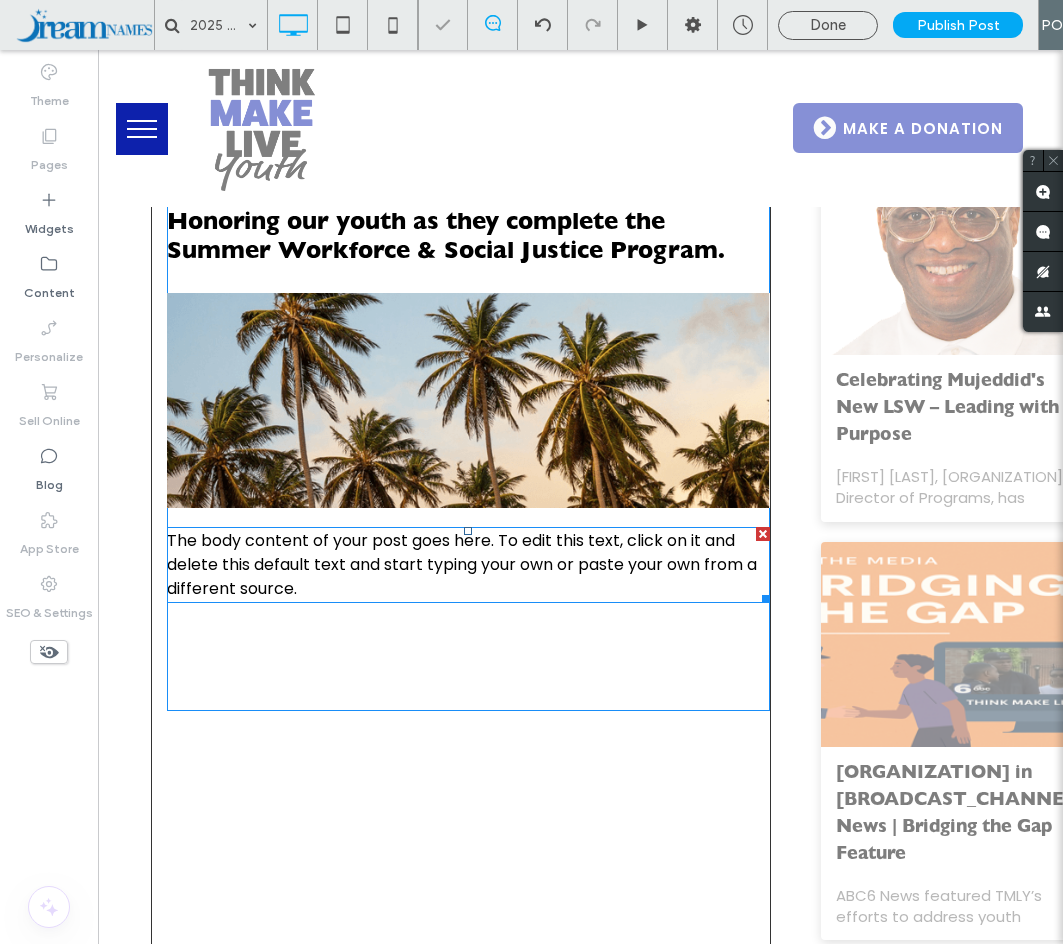 click on "The body content of your post goes here. To edit this text, click on it and delete this default text and start typing your own or paste your own from a different source." at bounding box center (462, 564) 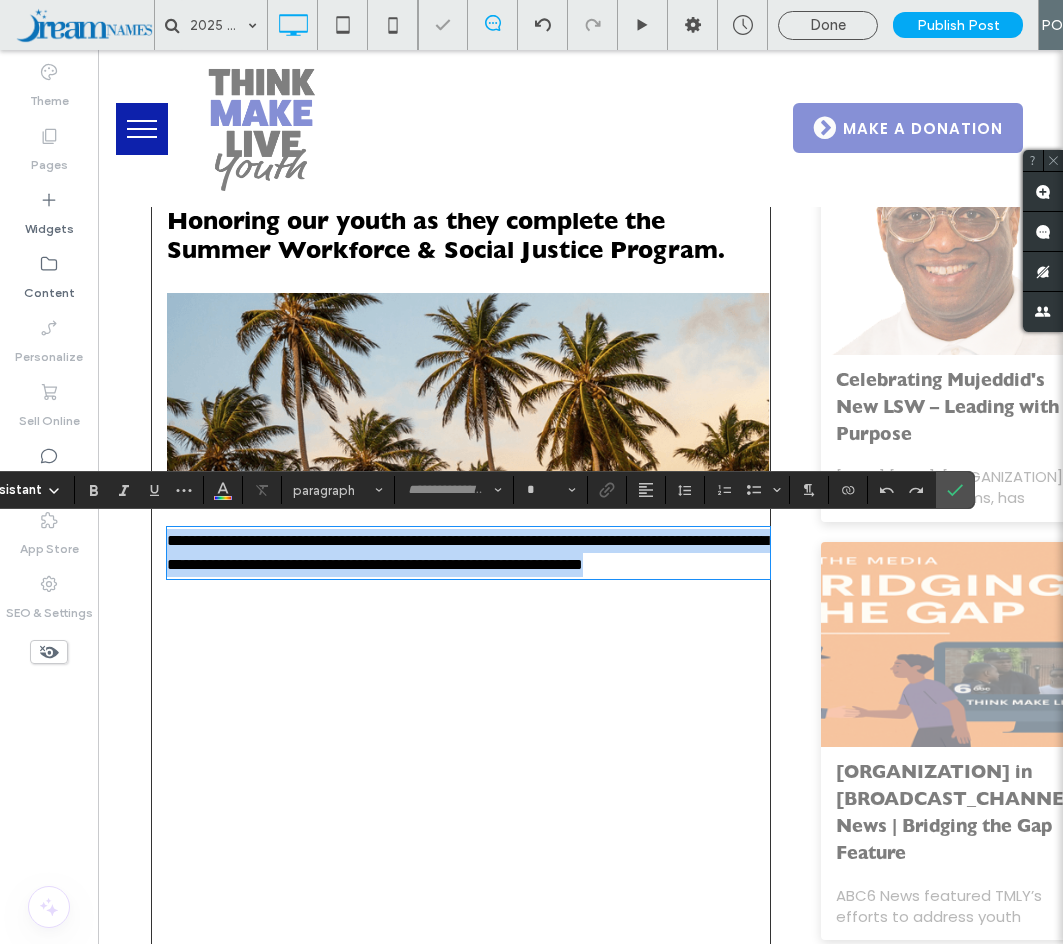 type on "*******" 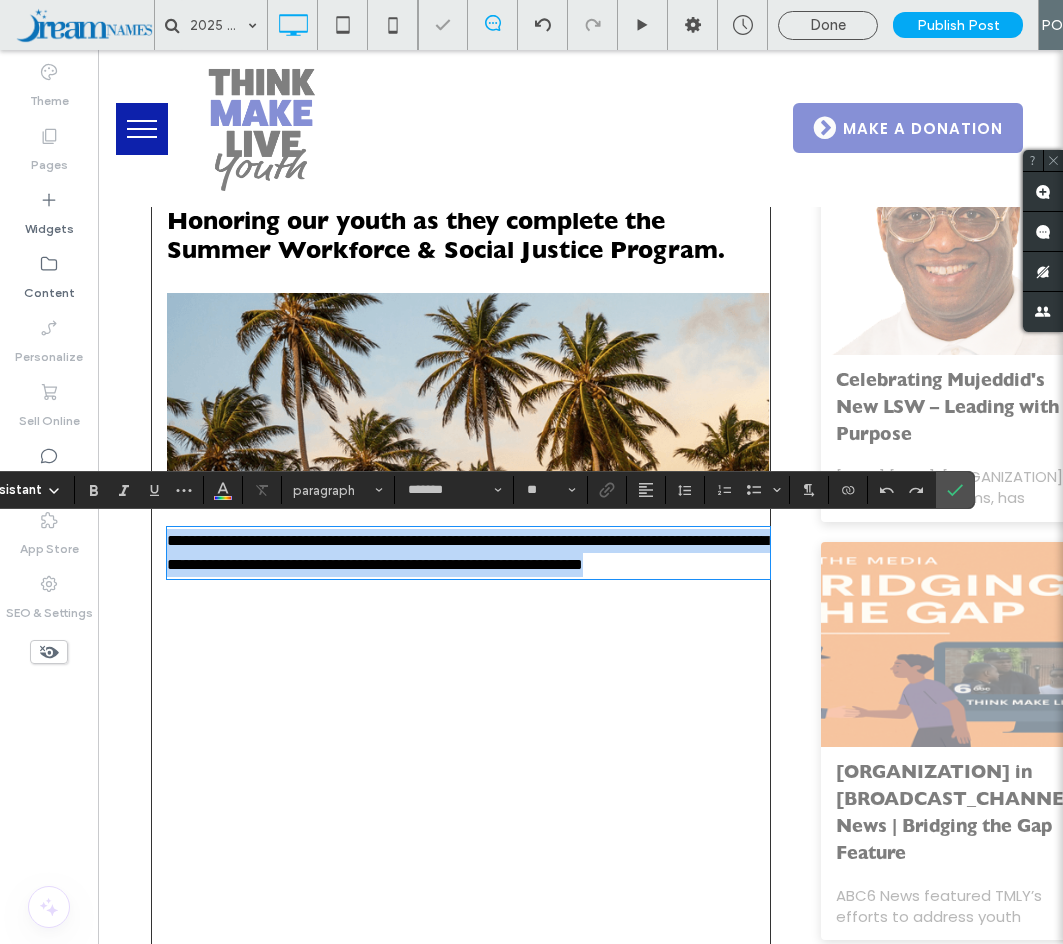 click on "**********" at bounding box center (467, 552) 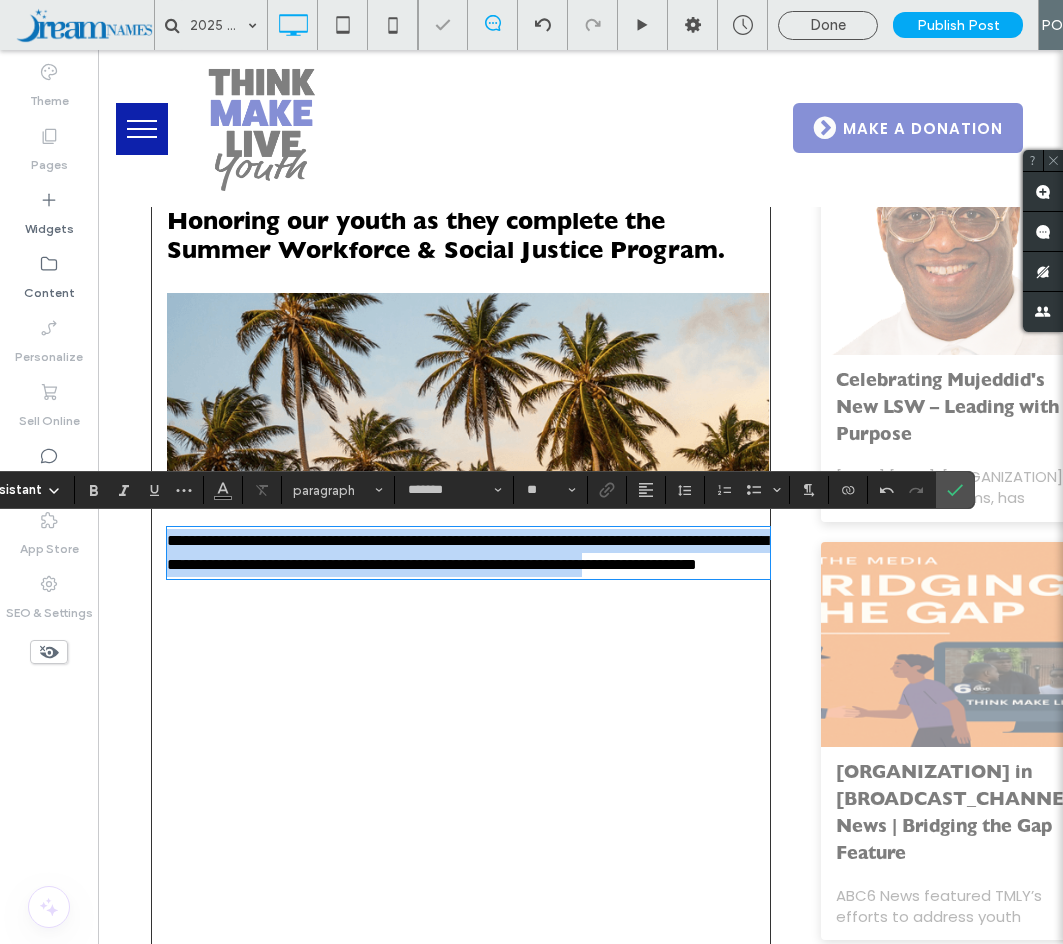 scroll, scrollTop: 0, scrollLeft: 0, axis: both 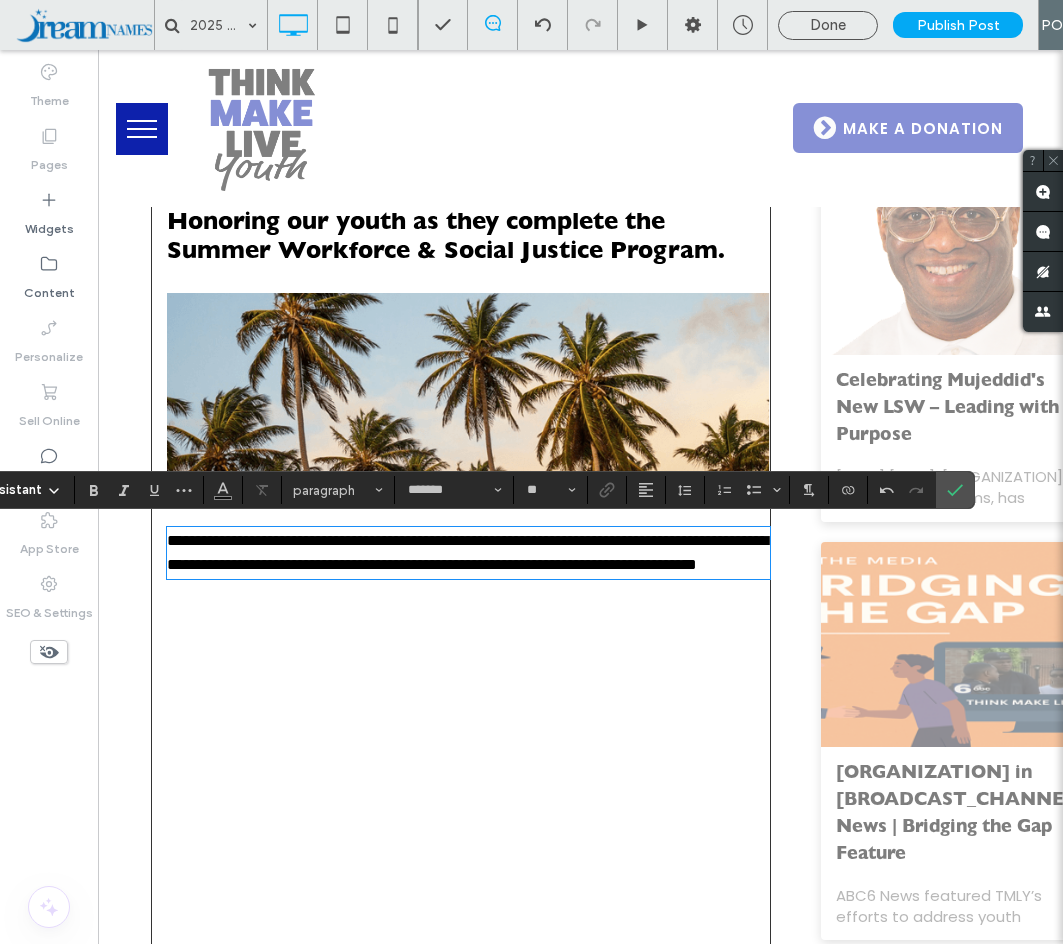 click on "**********" at bounding box center [467, 552] 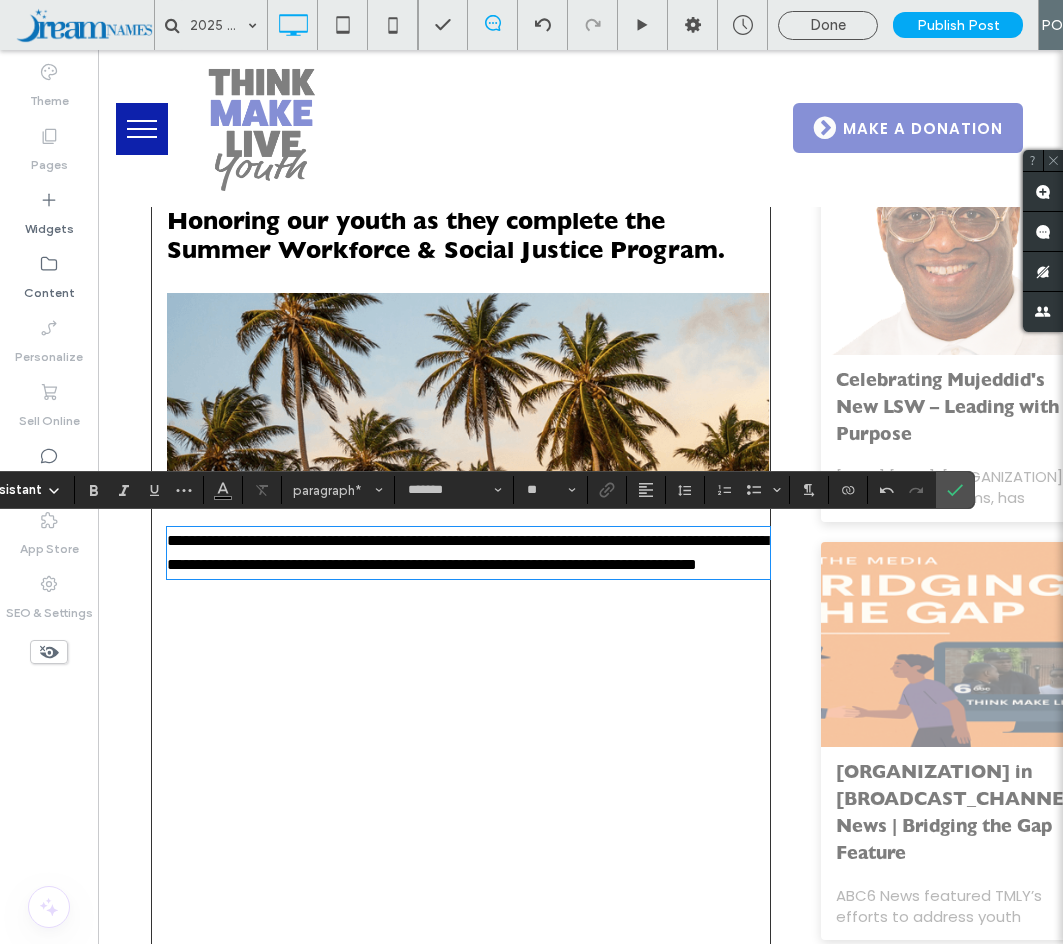 click on "**********" at bounding box center [468, 418] 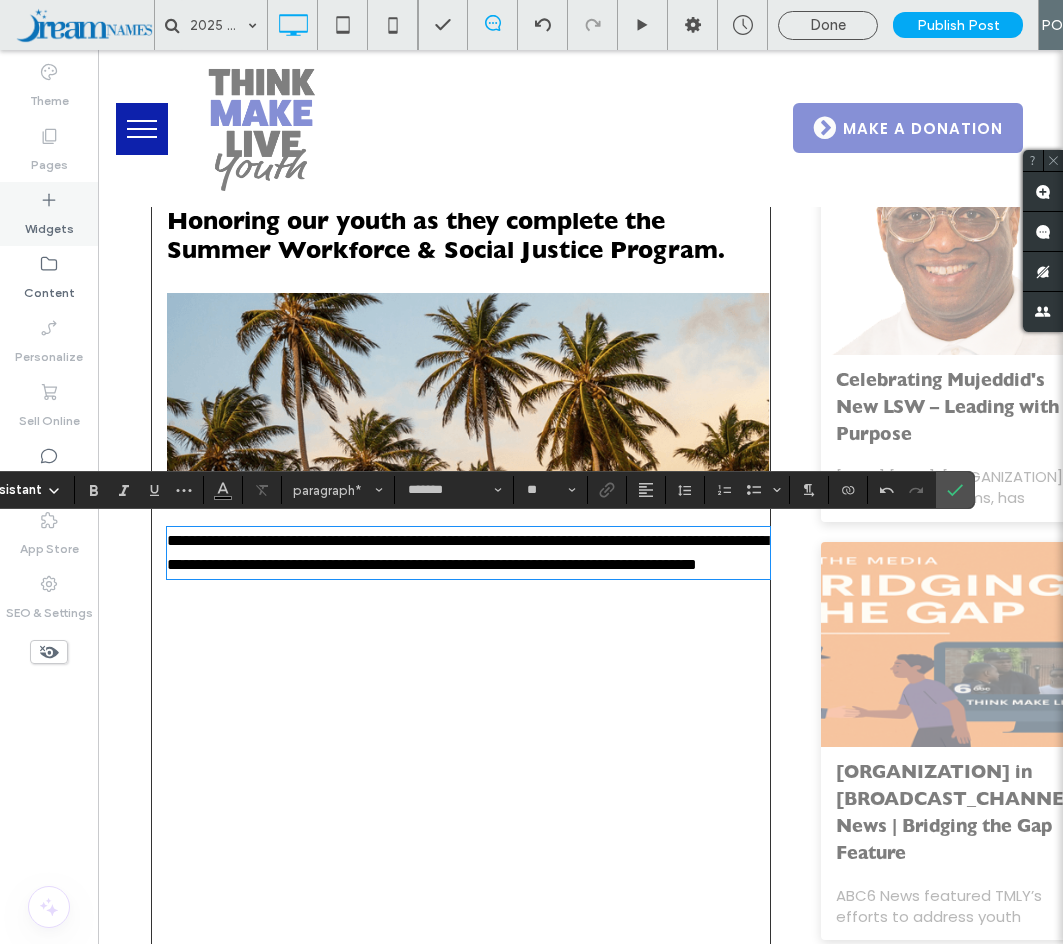 click 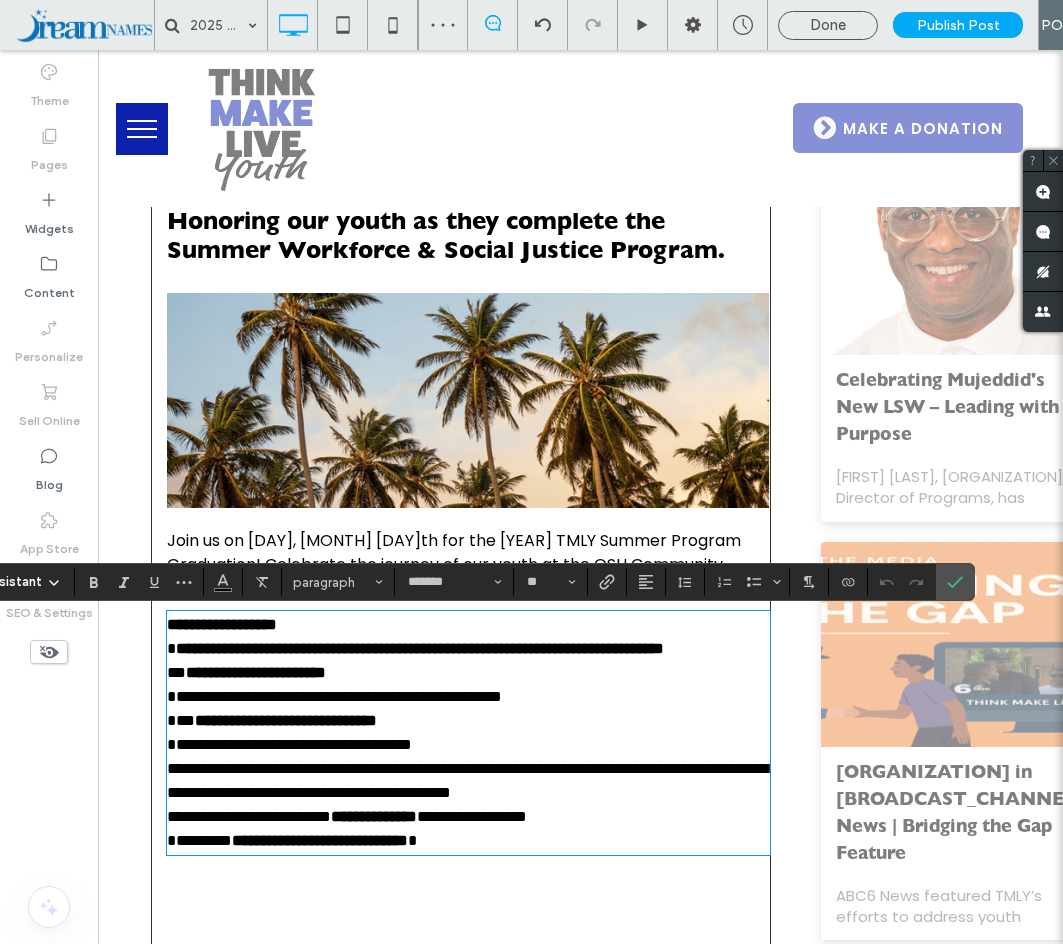 scroll, scrollTop: 0, scrollLeft: 0, axis: both 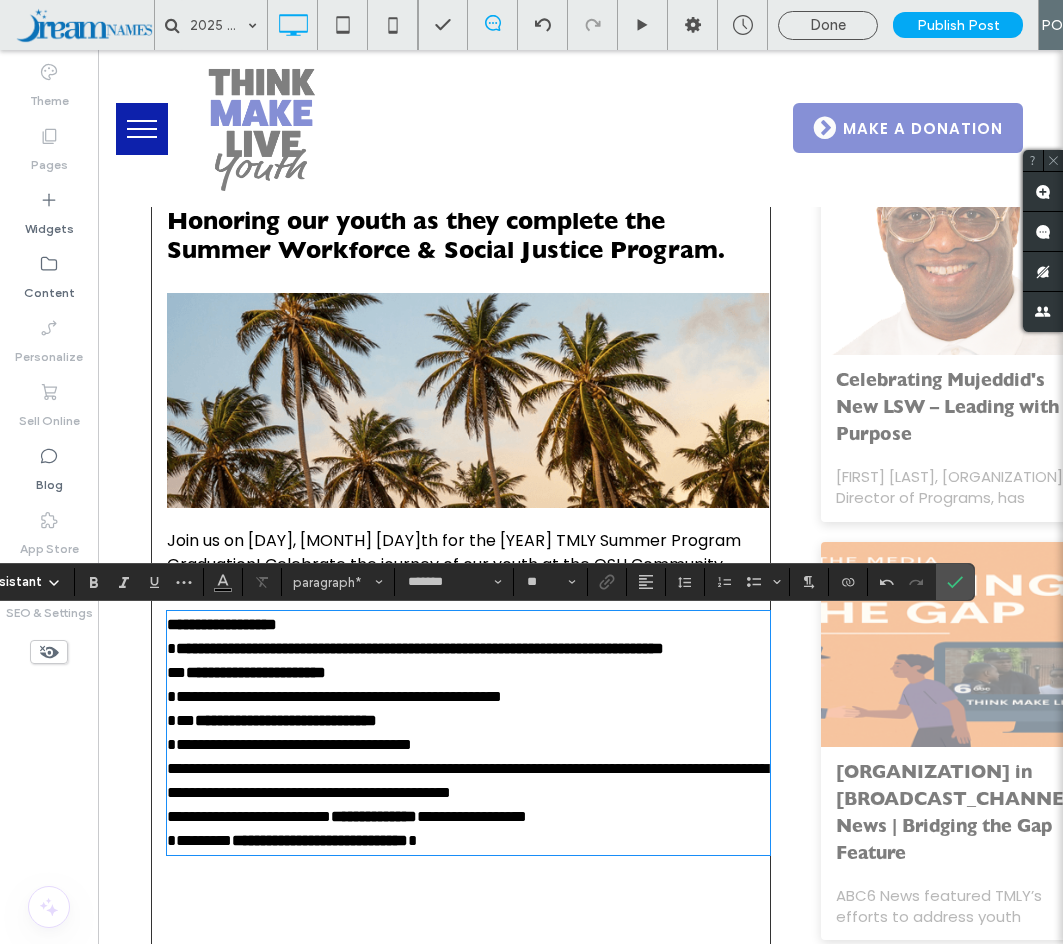 click on "**********" at bounding box center [420, 648] 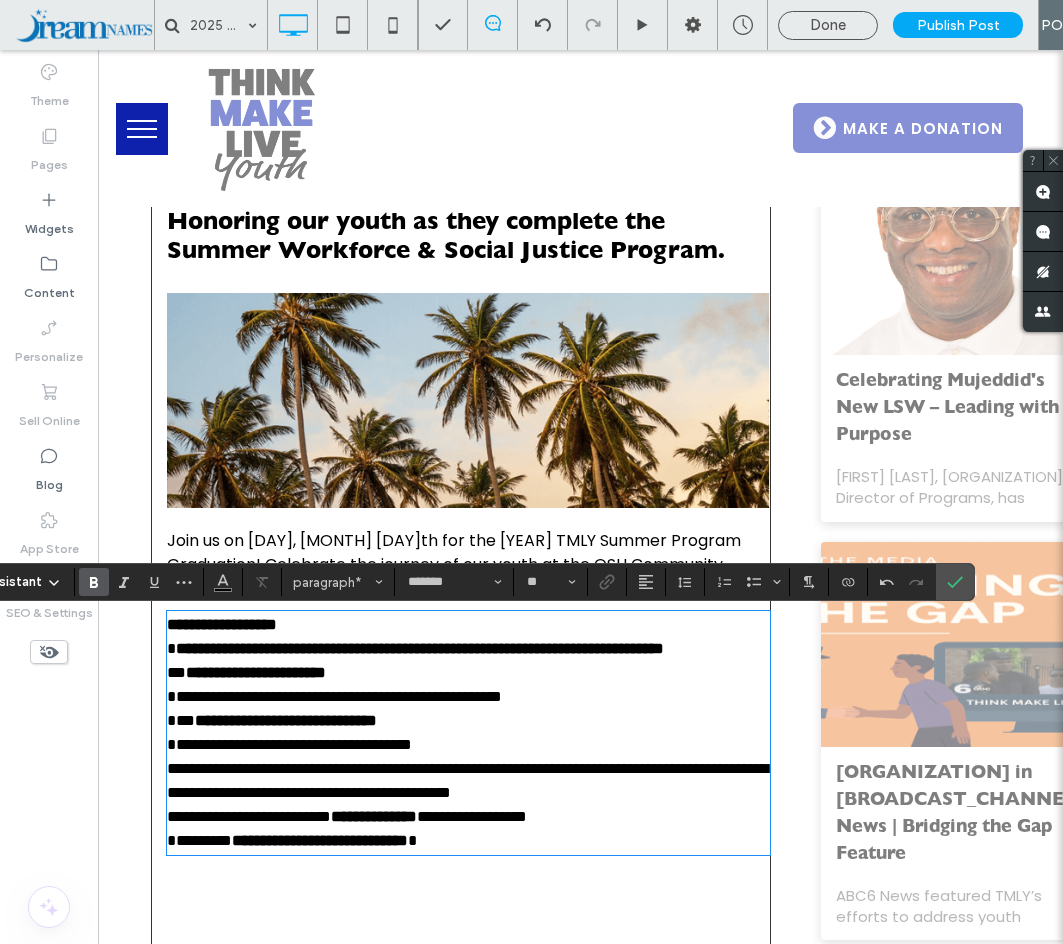 click on "**********" at bounding box center [468, 637] 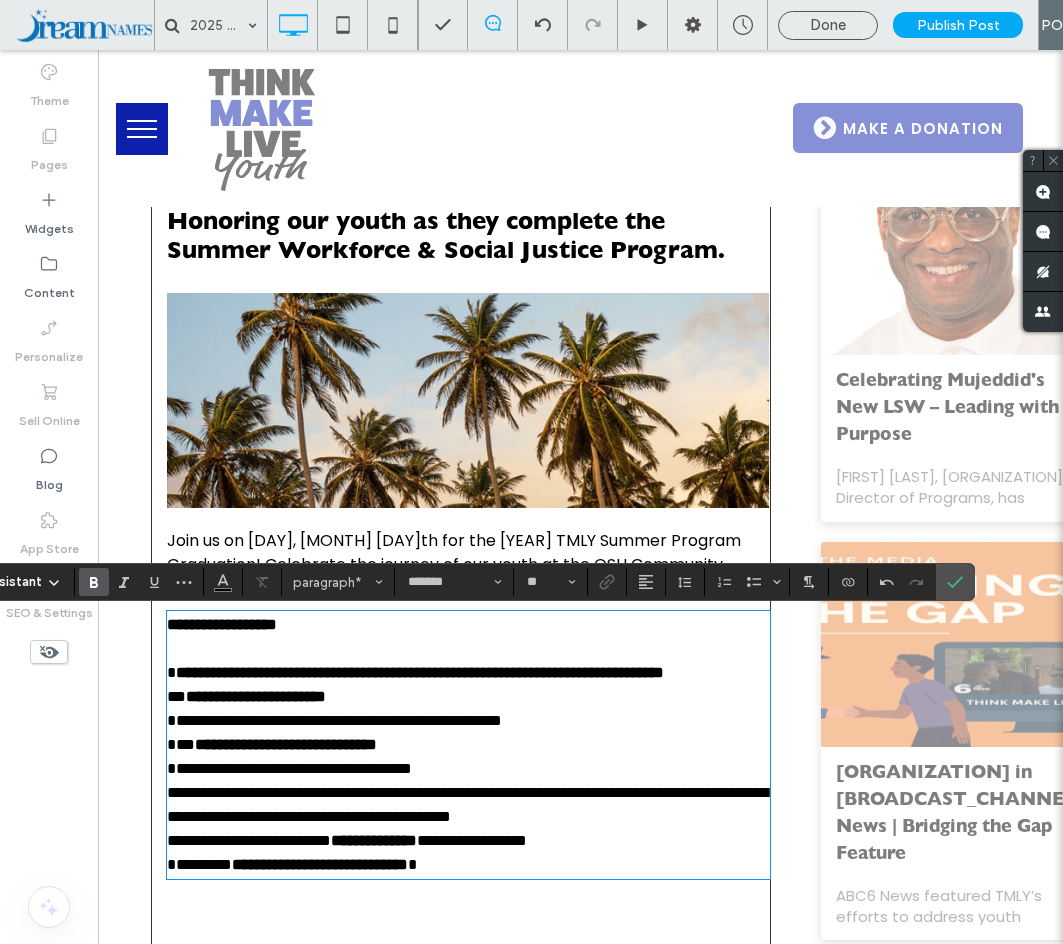 click on "**********" at bounding box center (468, 661) 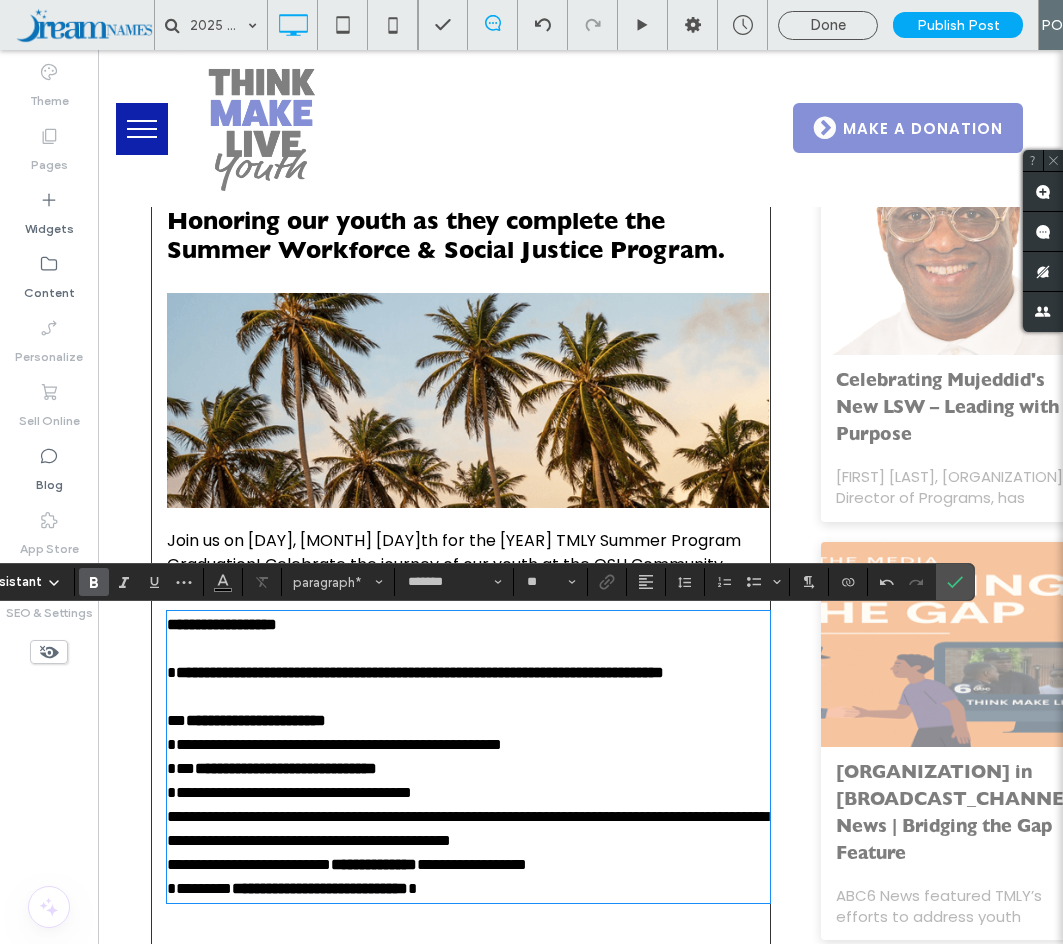 click on "**********" at bounding box center [468, 757] 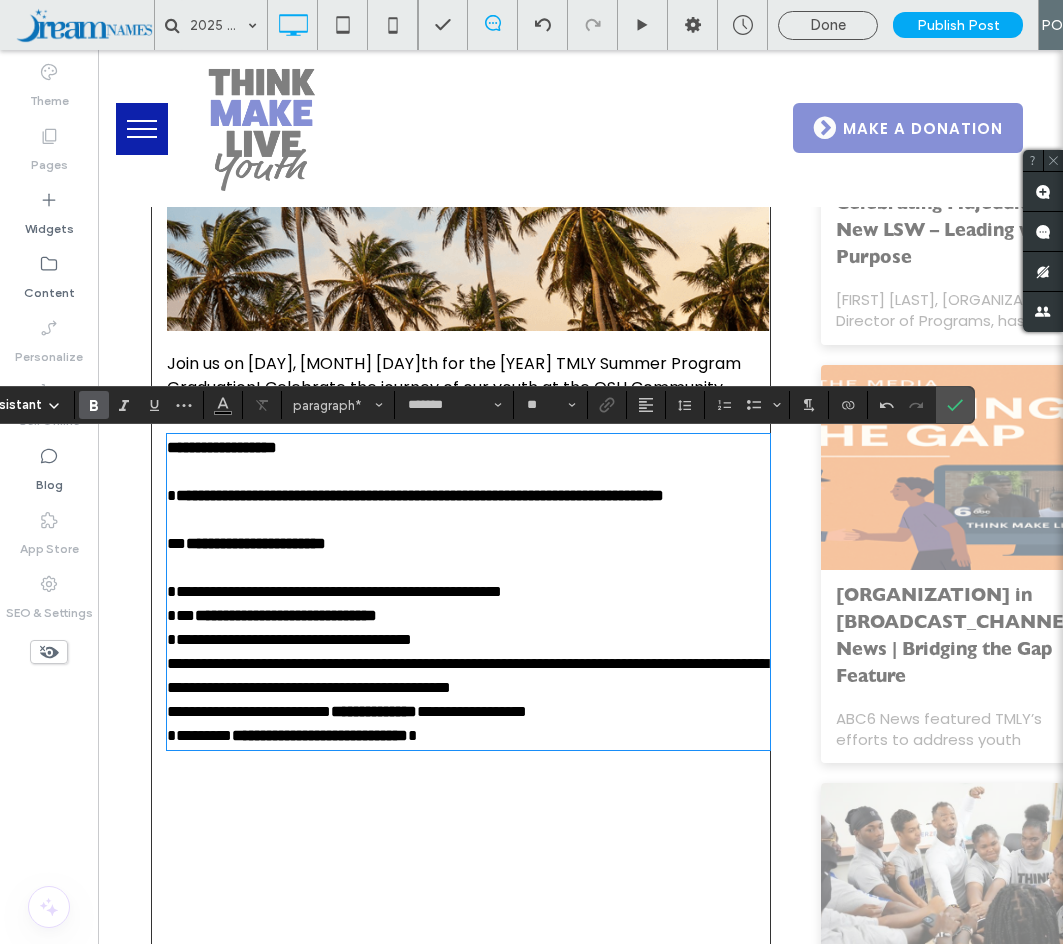 scroll, scrollTop: 447, scrollLeft: 0, axis: vertical 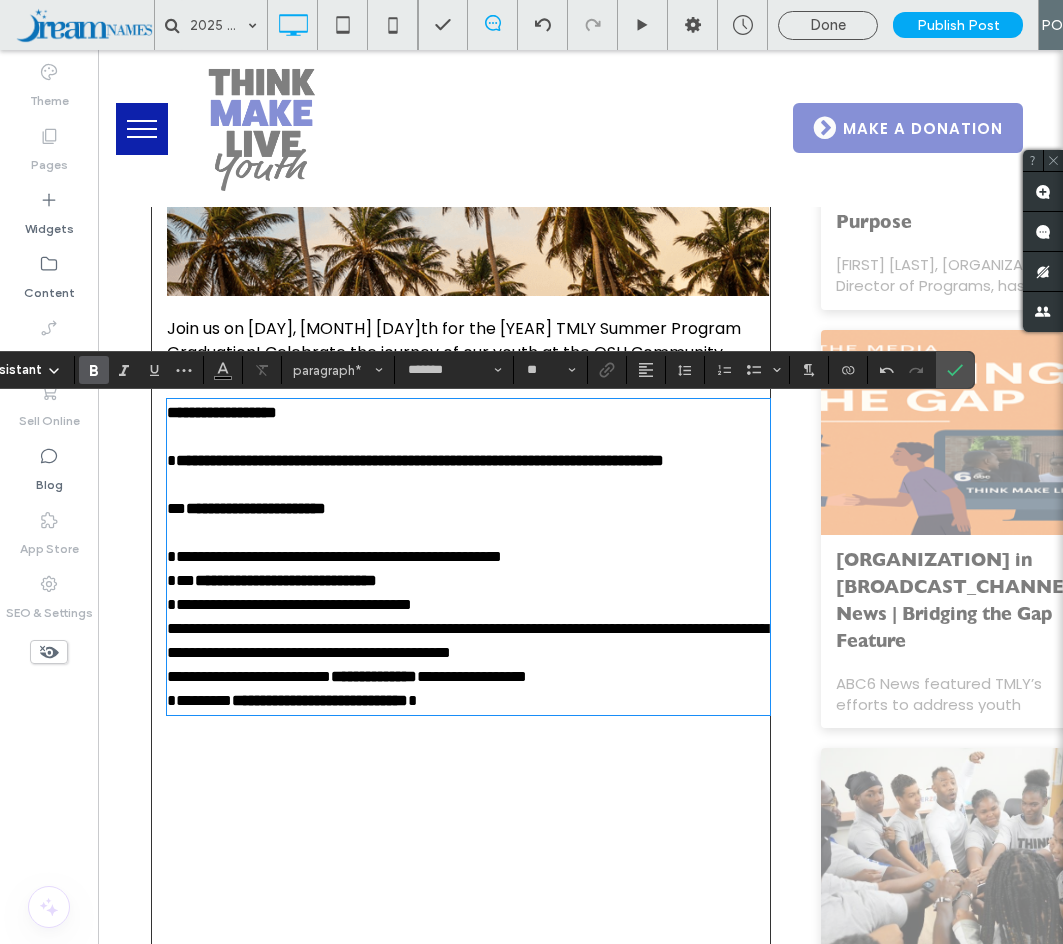 click on "**********" at bounding box center [468, 569] 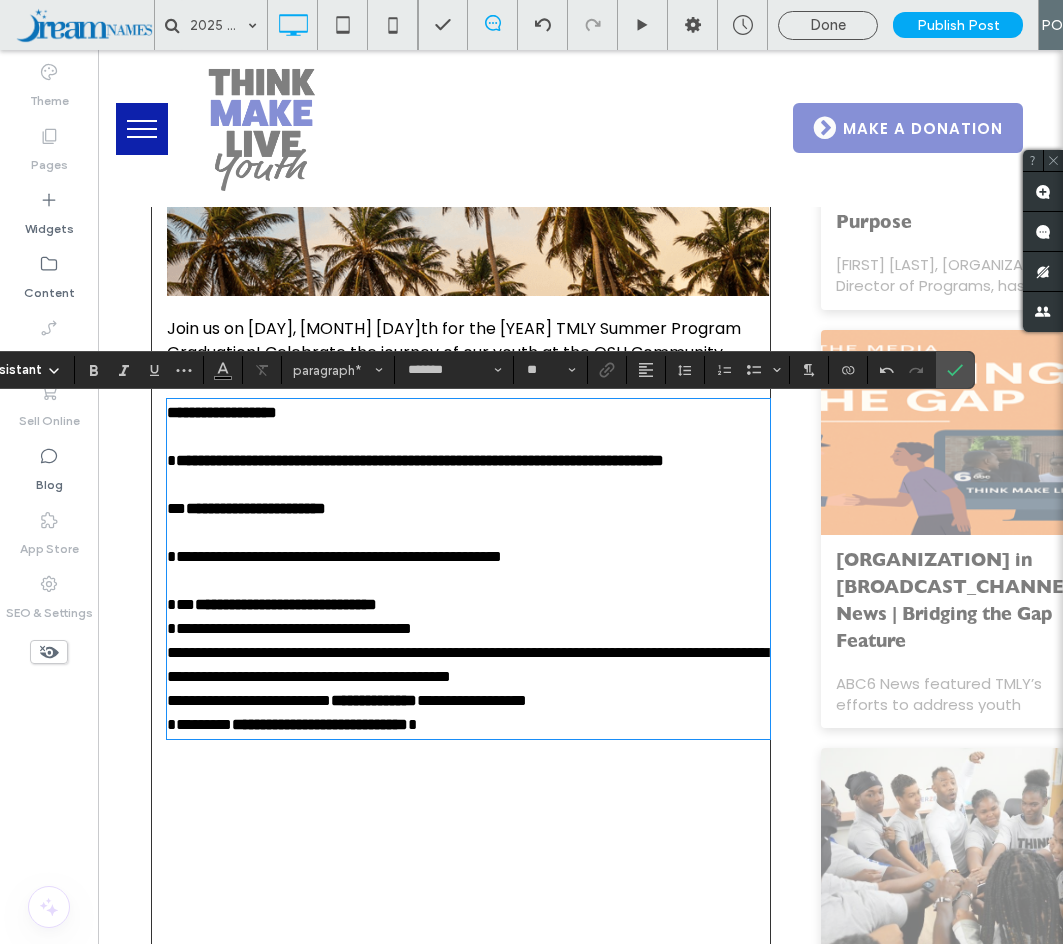 click on "**********" at bounding box center (468, 605) 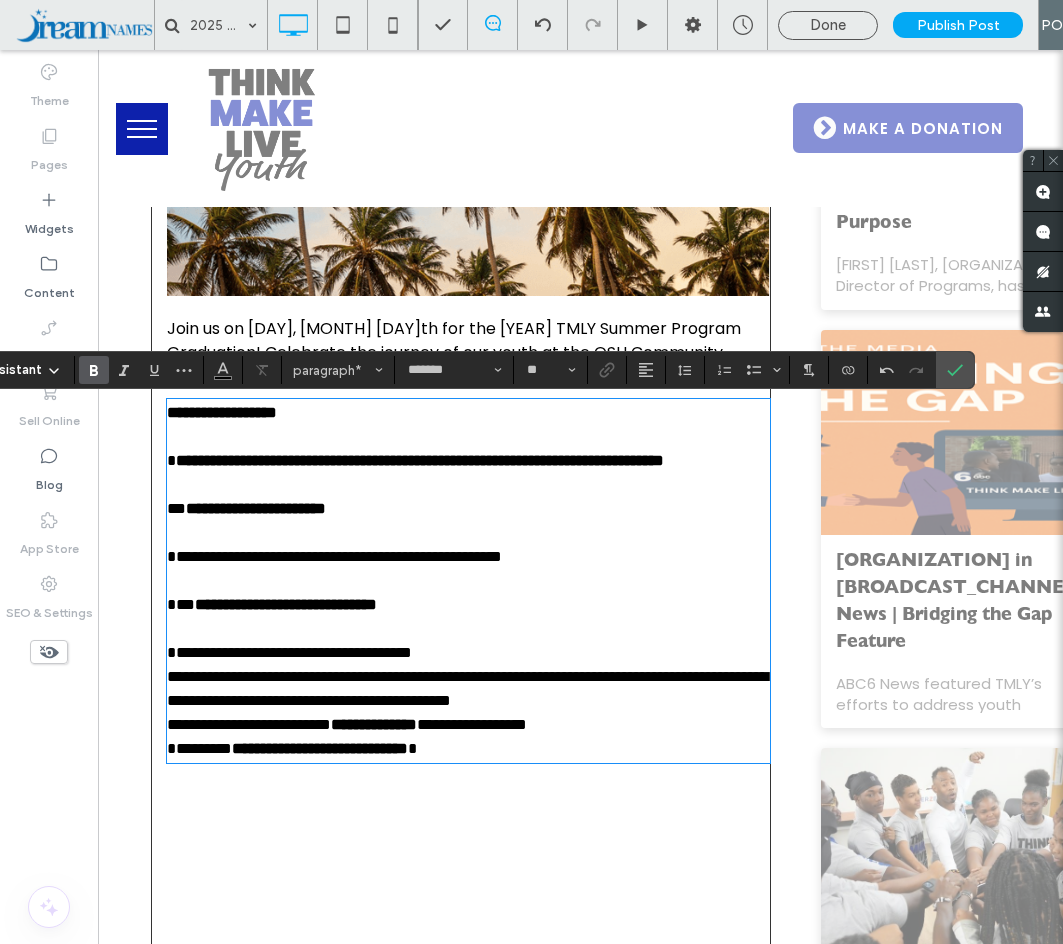 click on "**********" at bounding box center (468, 641) 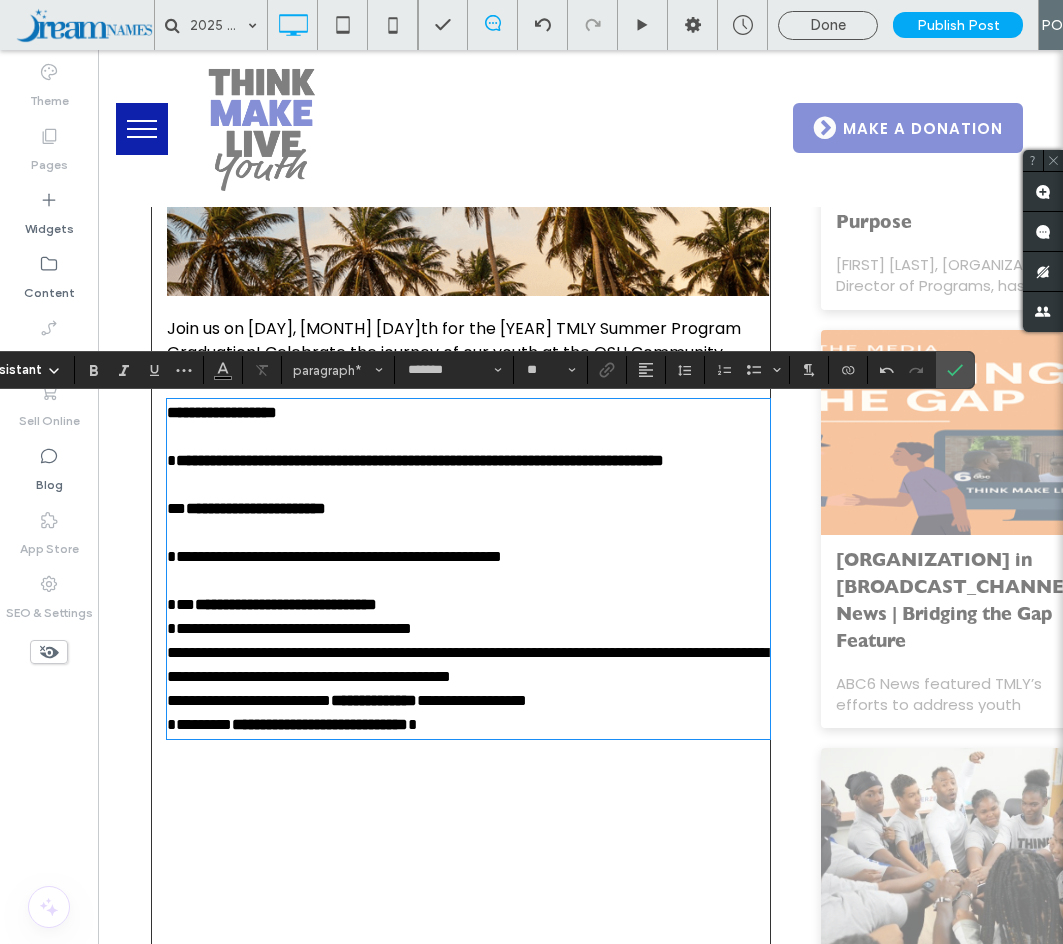 click on "**********" at bounding box center (468, 605) 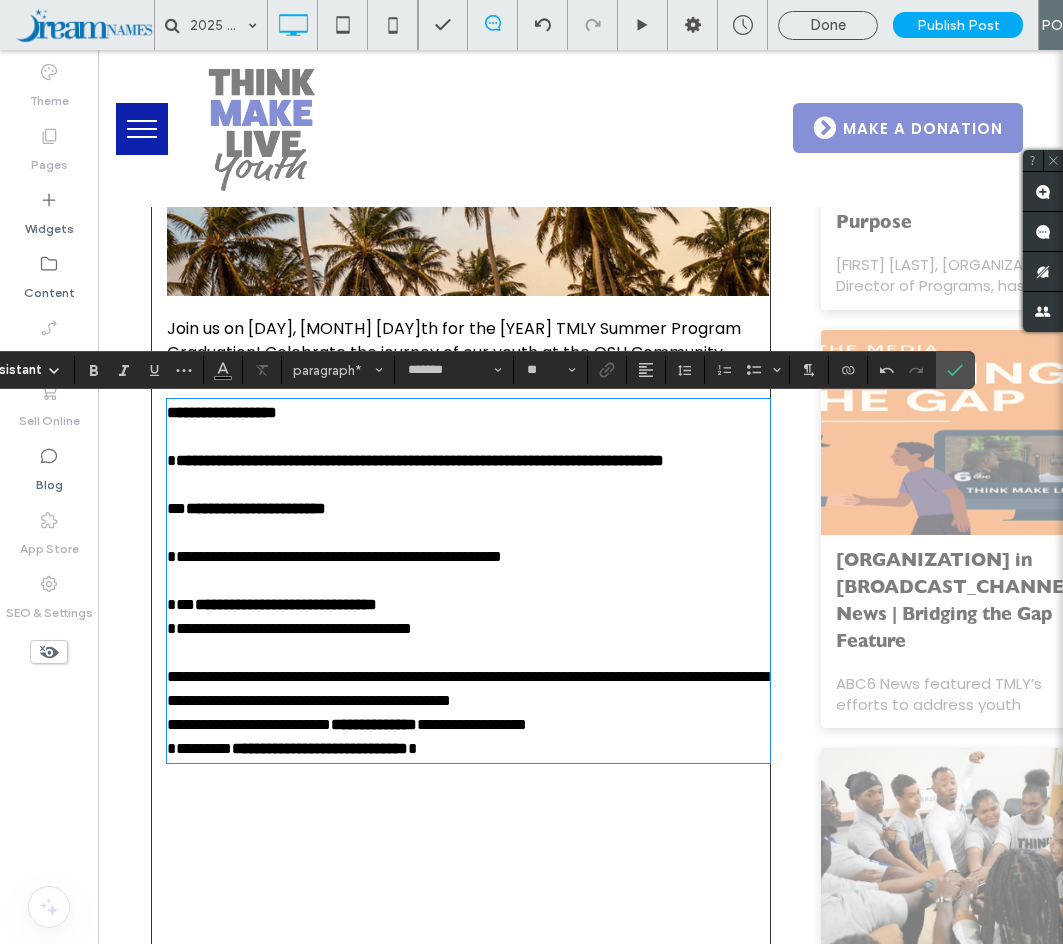 click on "**********" at bounding box center [468, 689] 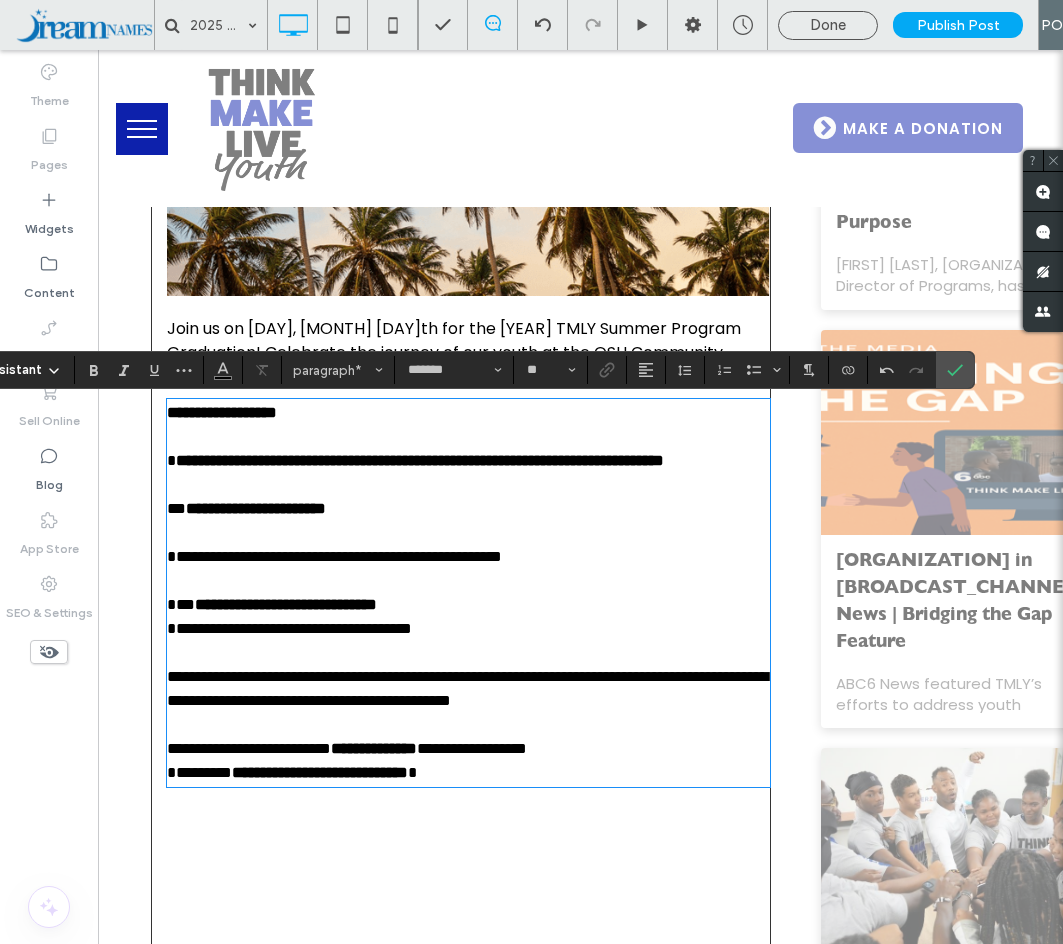 click on "**********" at bounding box center [468, 761] 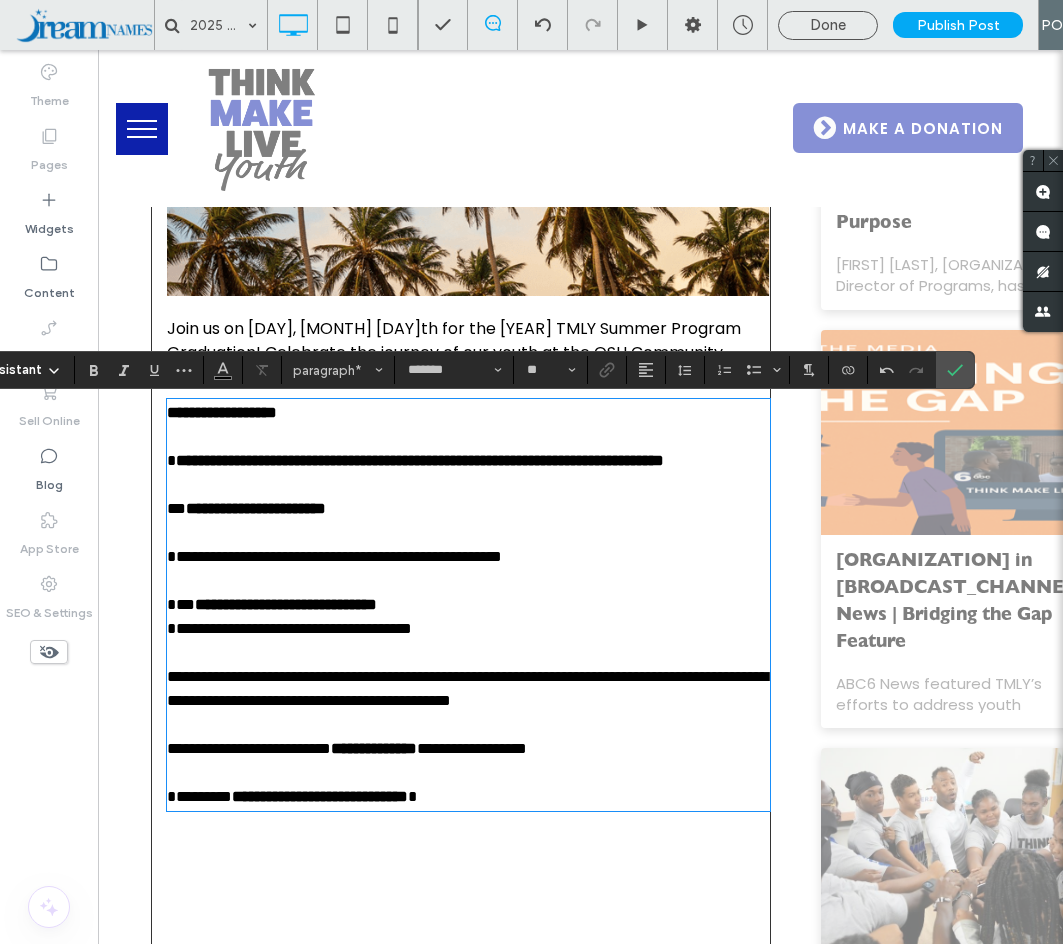 click on "**********" at bounding box center [468, 403] 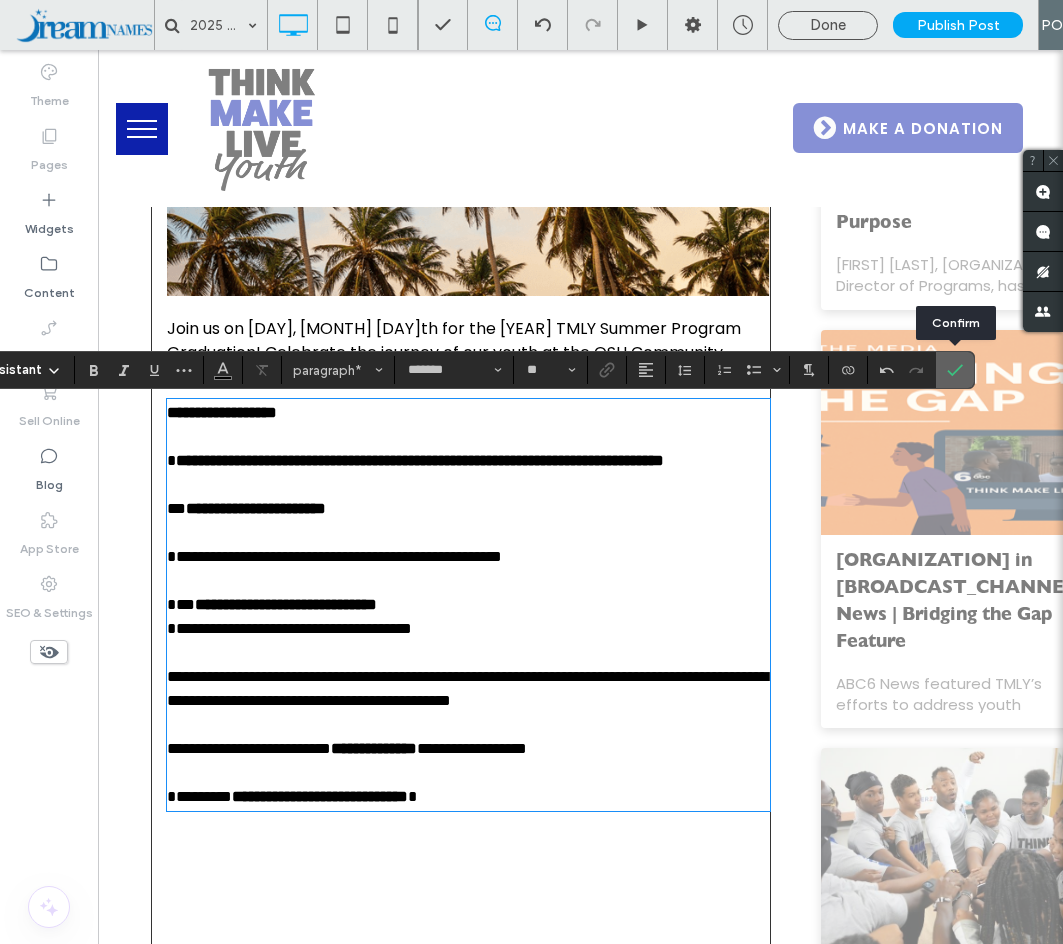 click 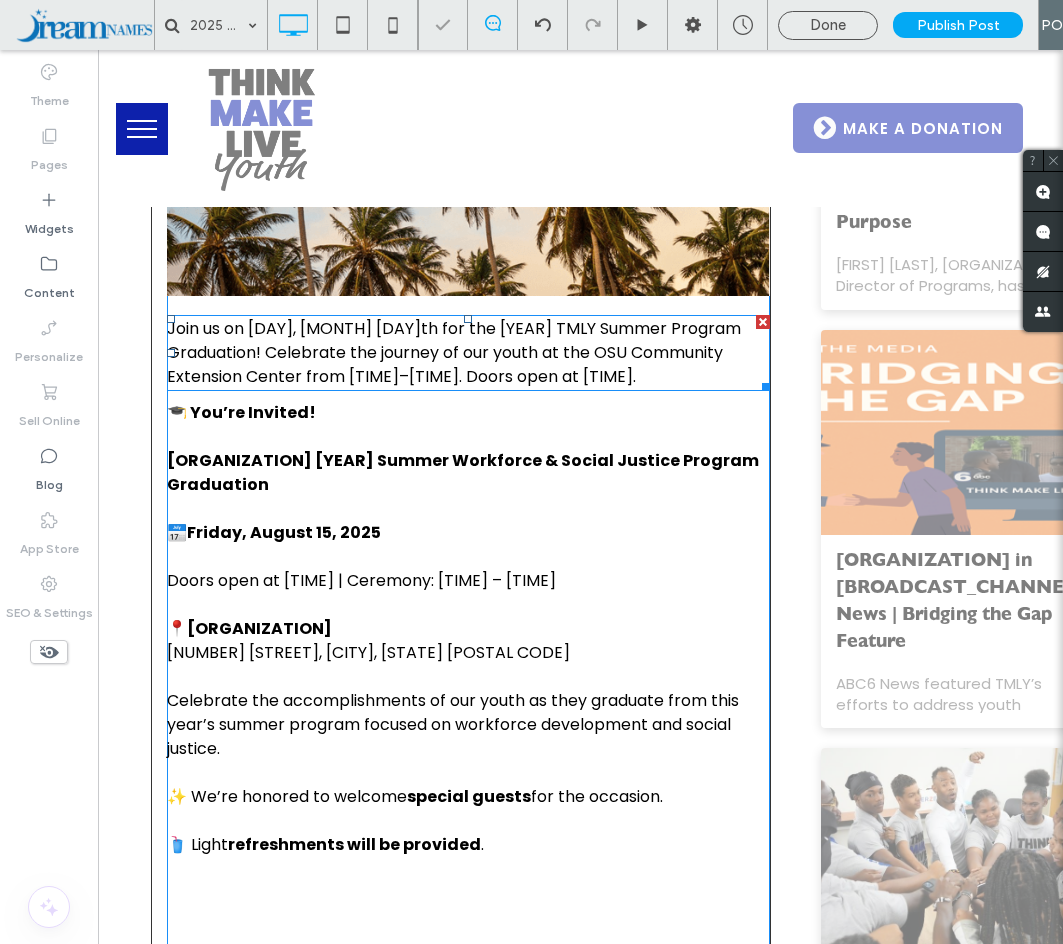 click at bounding box center [763, 322] 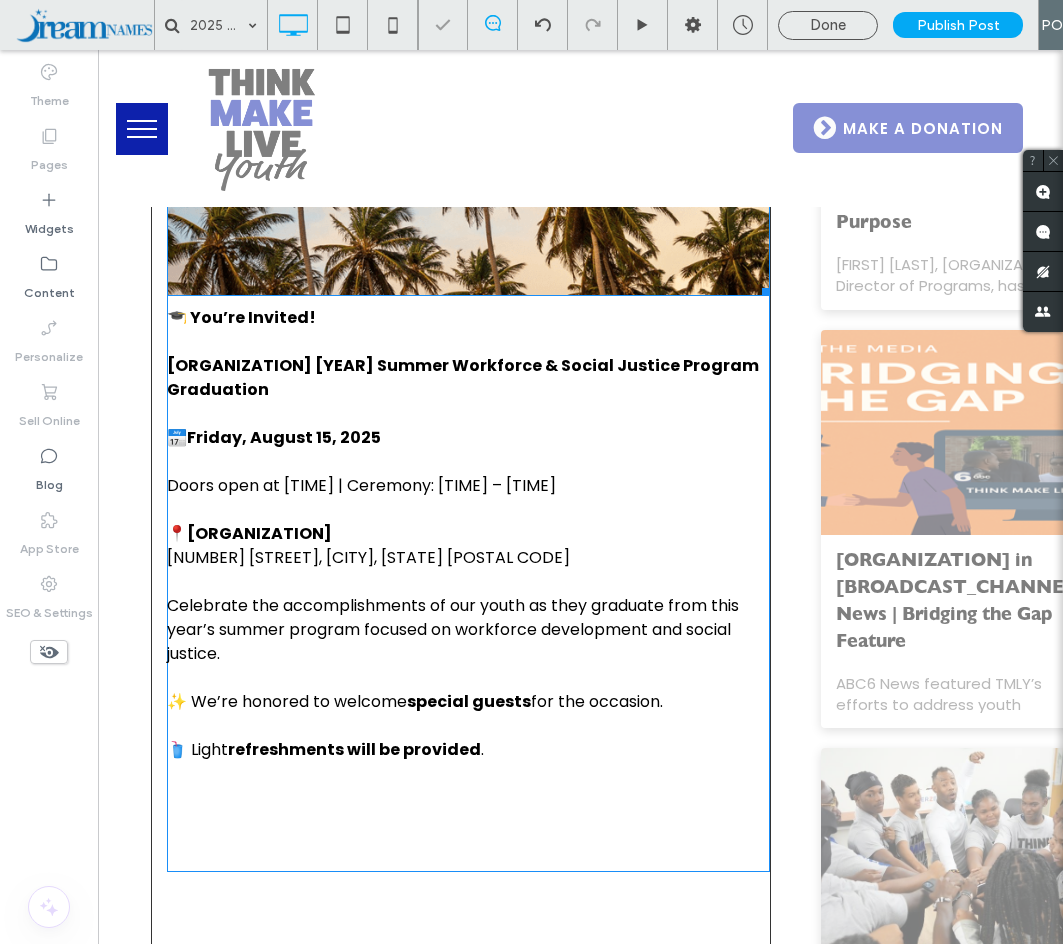 click at bounding box center [468, 188] 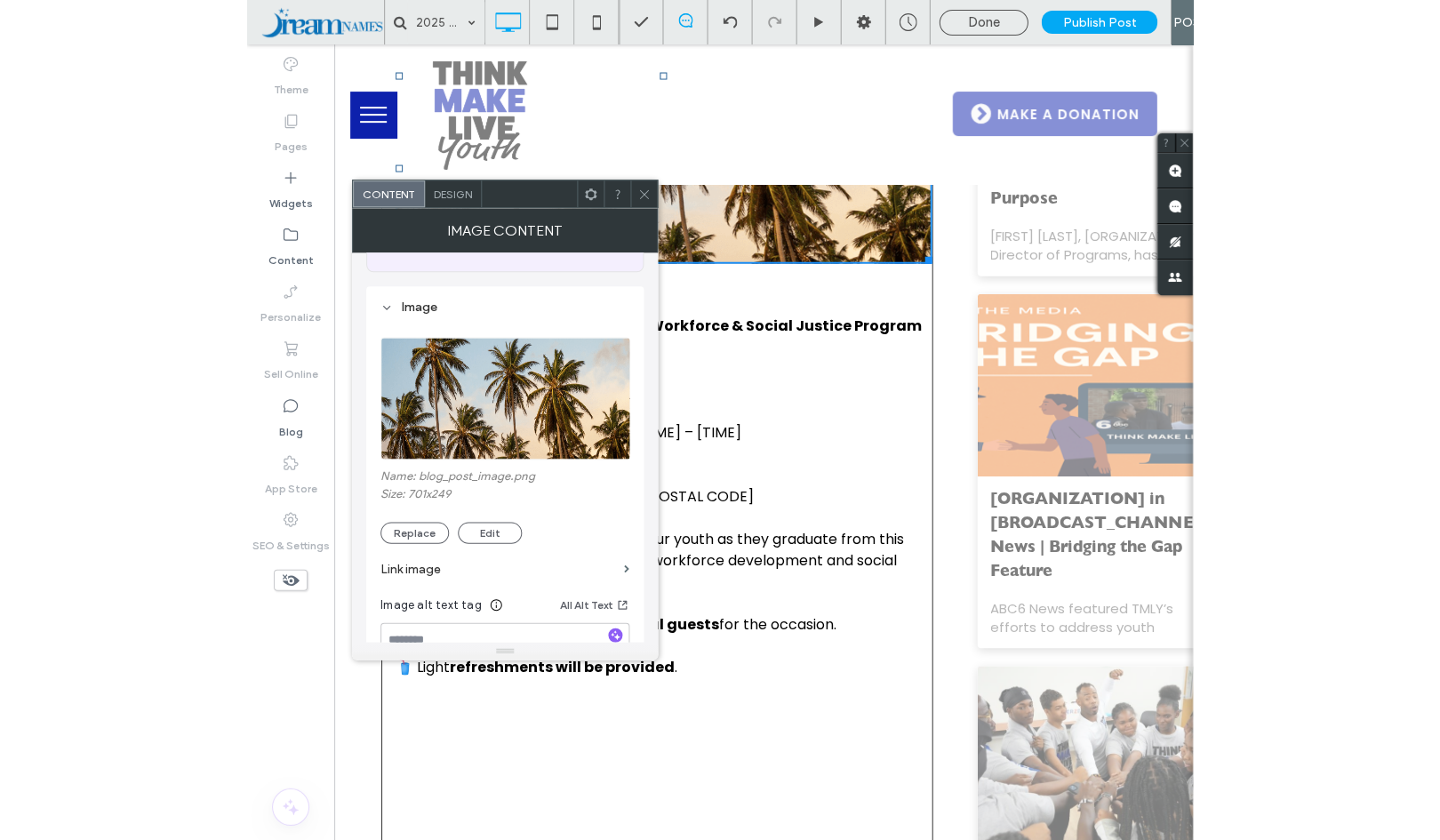 scroll, scrollTop: 130, scrollLeft: 0, axis: vertical 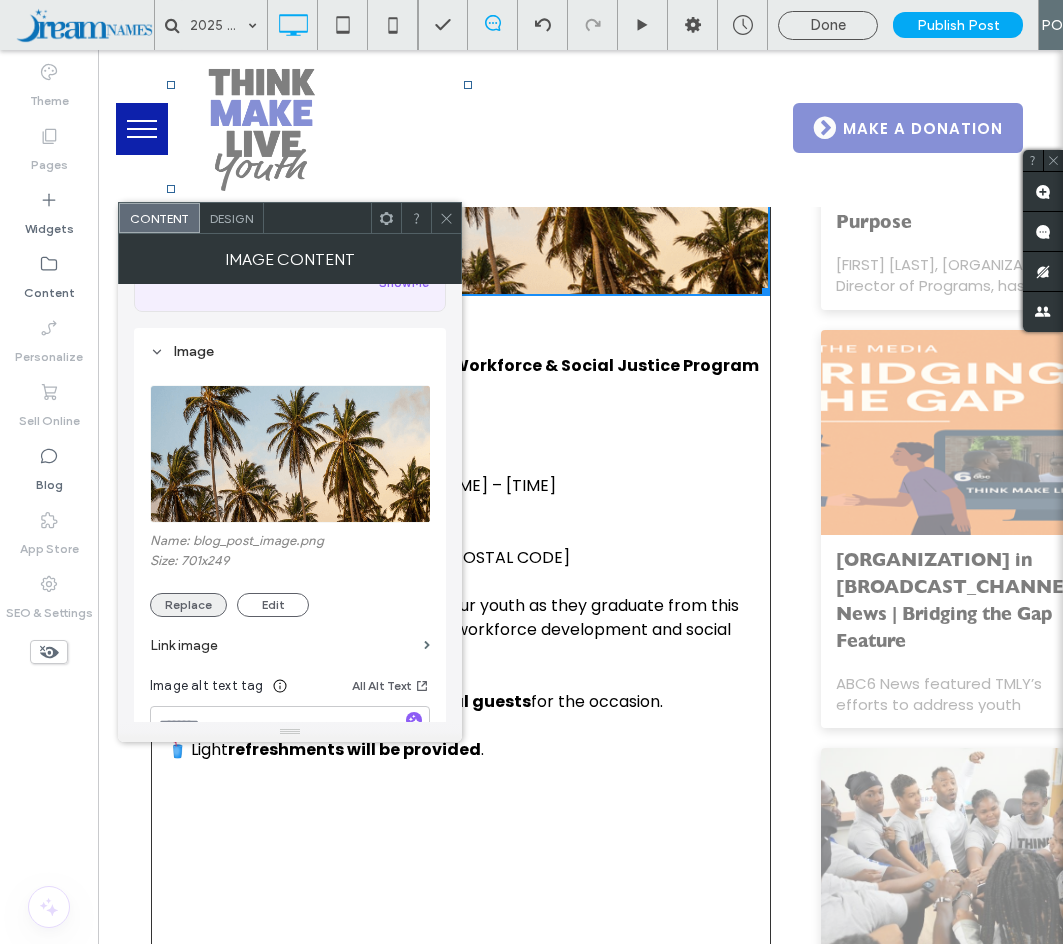 click on "Replace" at bounding box center [188, 605] 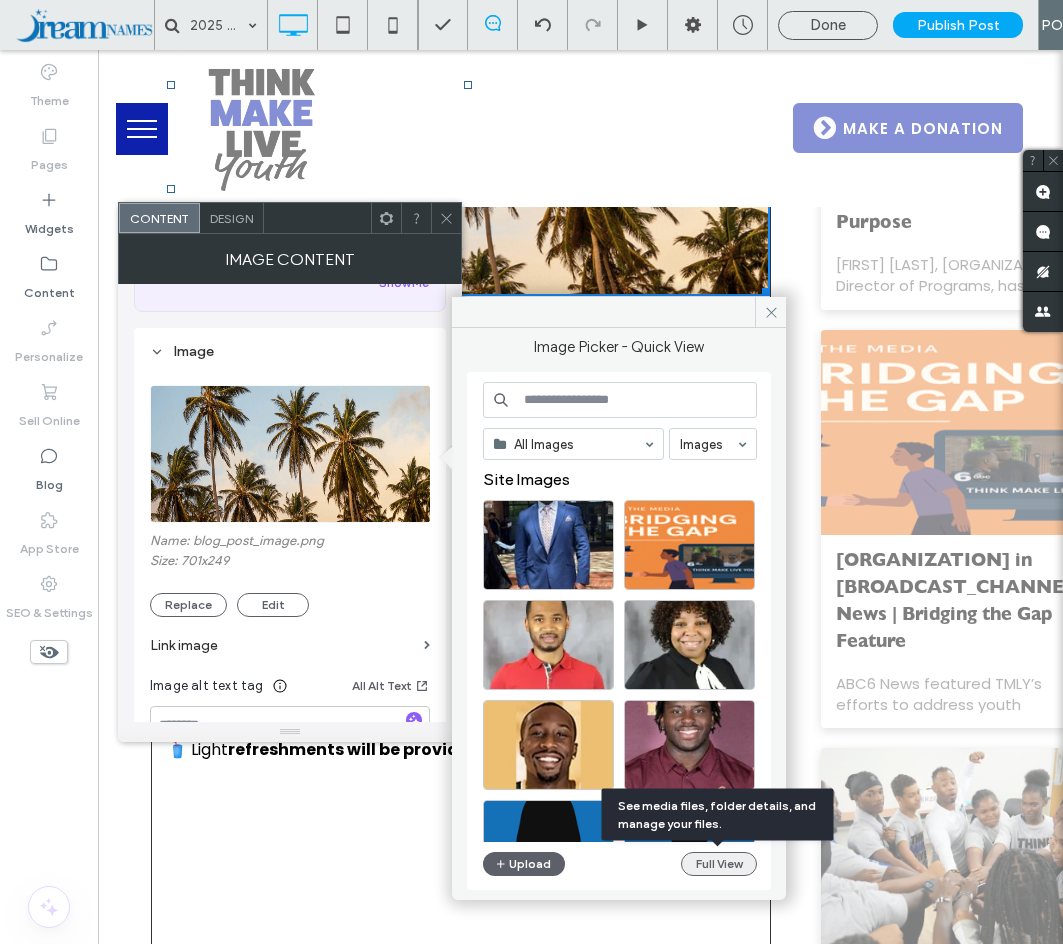 click on "Full View" at bounding box center (719, 864) 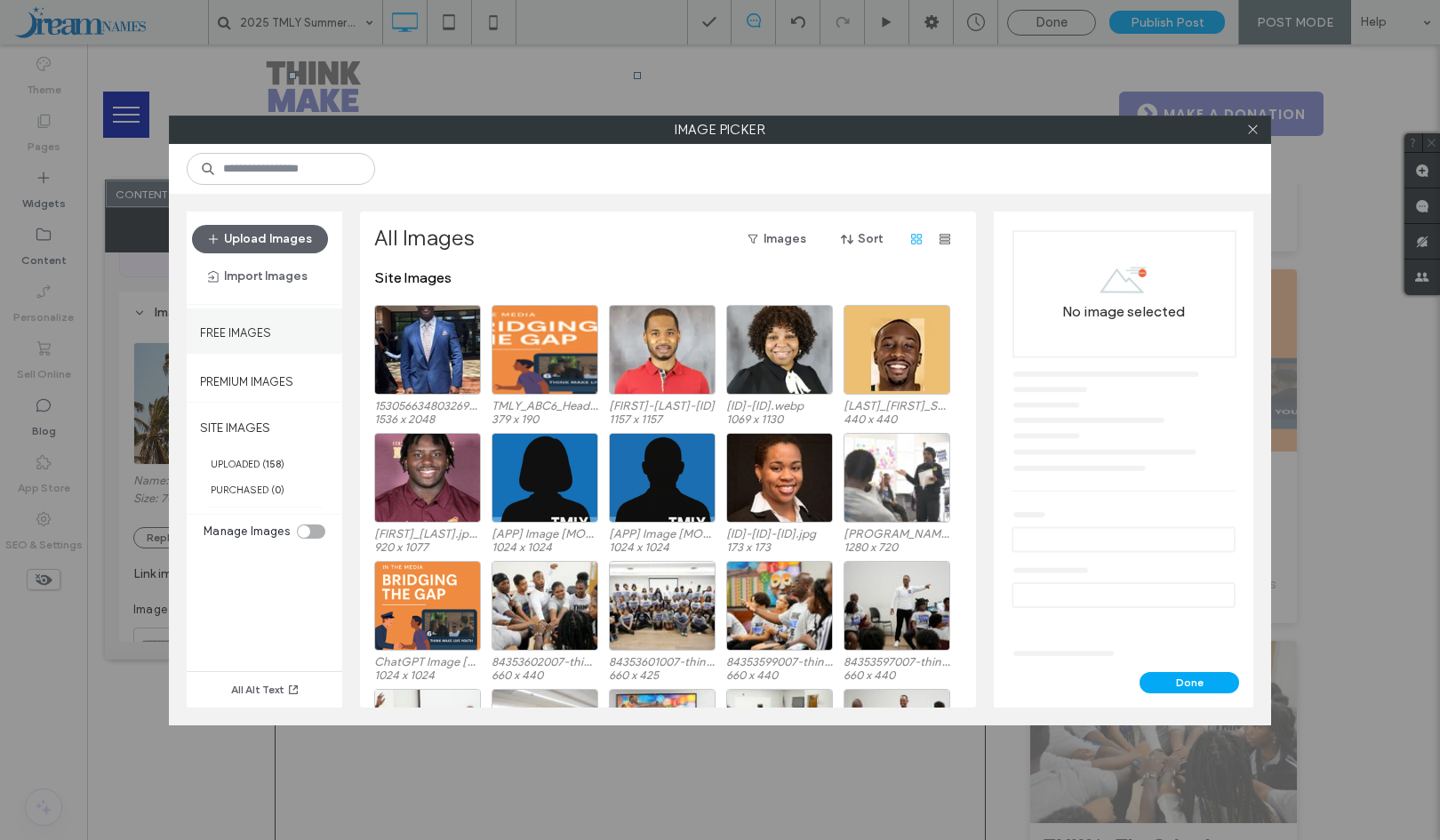 click on "Free Images" at bounding box center [236, 328] 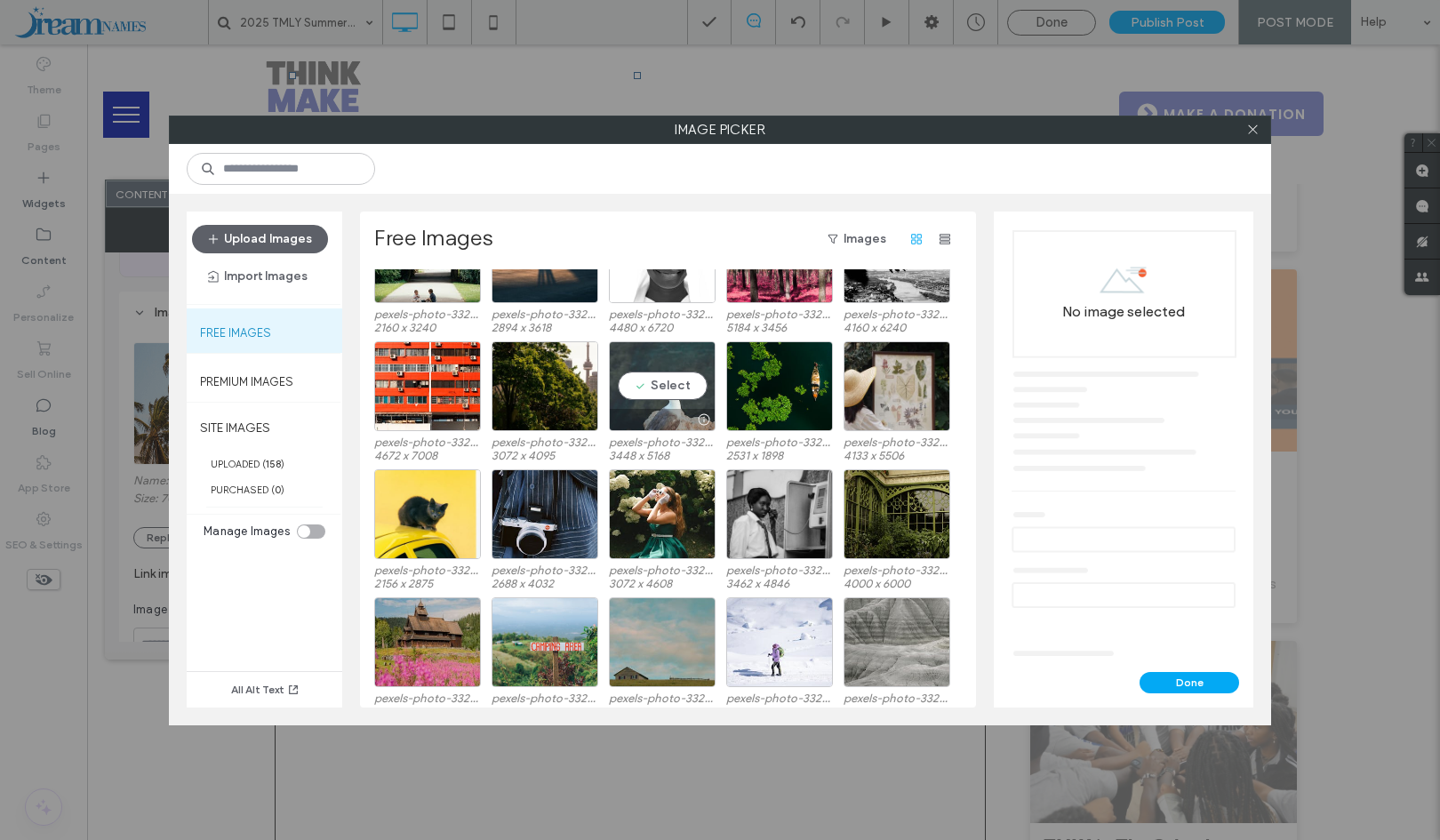 scroll, scrollTop: 0, scrollLeft: 0, axis: both 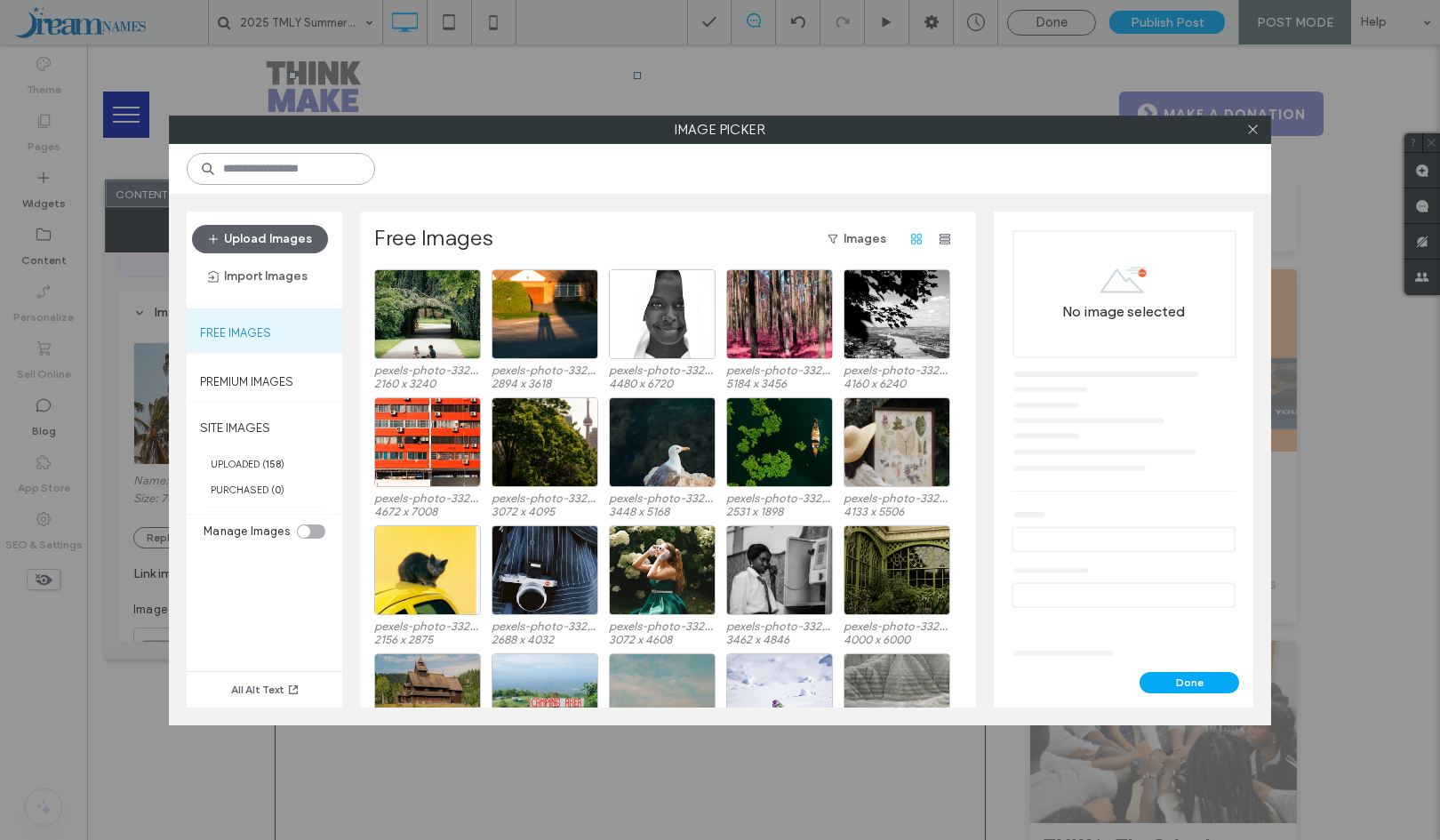 click at bounding box center [281, 169] 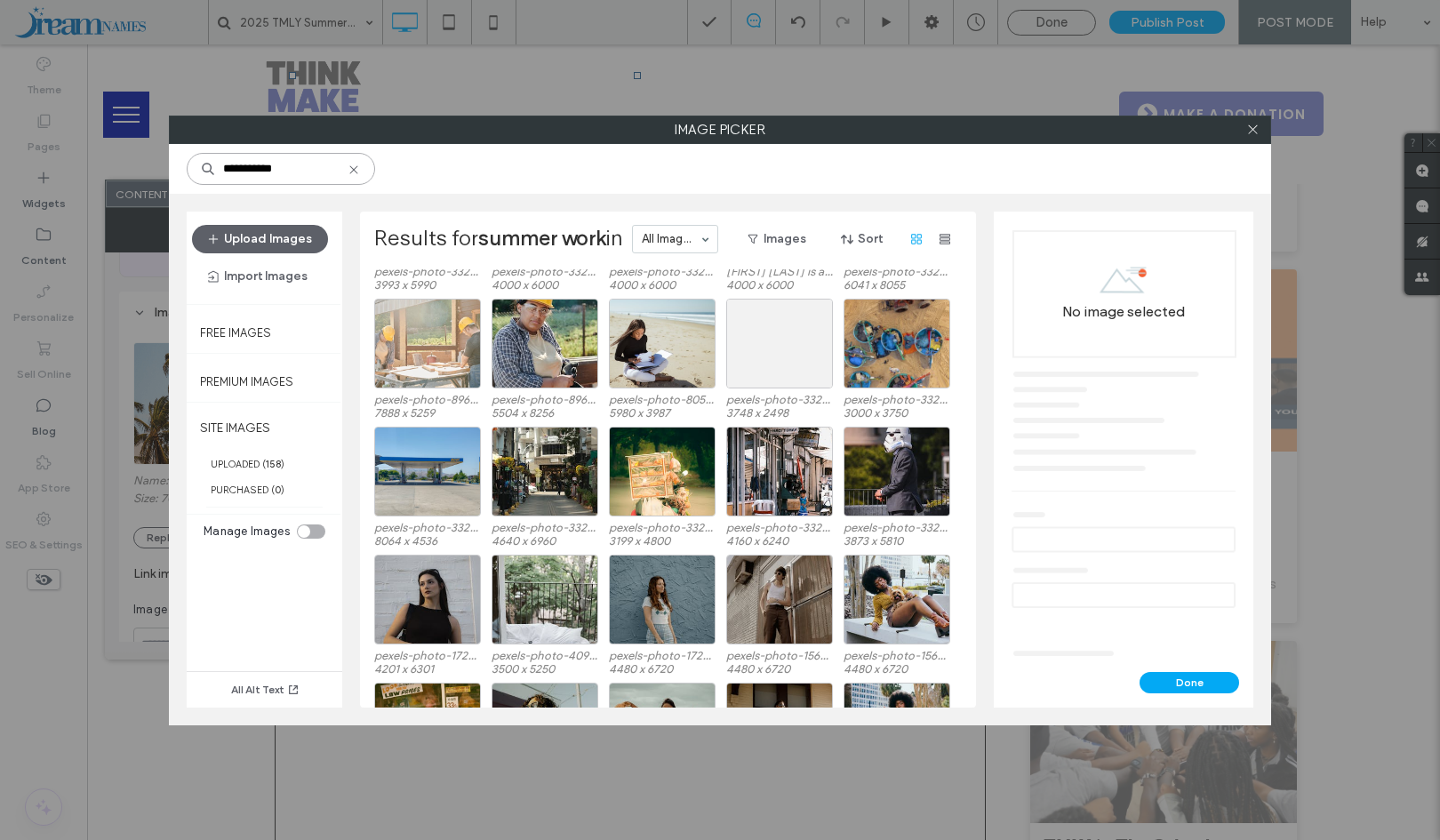 scroll, scrollTop: 453, scrollLeft: 0, axis: vertical 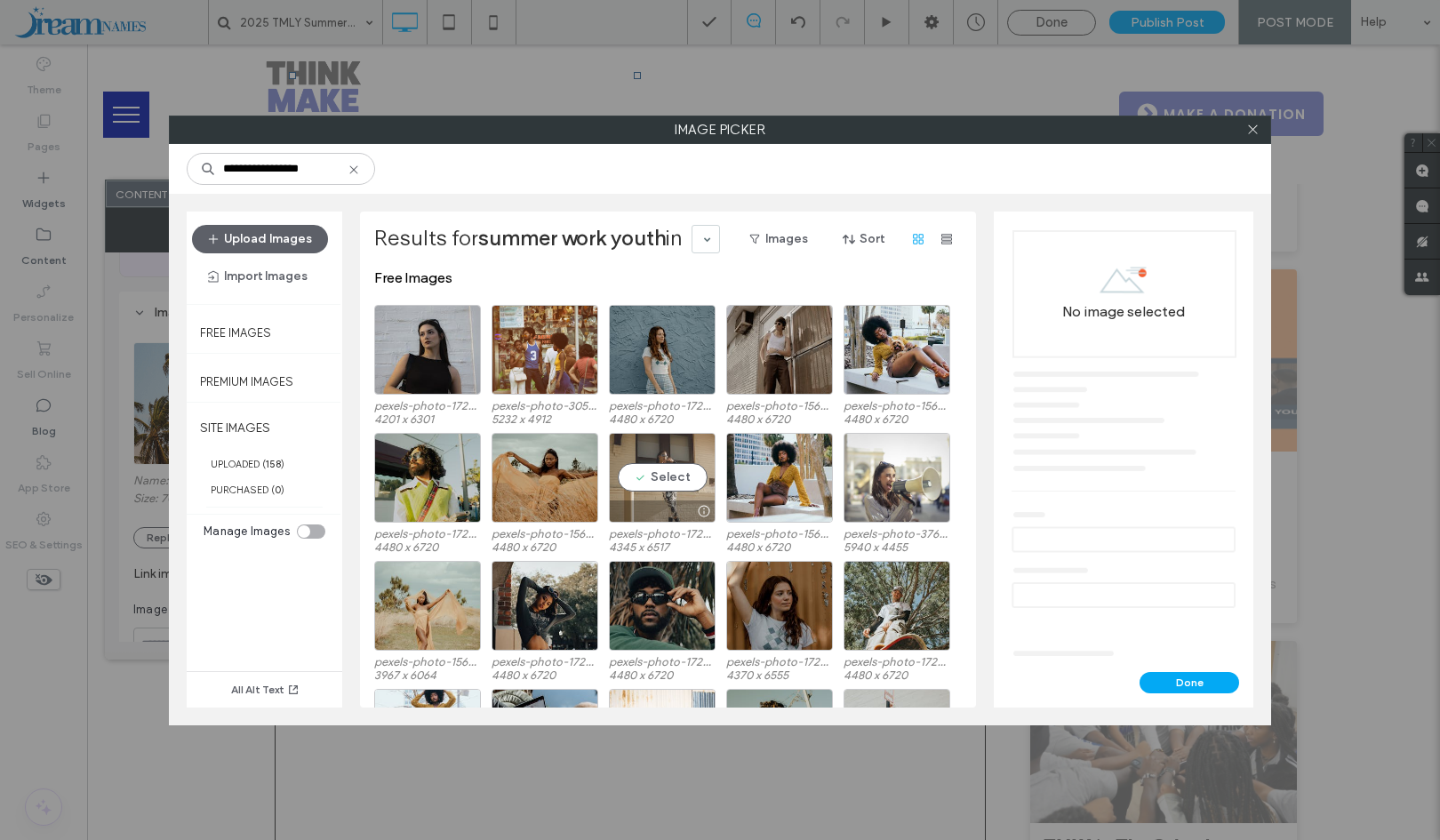 click on "Select" at bounding box center (662, 477) 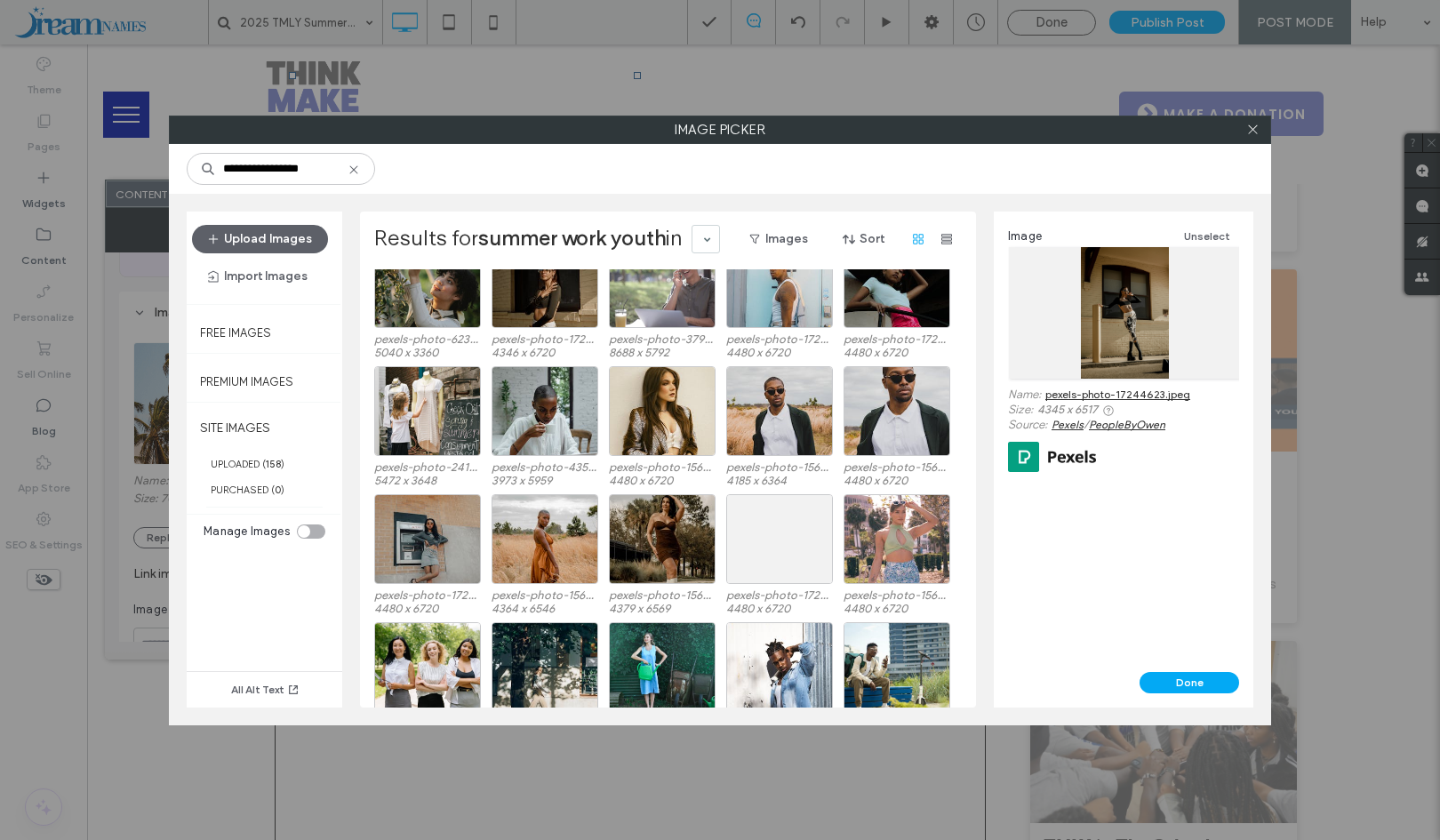 scroll, scrollTop: 0, scrollLeft: 0, axis: both 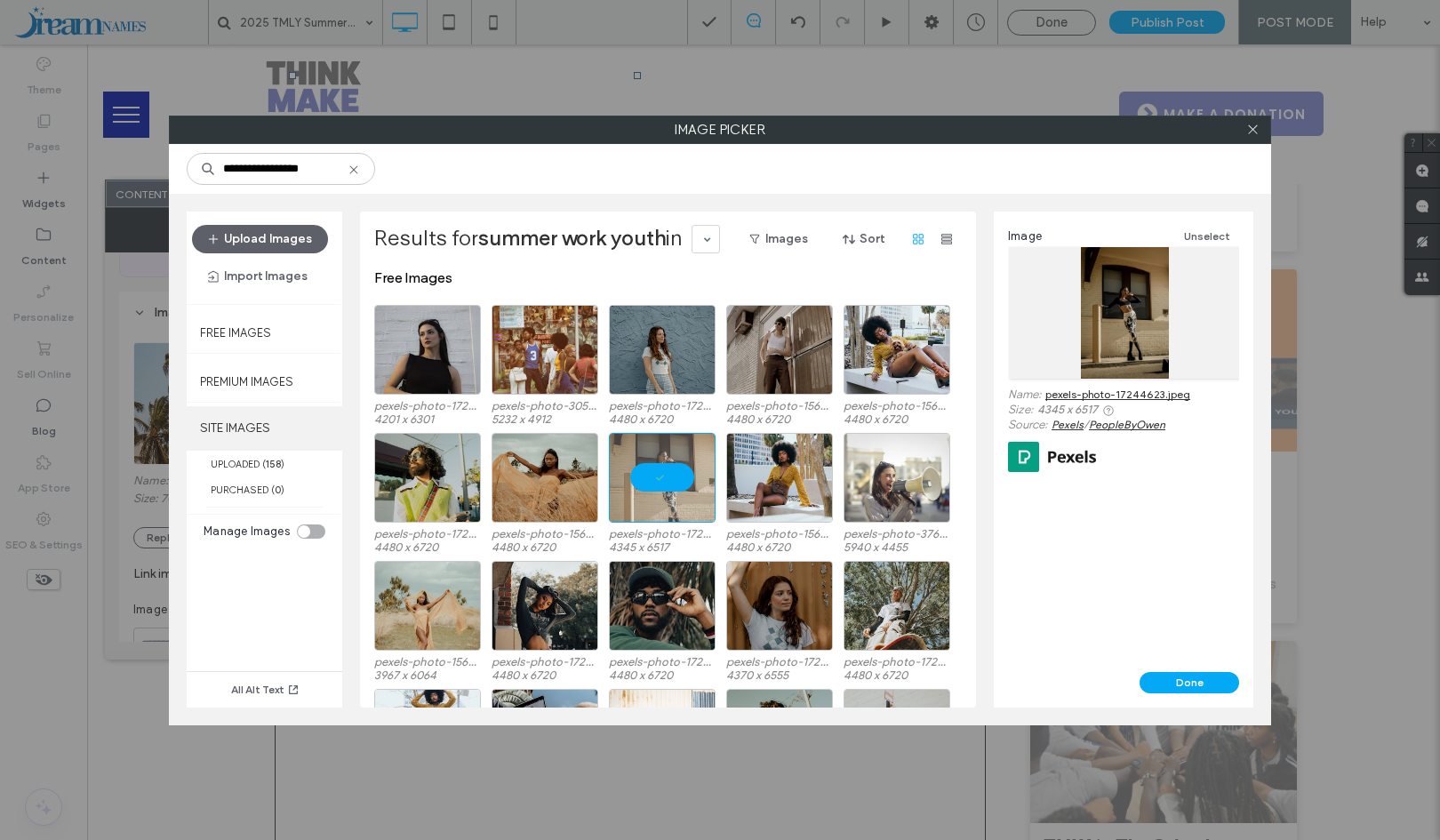click on "SITE IMAGES" at bounding box center (264, 428) 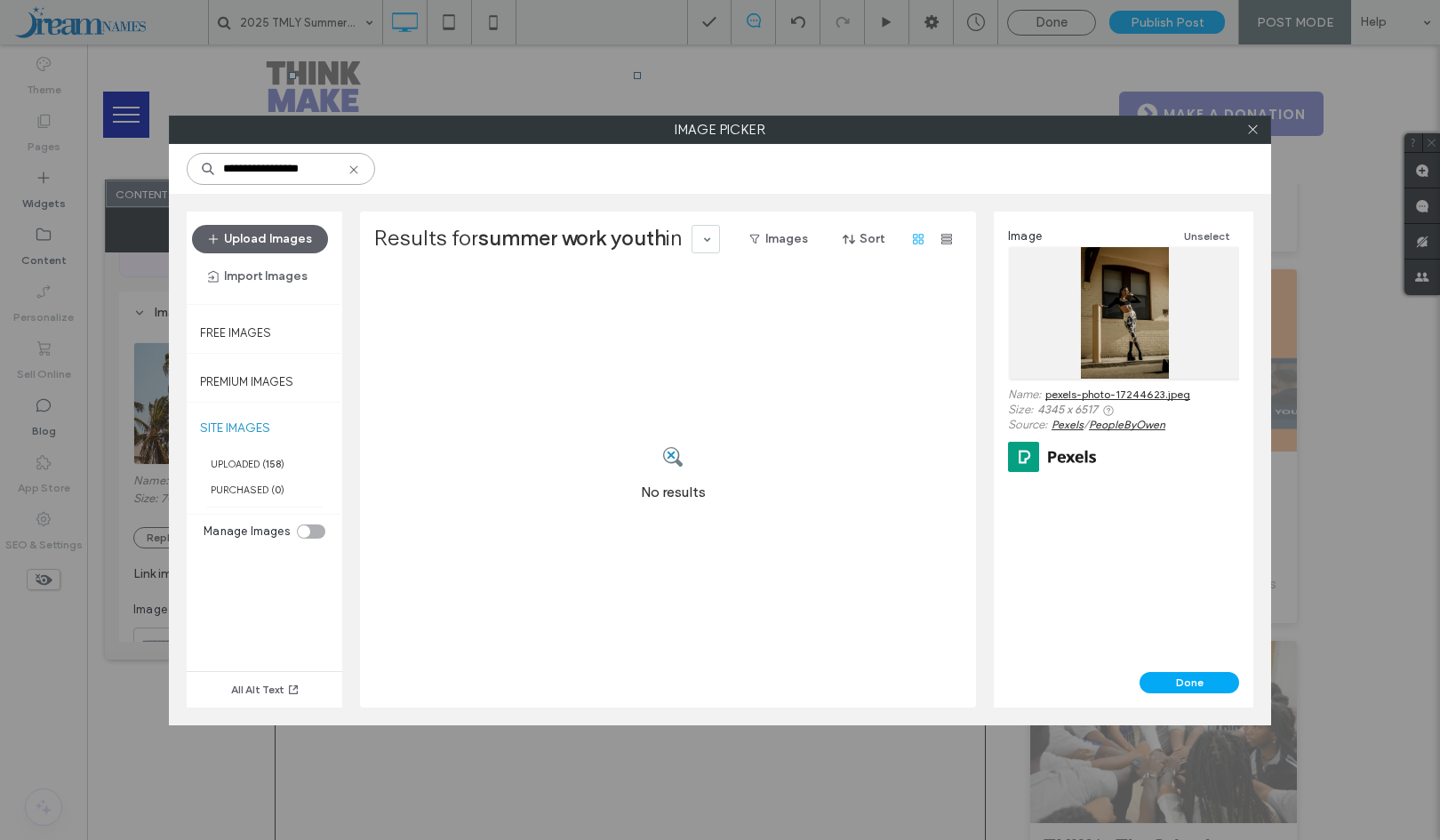 click on "**********" at bounding box center (281, 169) 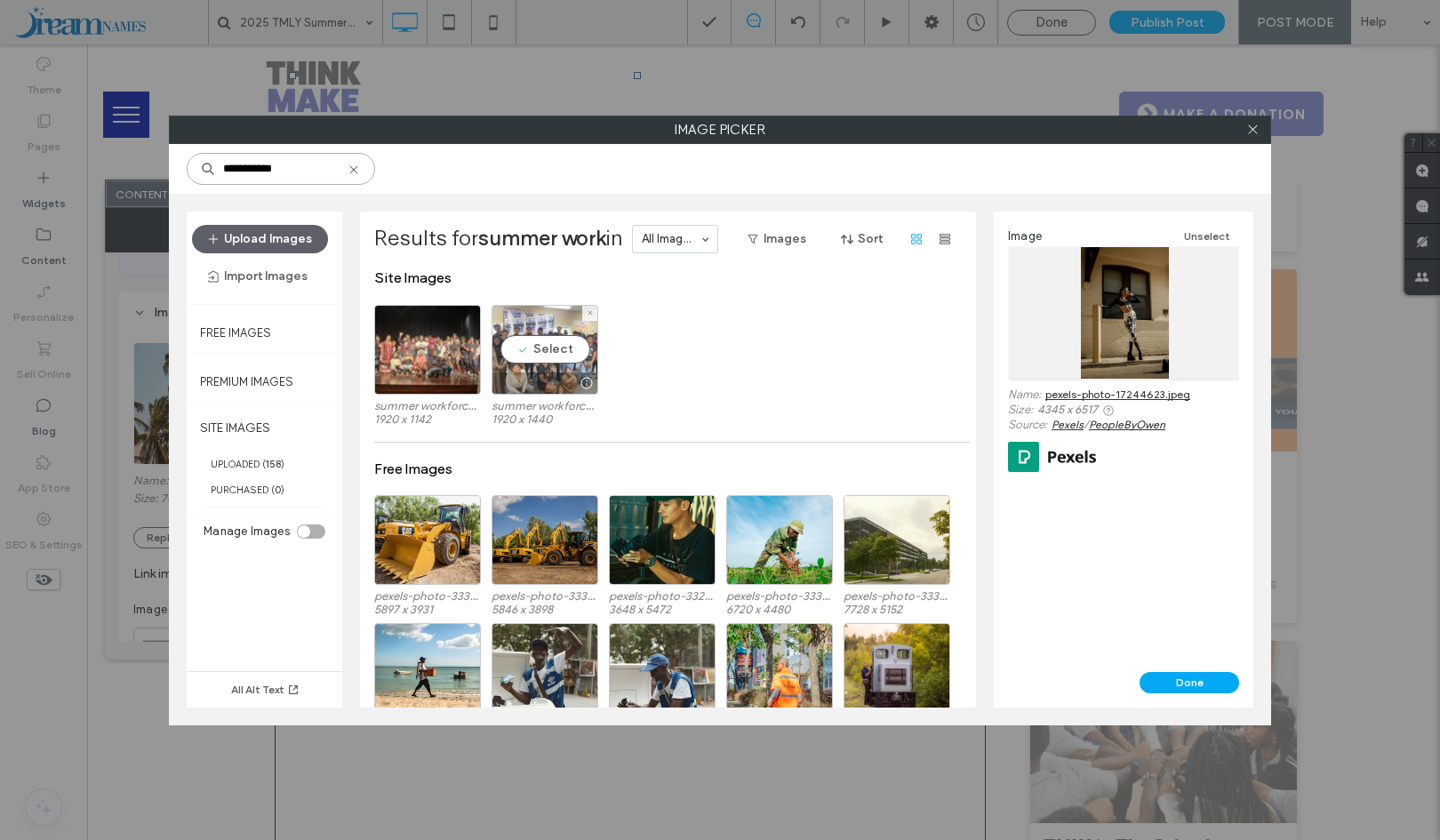 type on "**********" 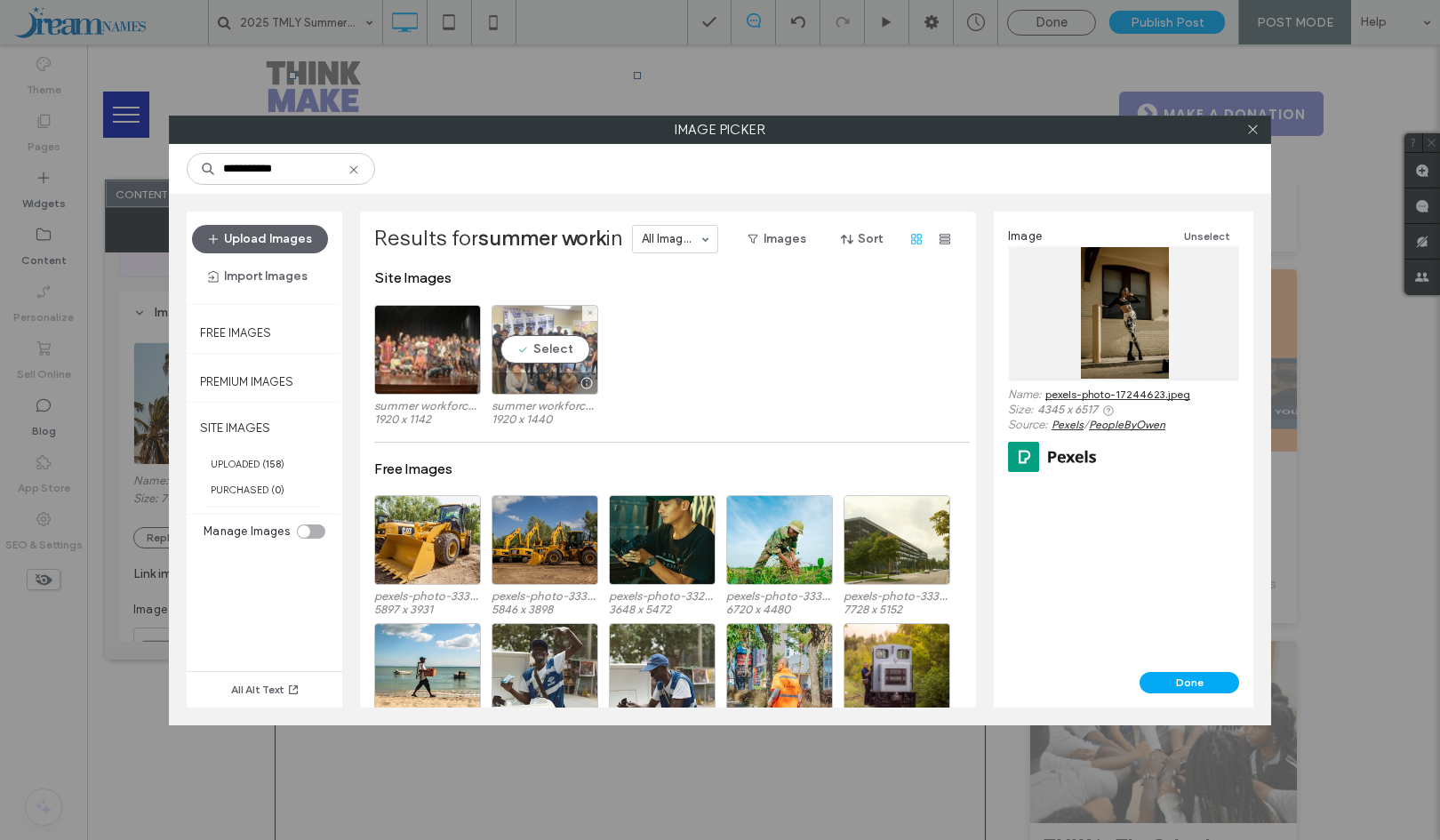 click on "Select" at bounding box center [545, 349] 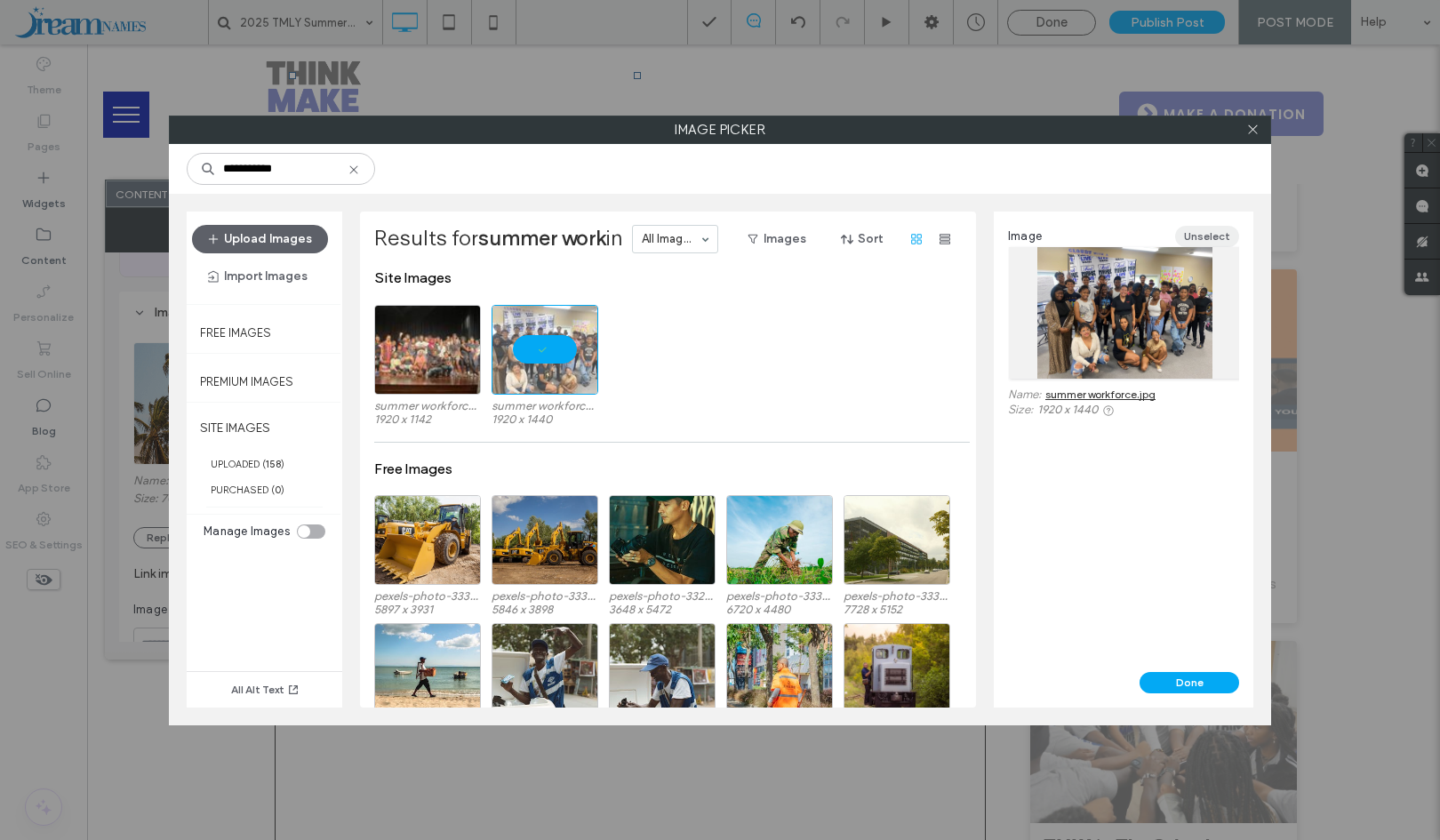 click on "Unselect" at bounding box center [1207, 236] 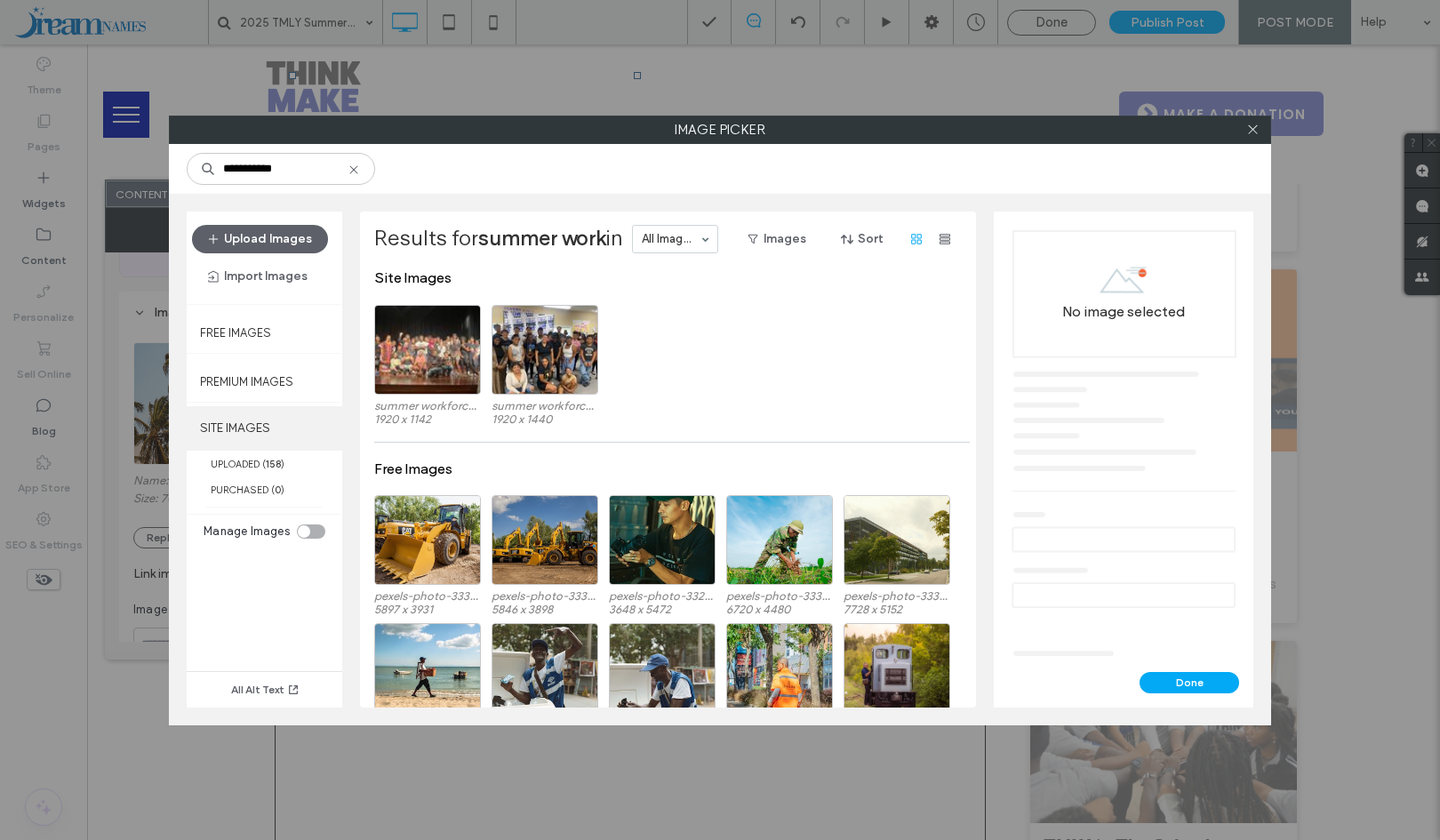 click on "SITE IMAGES" at bounding box center [264, 428] 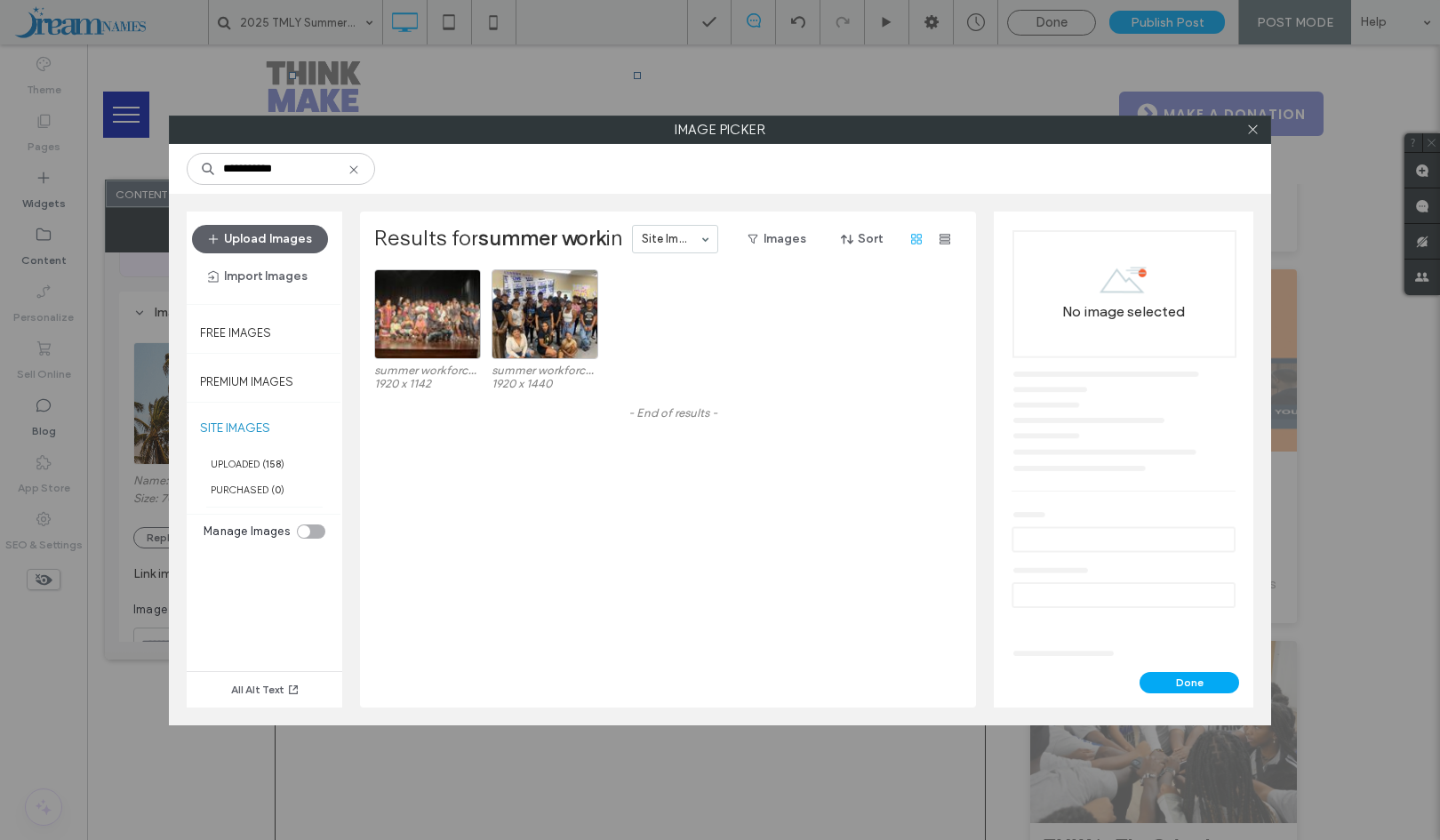 click 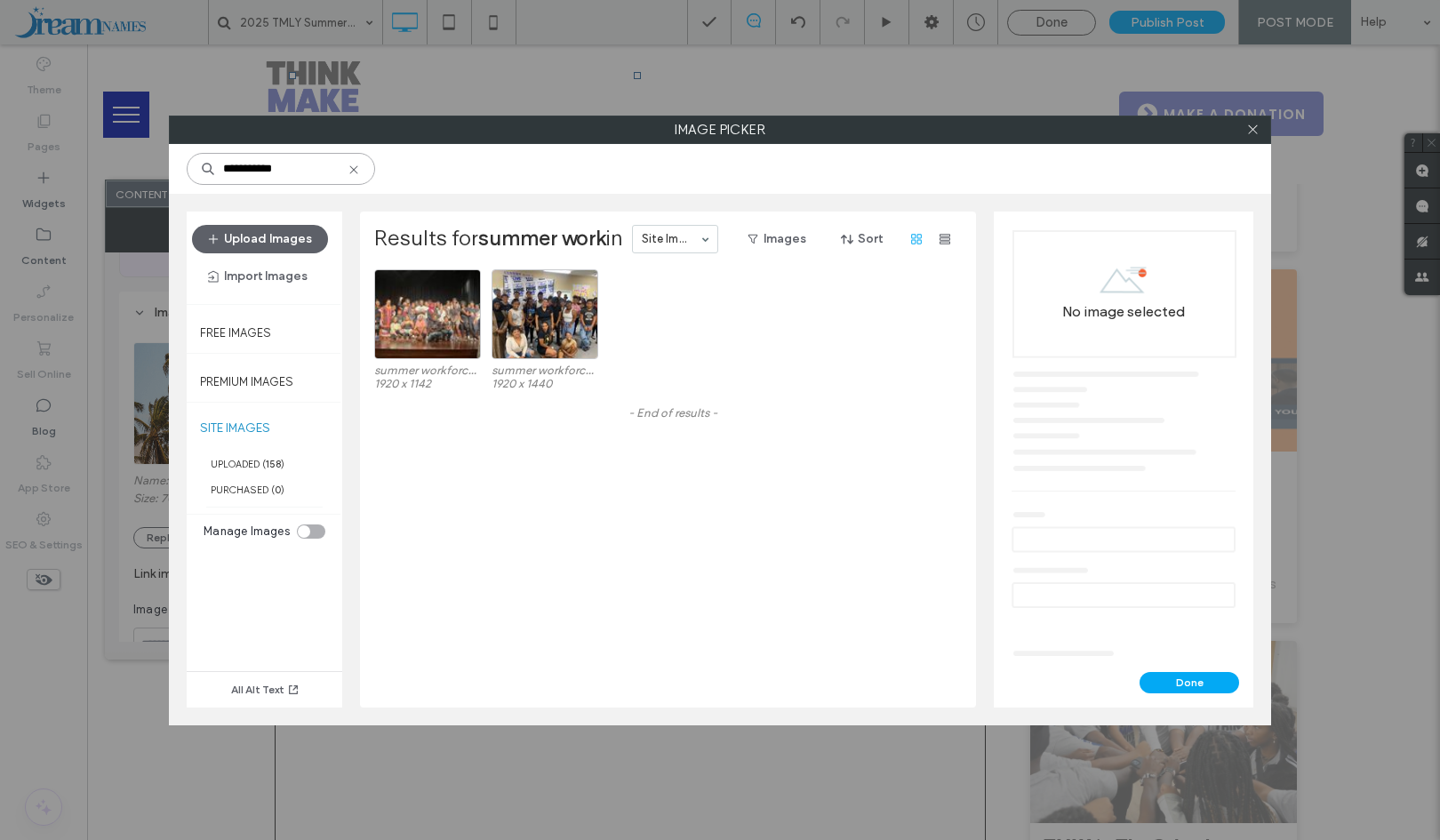 type 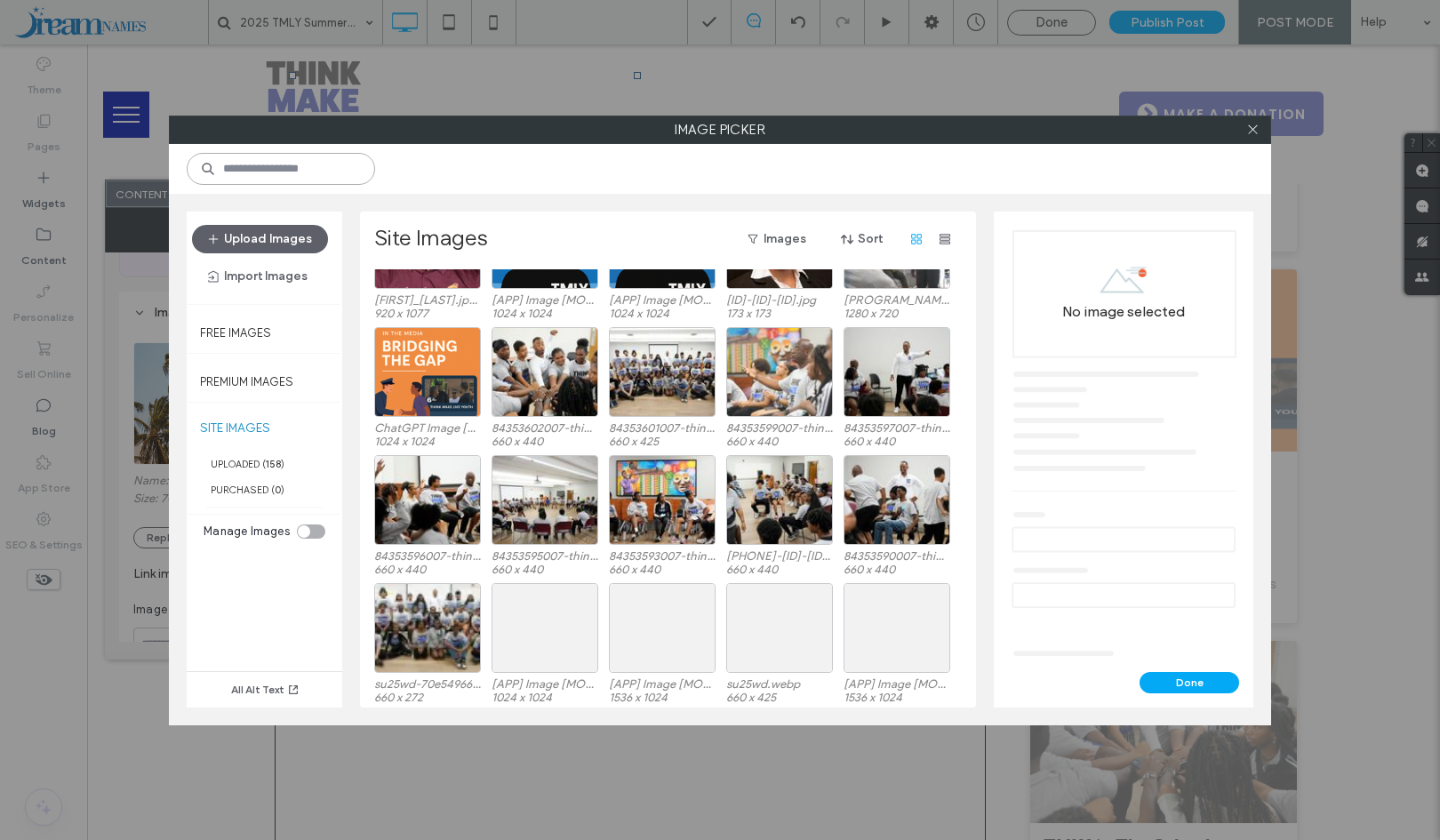 scroll, scrollTop: 202, scrollLeft: 0, axis: vertical 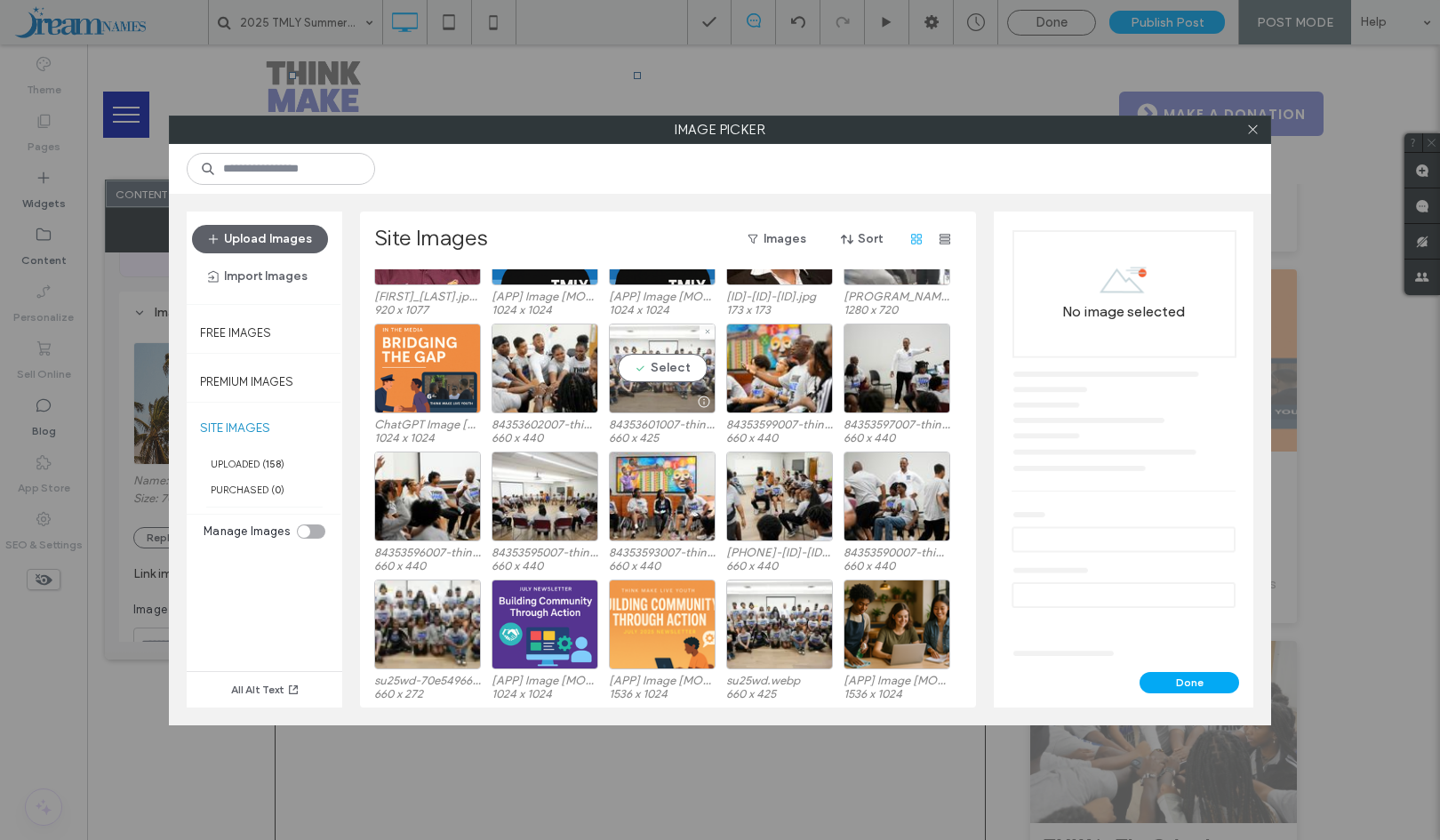 click on "Select" at bounding box center (662, 368) 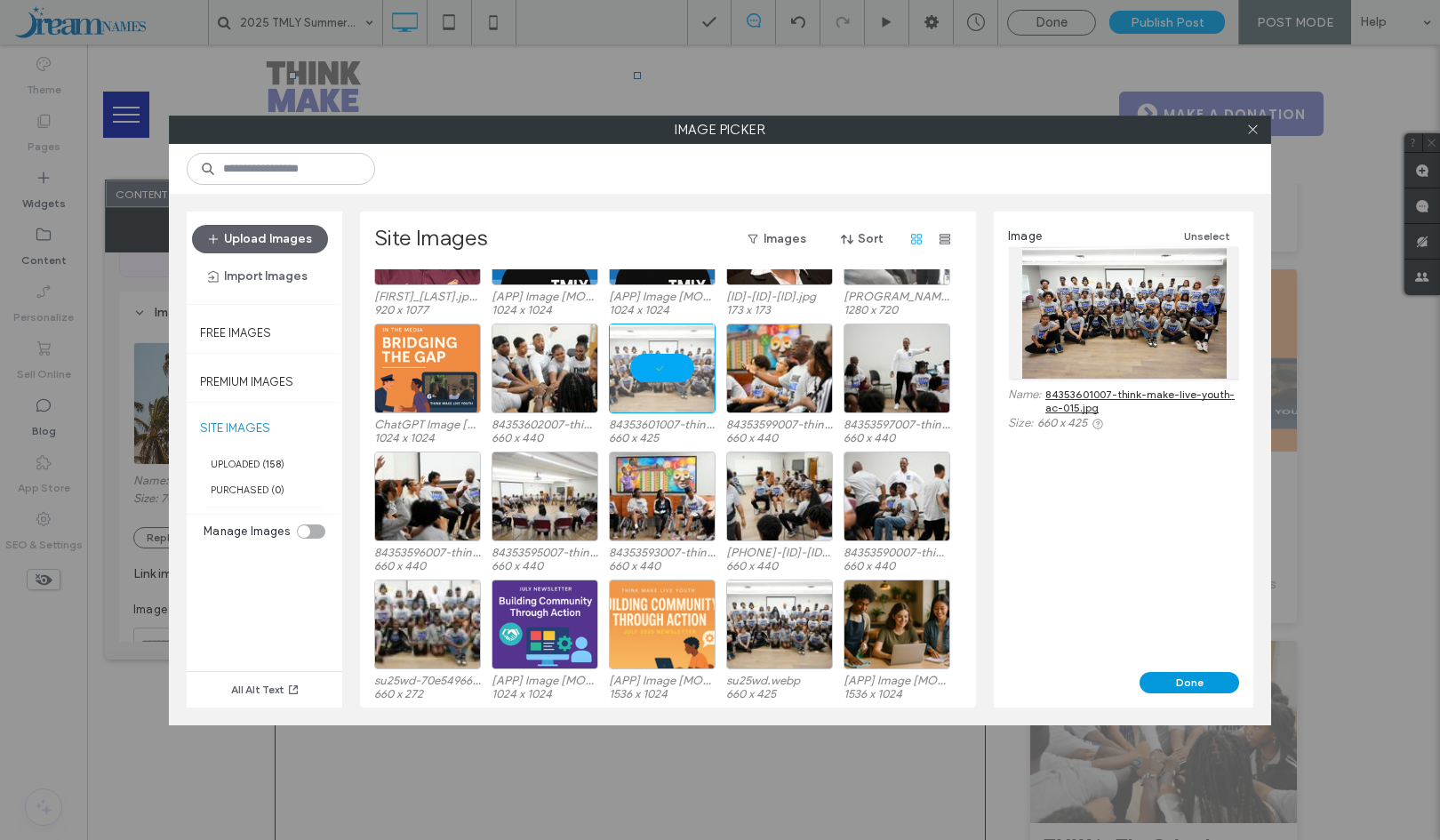 click on "Done" at bounding box center [1189, 683] 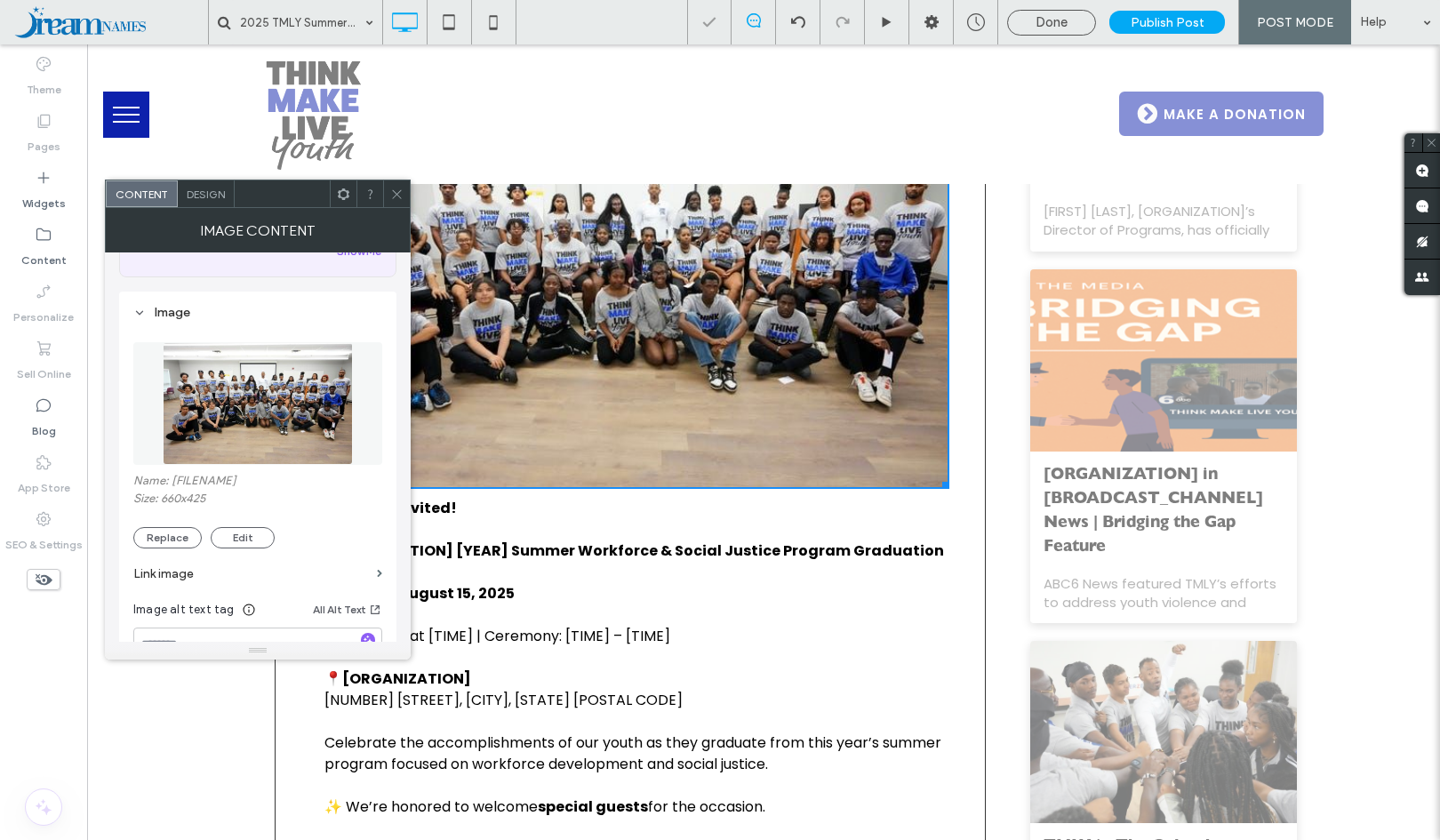 click at bounding box center [636, 287] 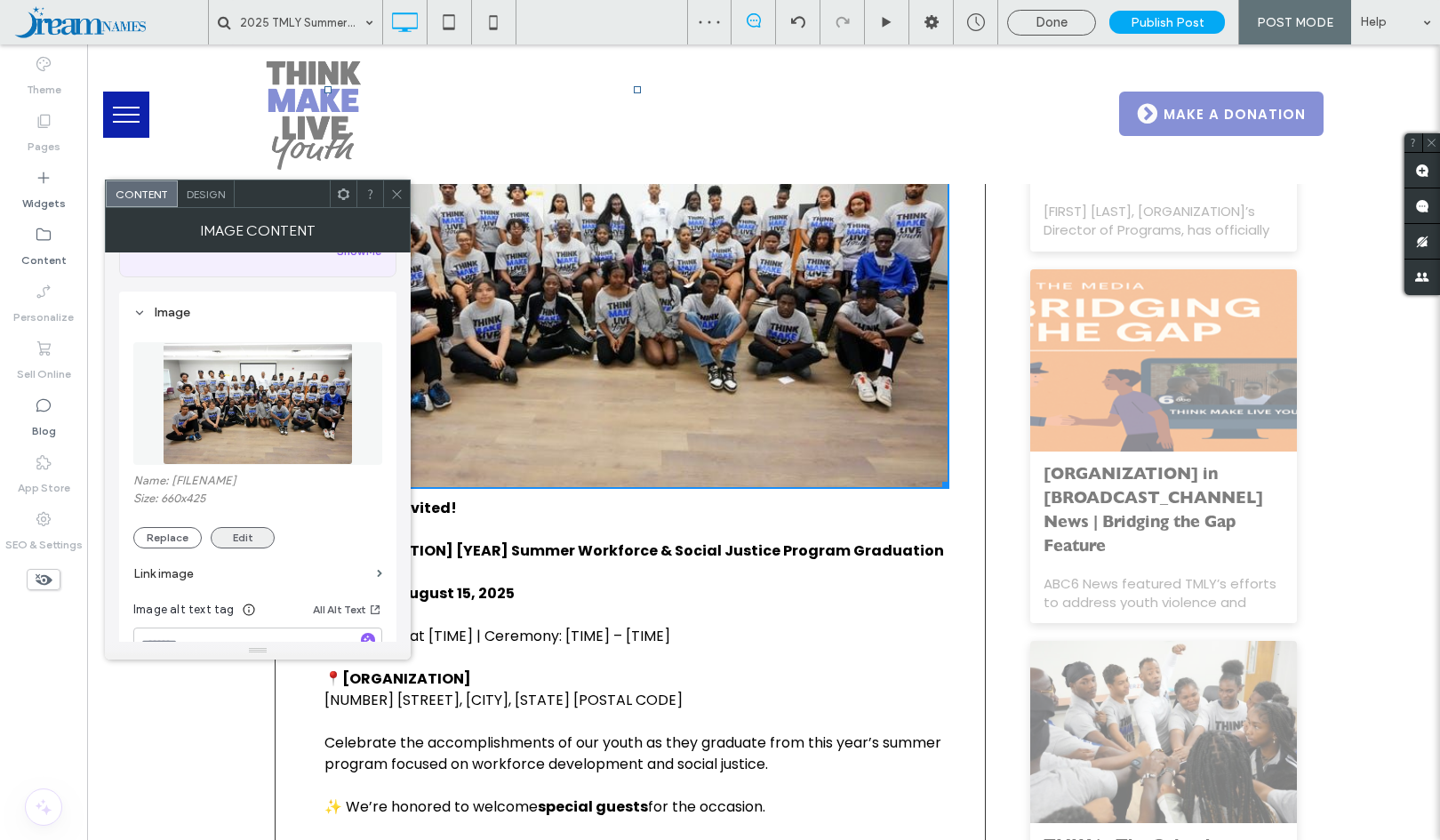 click on "Edit" at bounding box center (243, 538) 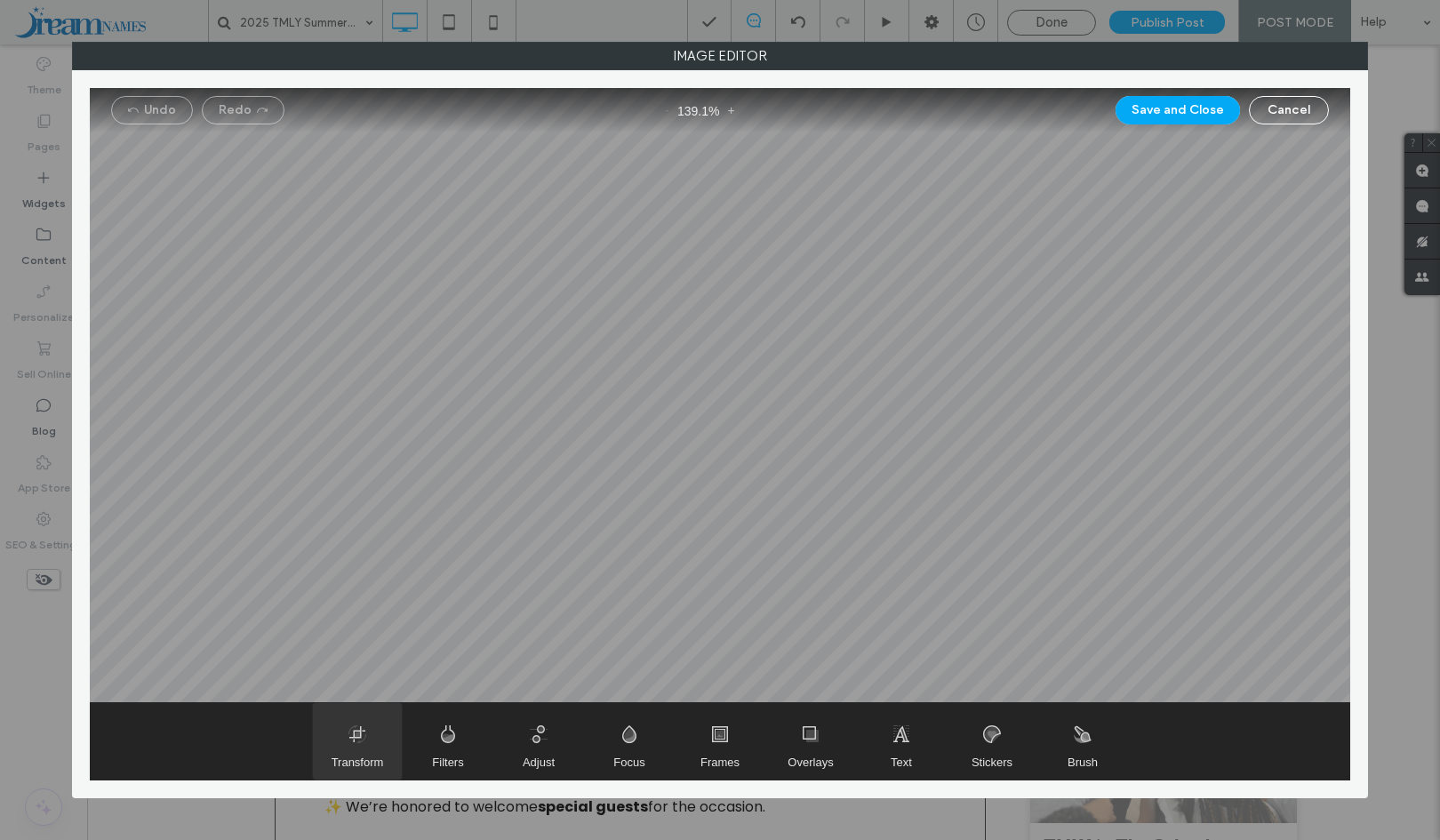 click at bounding box center [357, 741] 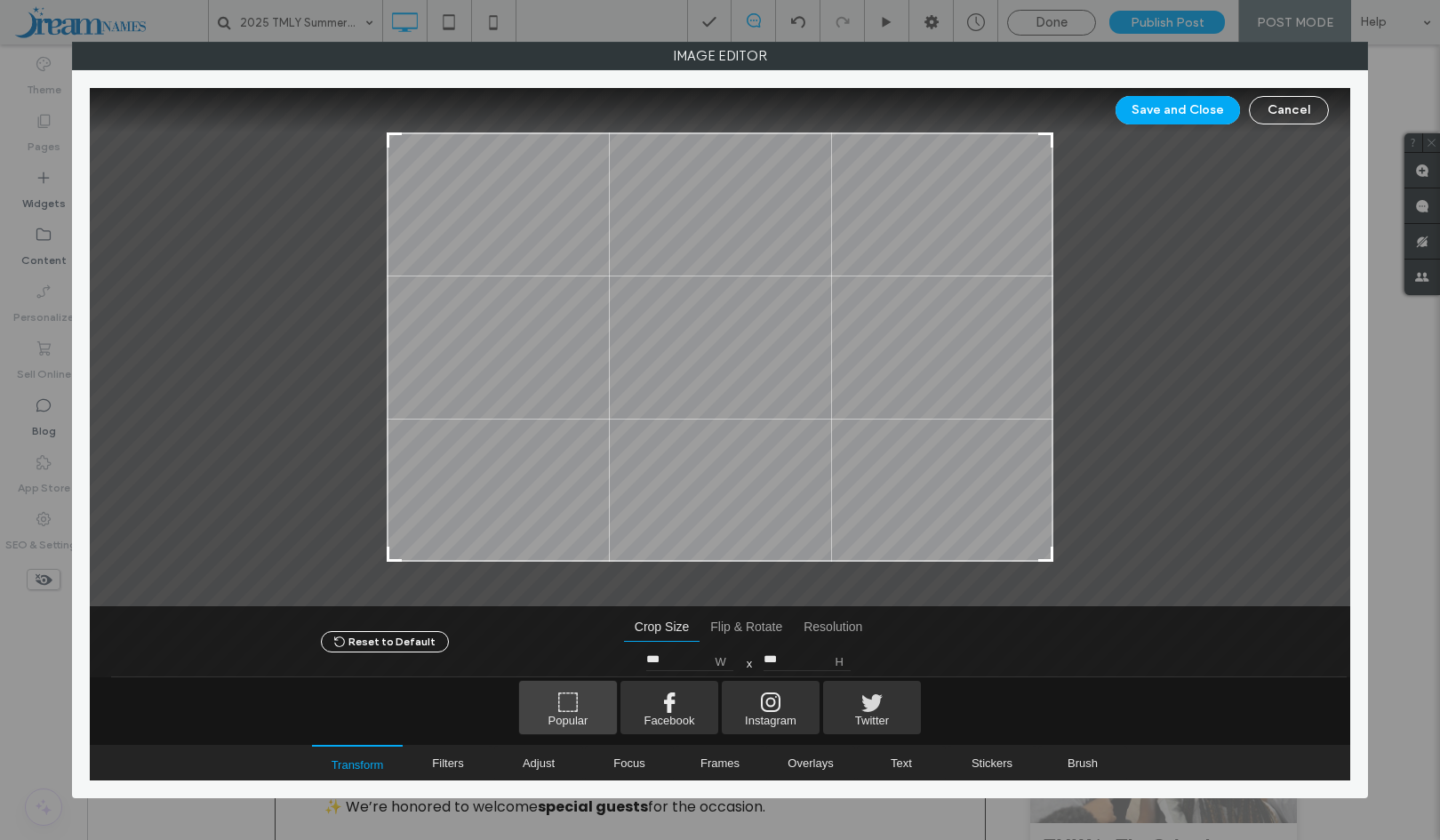 click at bounding box center (568, 708) 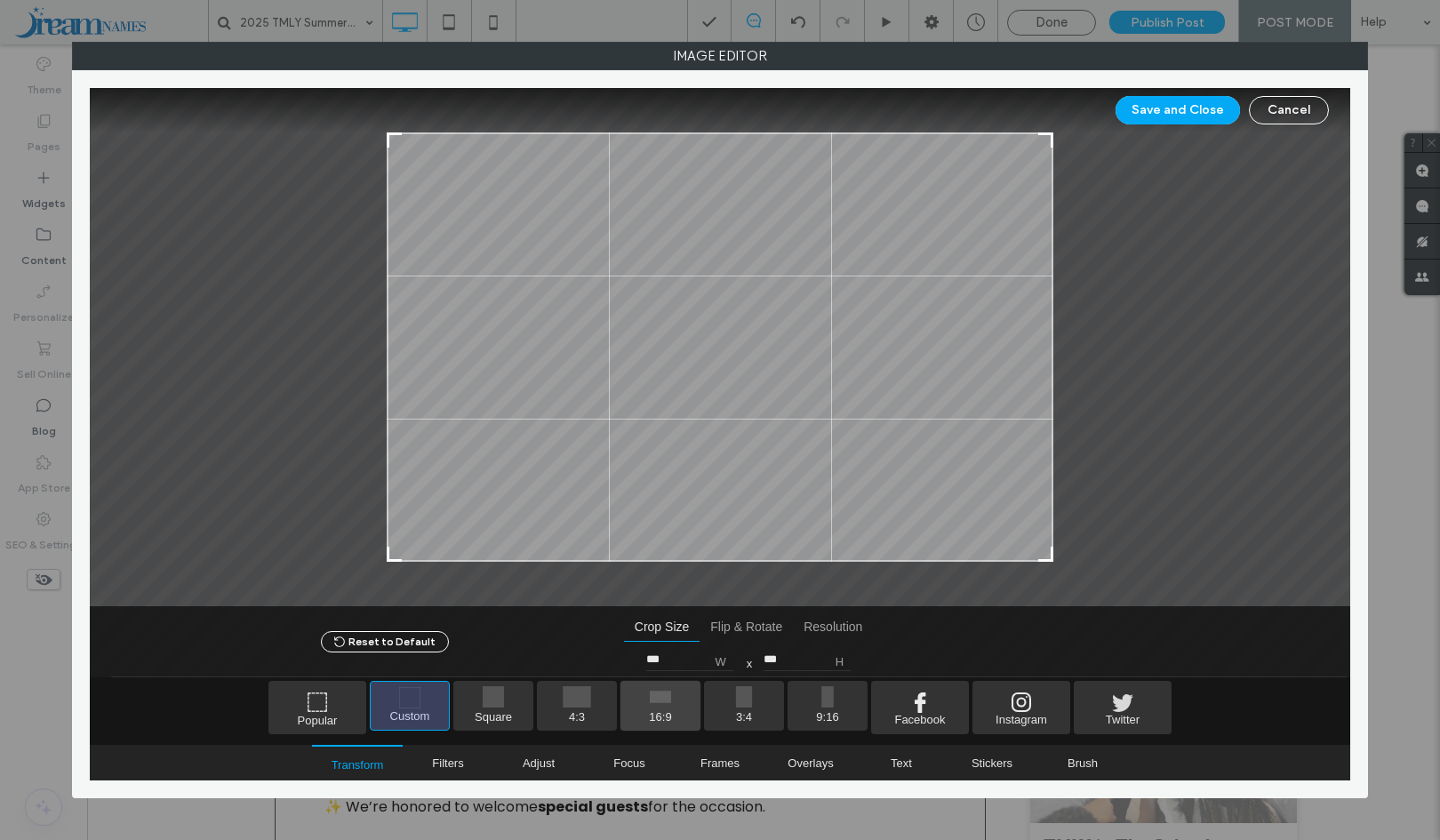 click at bounding box center [660, 706] 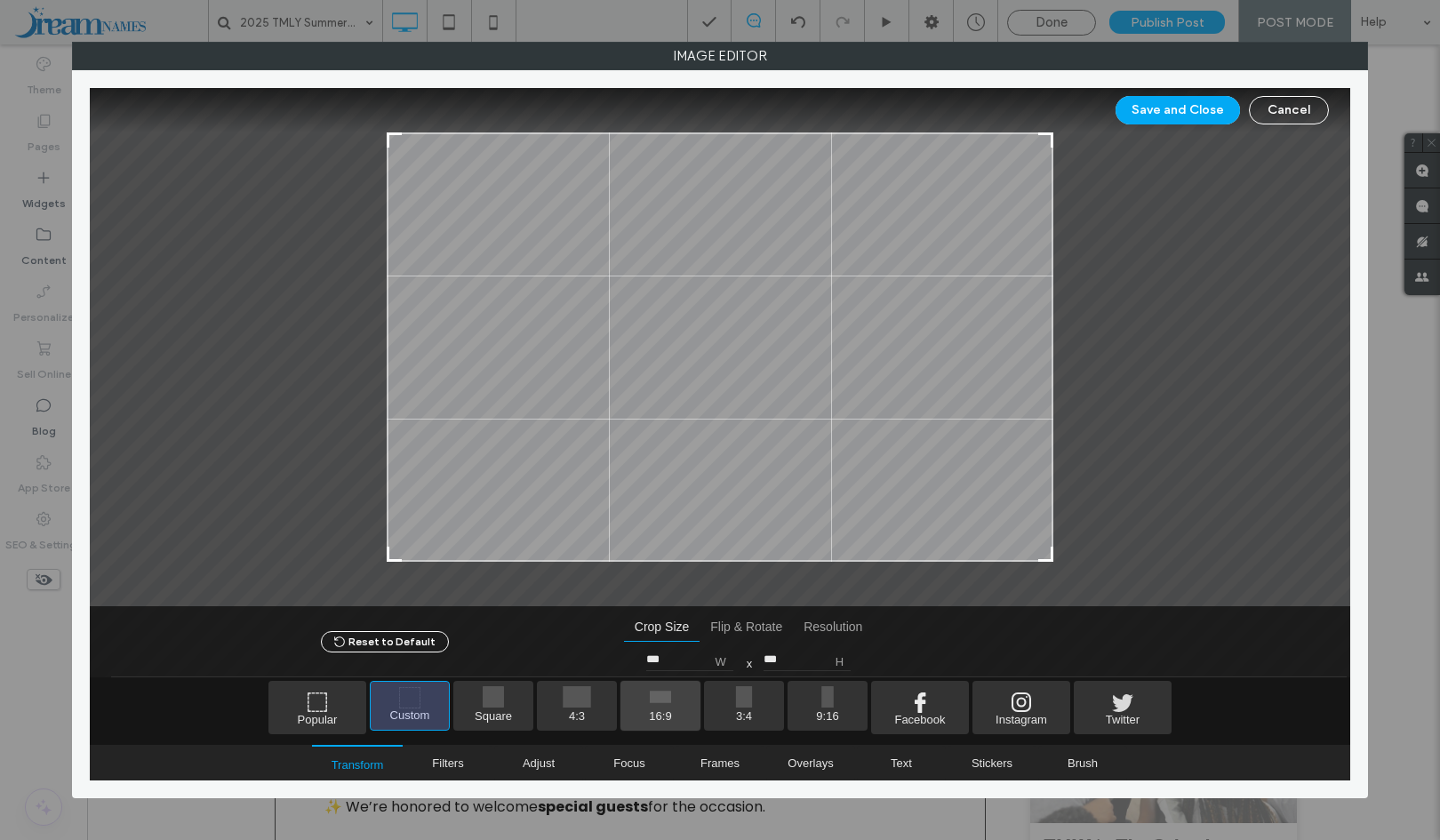 type on "***" 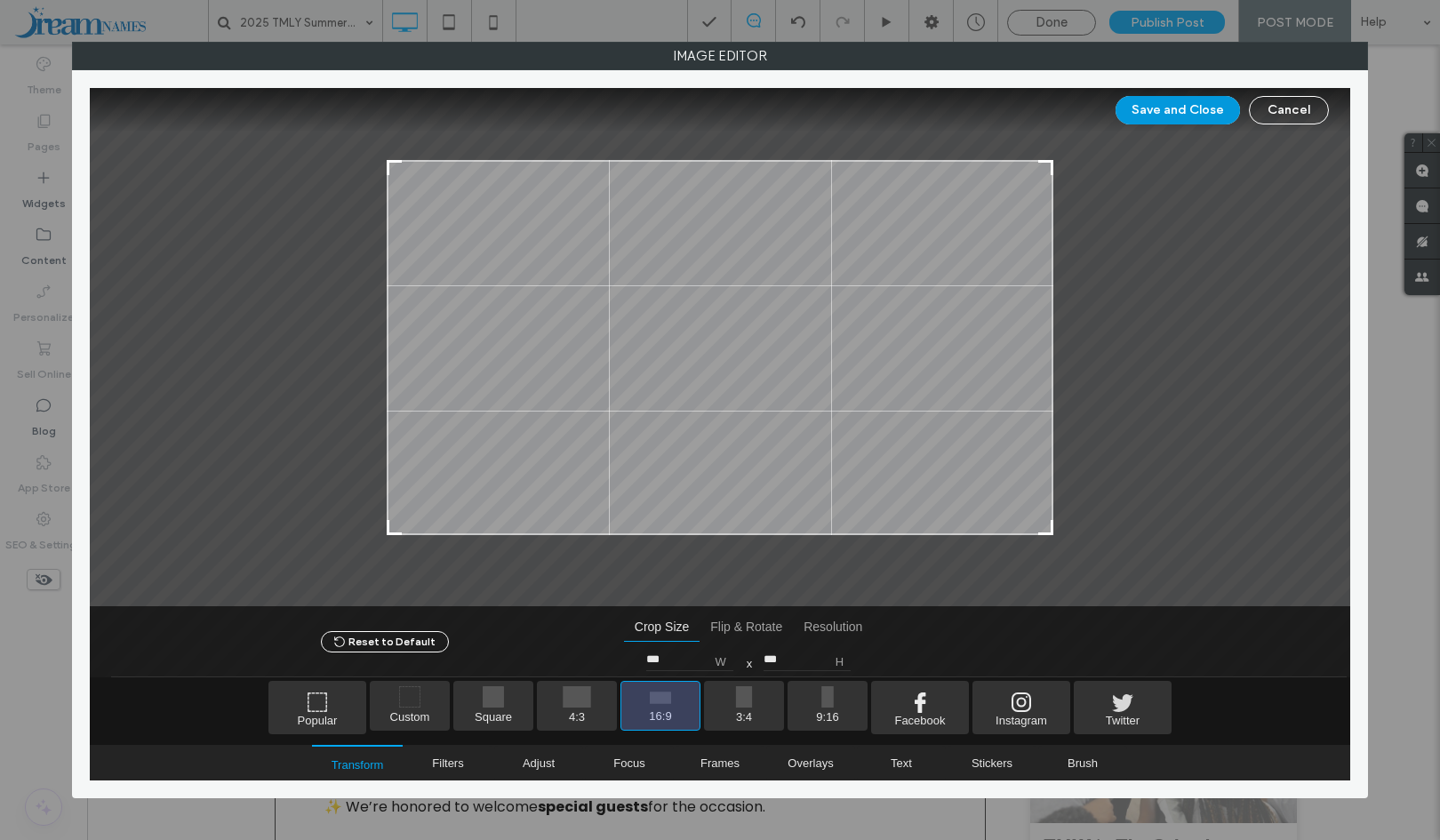 click on "Save and Close" at bounding box center (1178, 110) 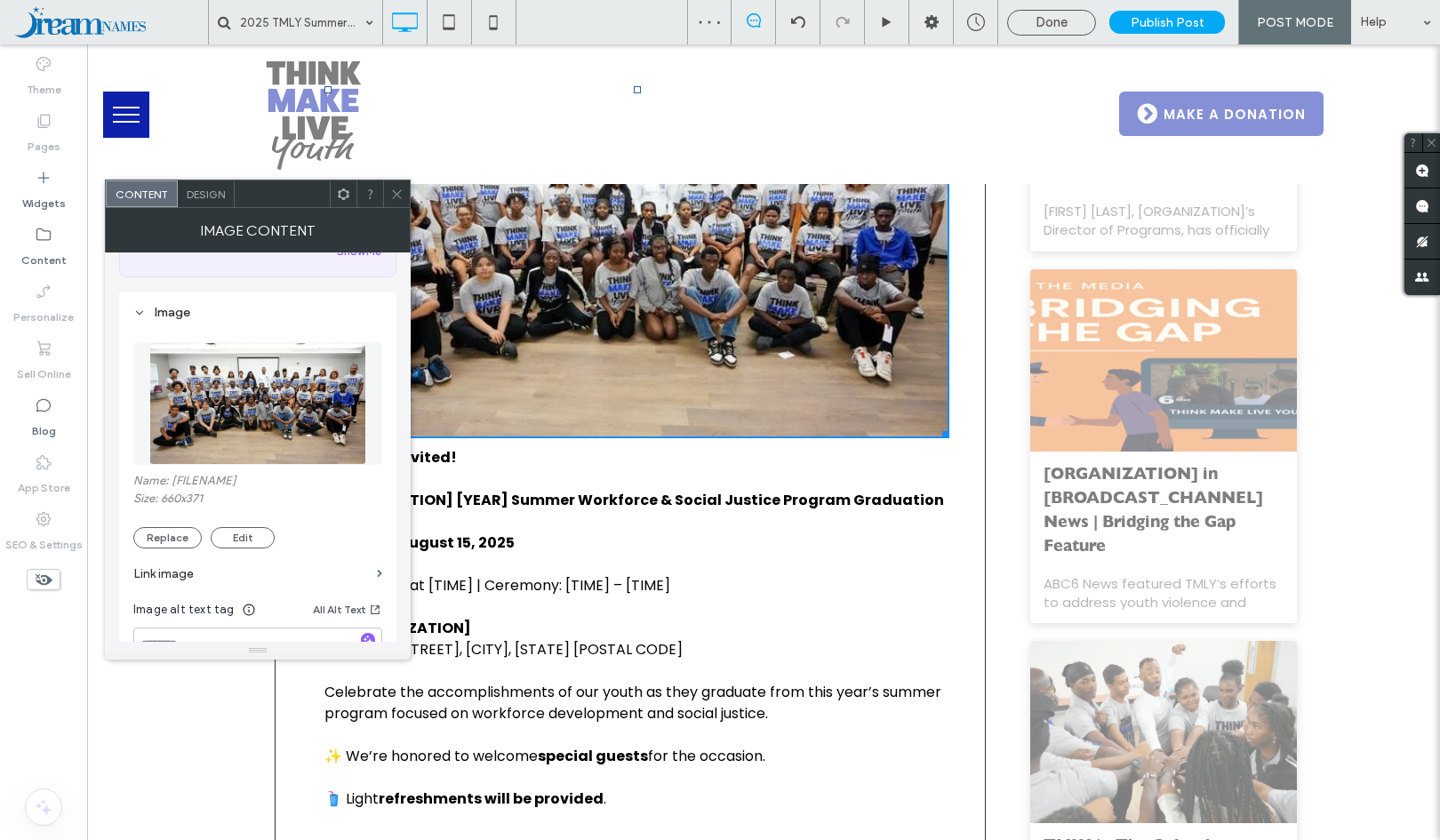 click 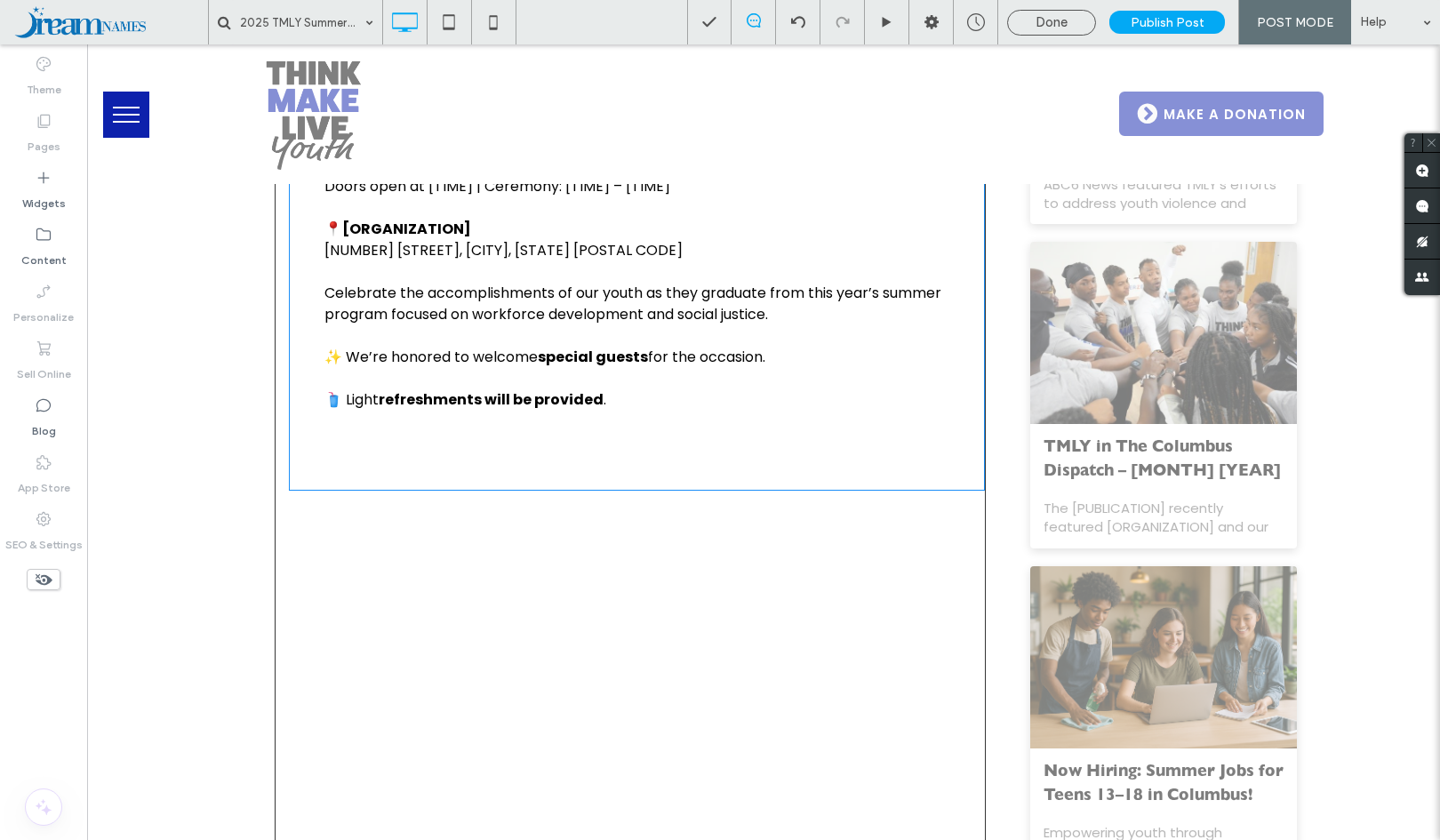 scroll, scrollTop: 781, scrollLeft: 0, axis: vertical 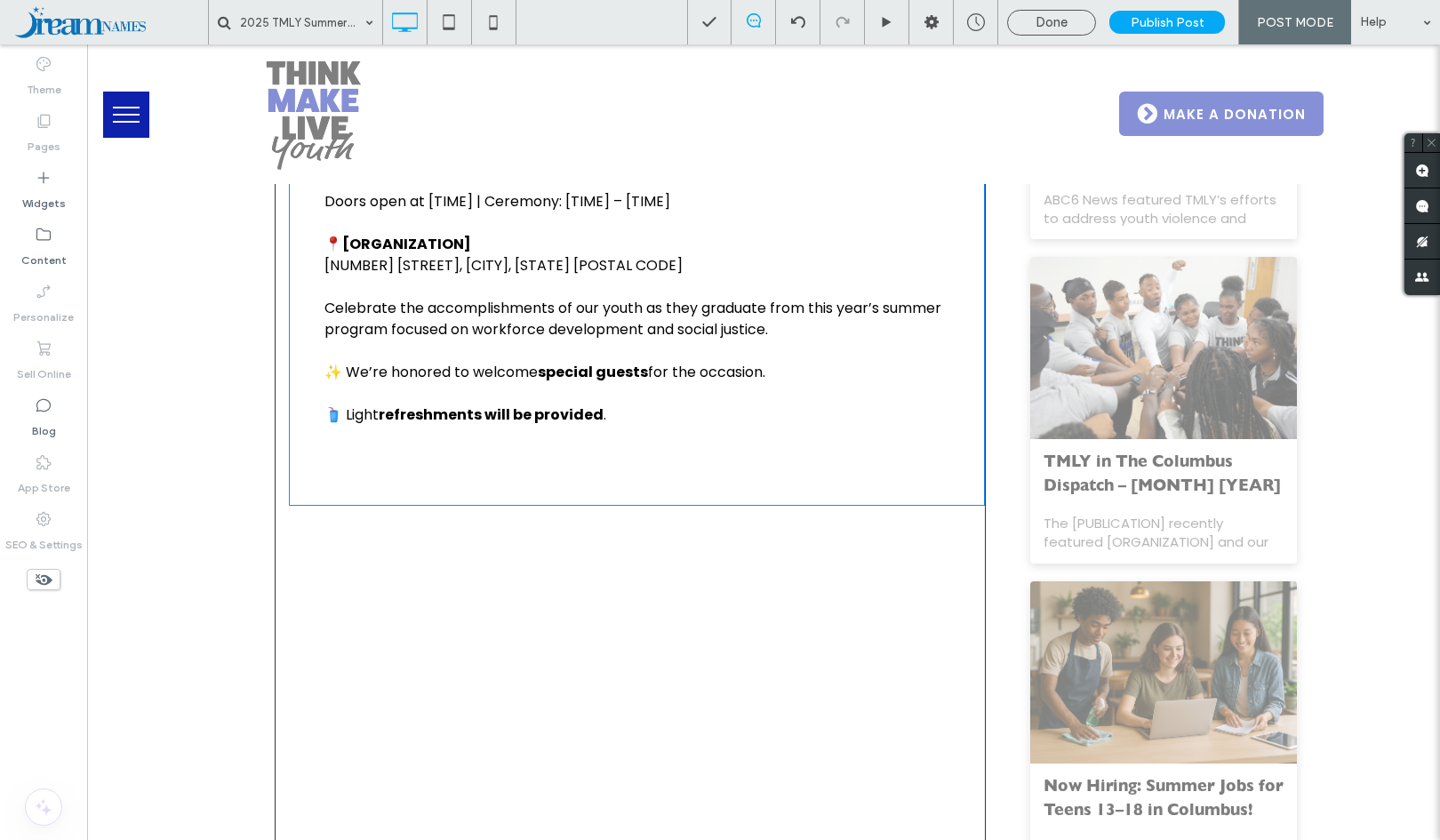 click on "Honoring our youth as they complete the Summer Workforce & Social Justice Program. You’re Invited! Think Make Live Youth’s [YEAR] Summer Workforce & Social Justice Program Graduation Friday, [MONTH] [DAY], [YEAR] Doors open at [TIME] | Ceremony: [TIME] – [TIME] [ORGANIZATION] [ADDRESS], [CITY], [STATE] [ZIP_CODE] Celebrate the accomplishments of our youth as they graduate from this year’s summer program focused on workforce development and social justice. We’re honored to welcome special guests for the occasion. Light refreshments will be provided. Click To Paste" at bounding box center [636, 33] 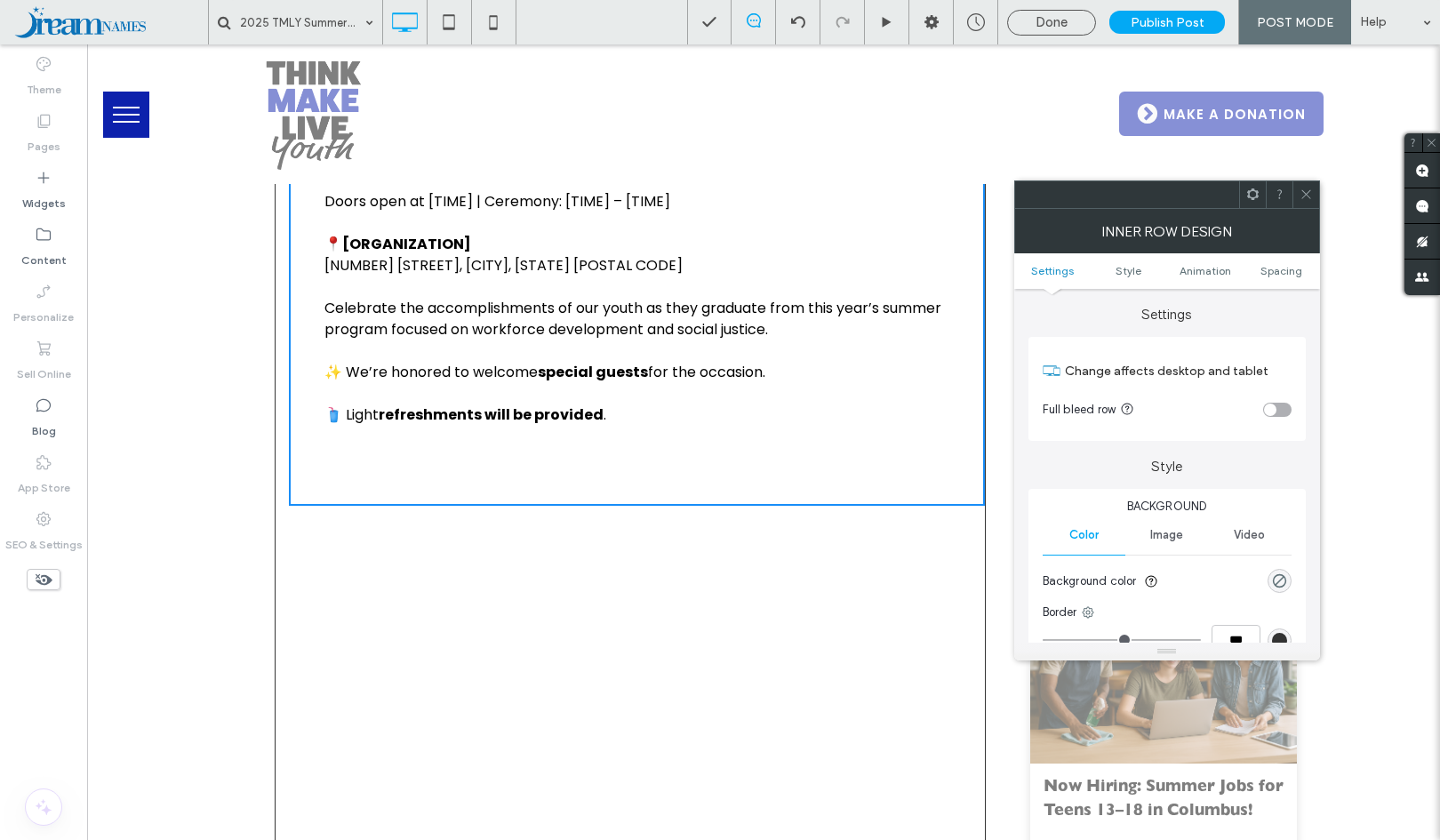 click on "Inner Row Design" at bounding box center (1167, 231) 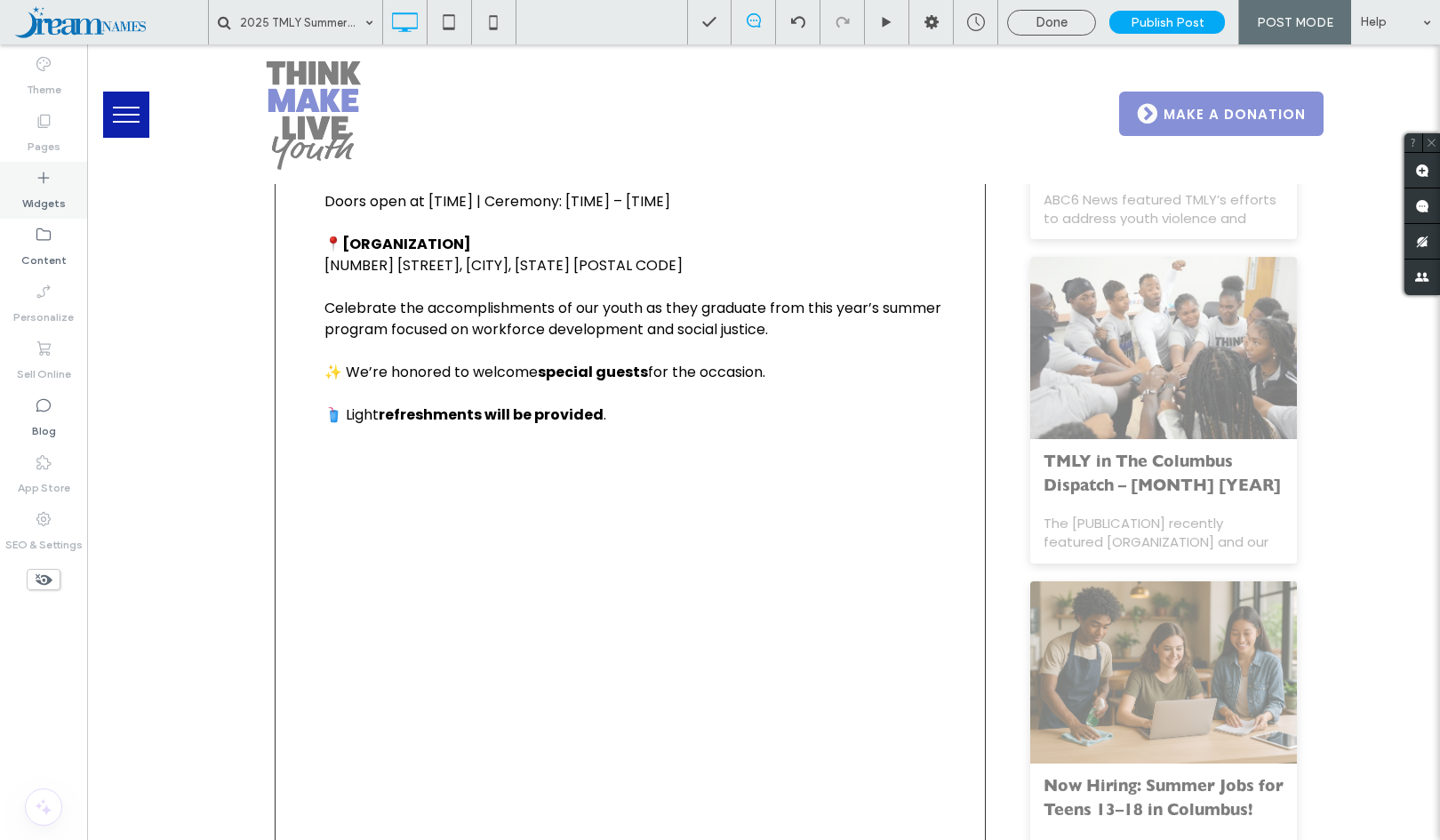 click 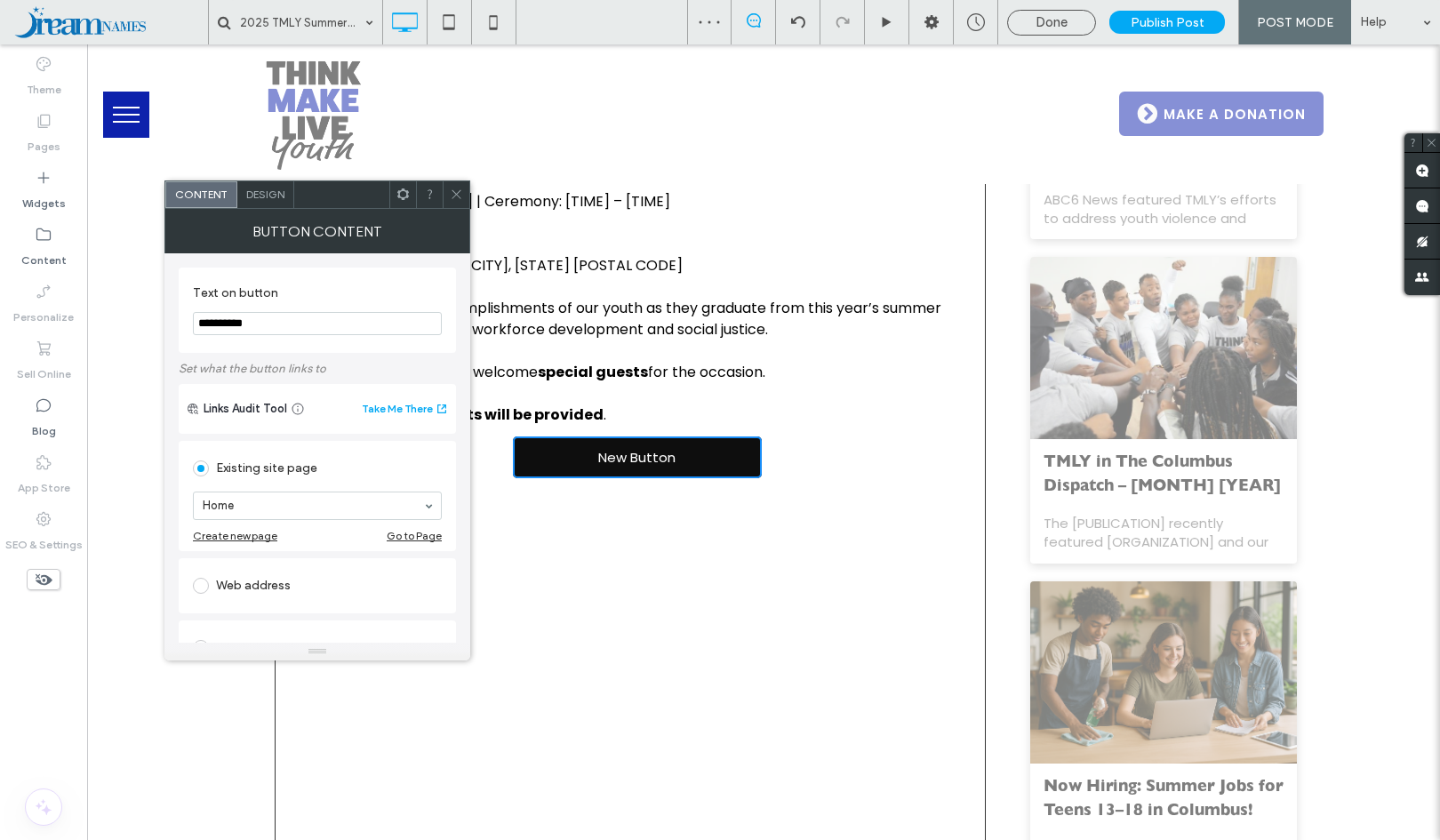 click on "**********" at bounding box center (317, 324) 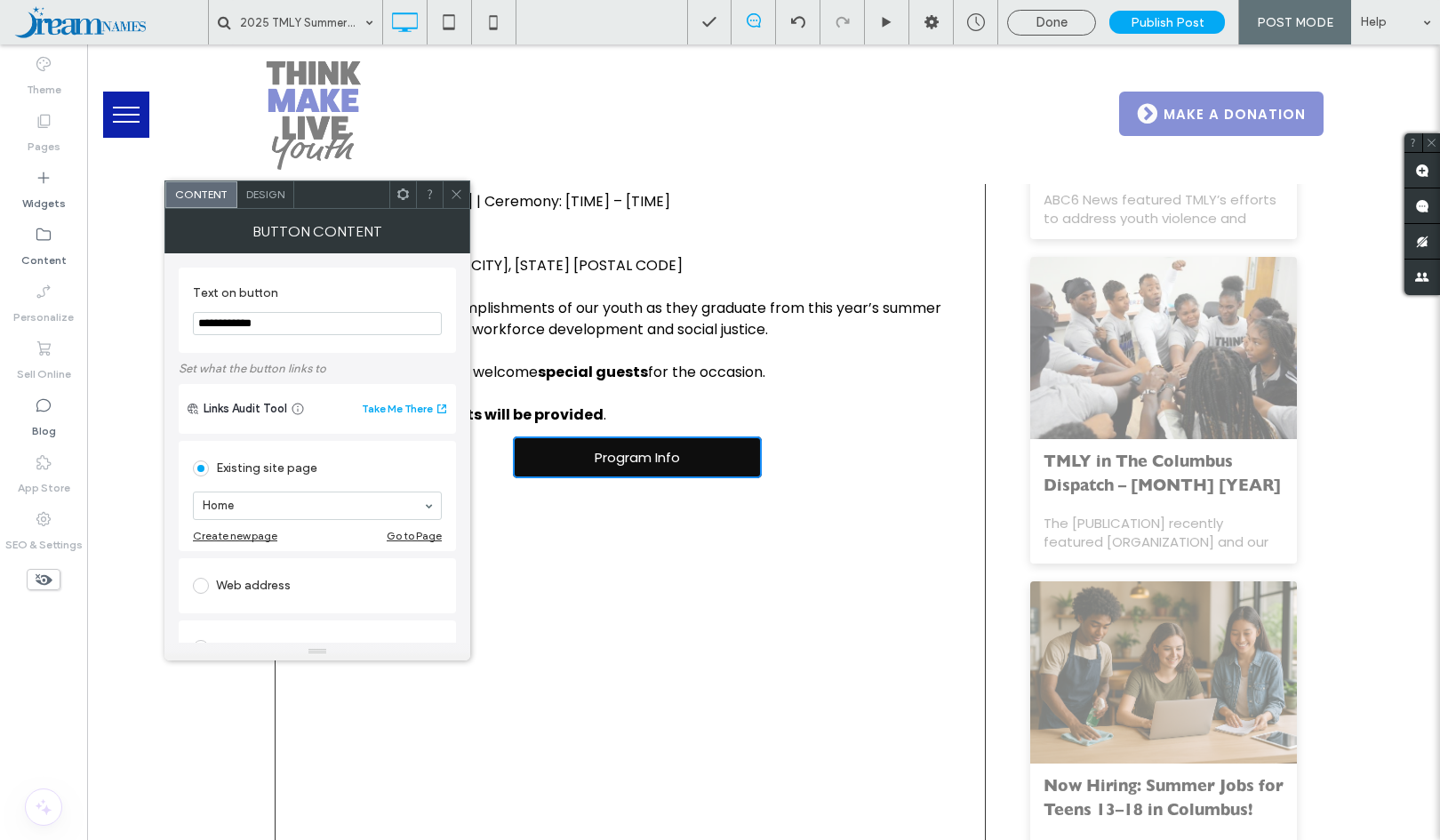 type on "**********" 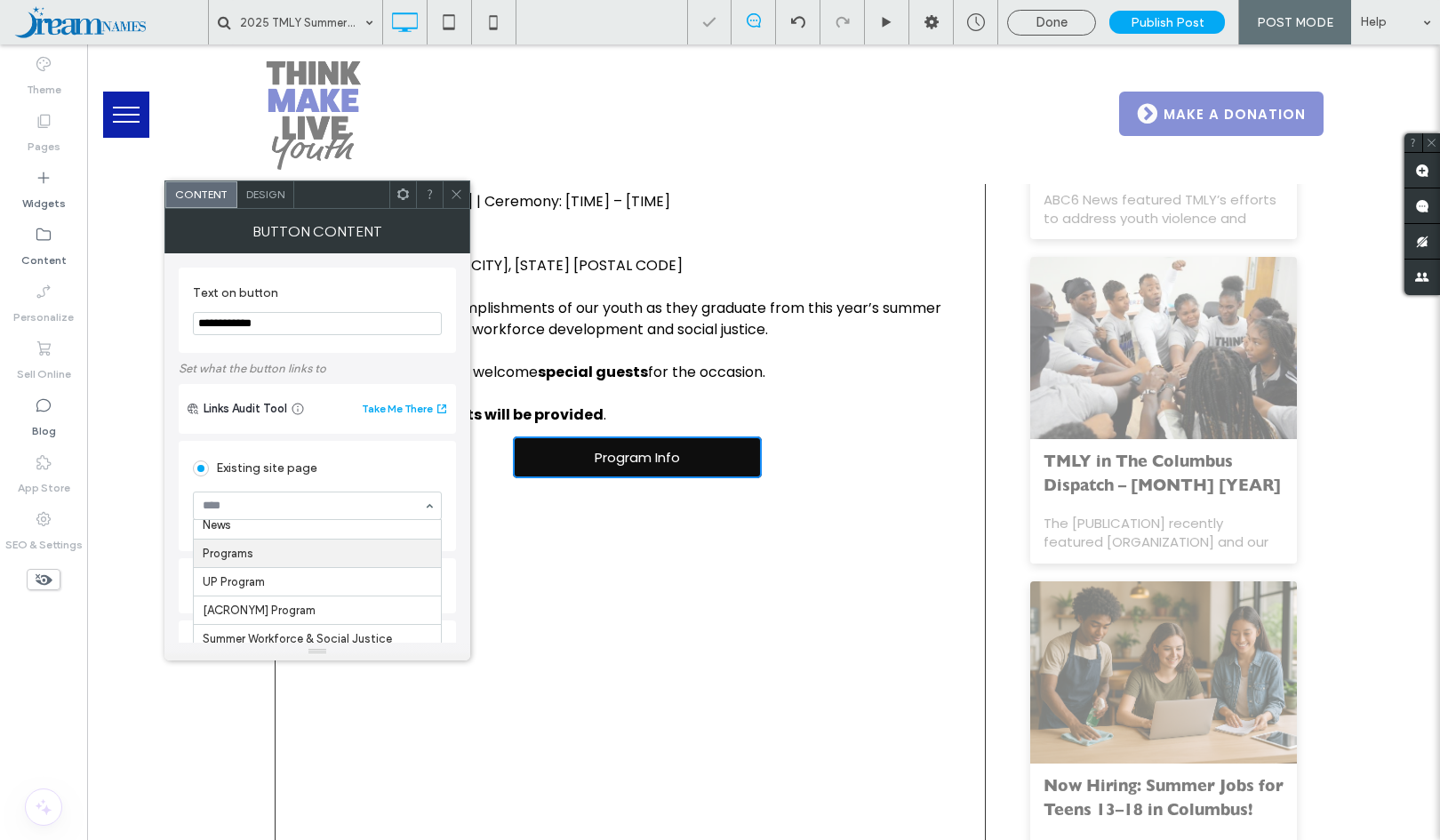 scroll, scrollTop: 67, scrollLeft: 0, axis: vertical 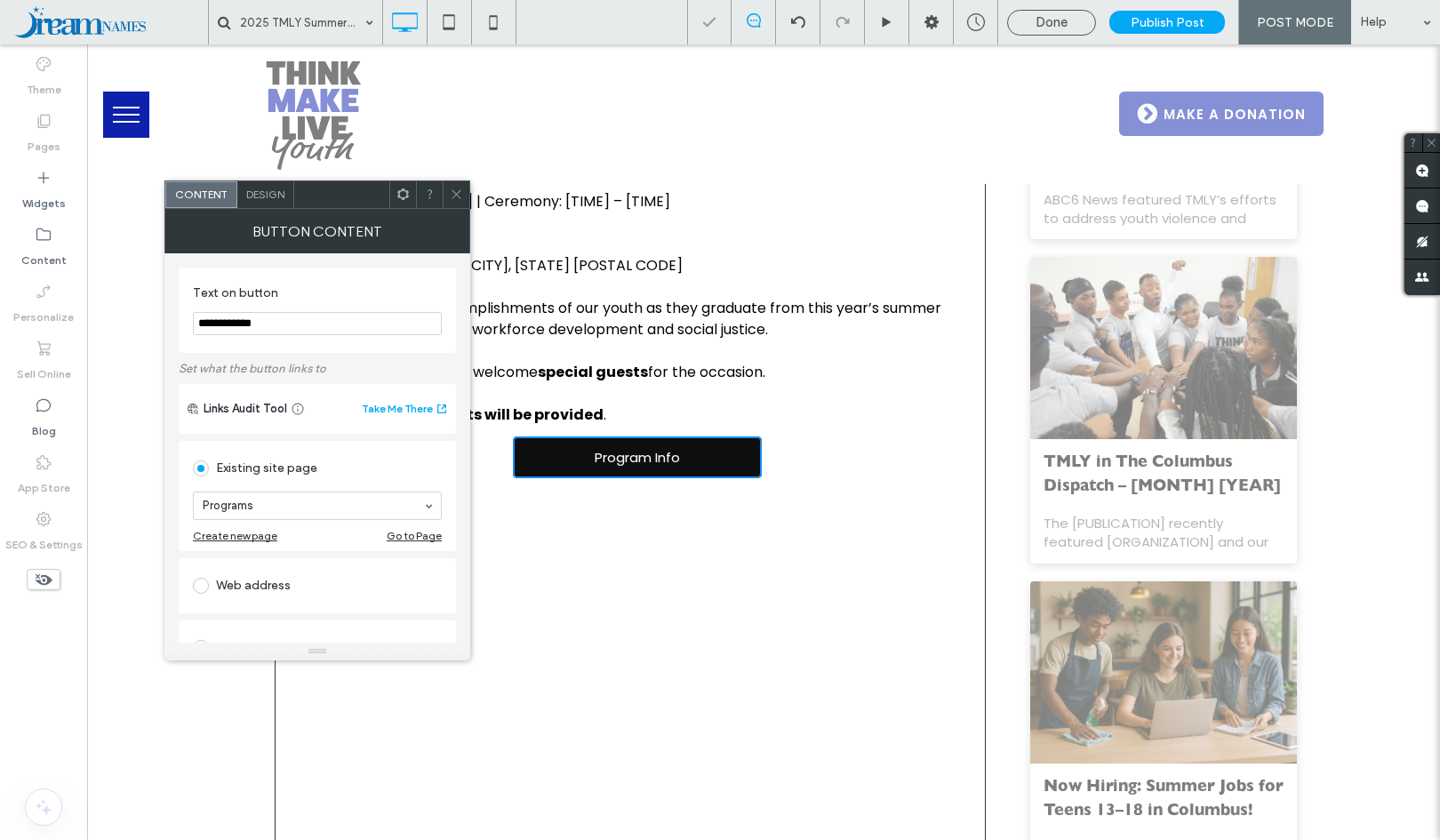 click at bounding box center (317, 506) 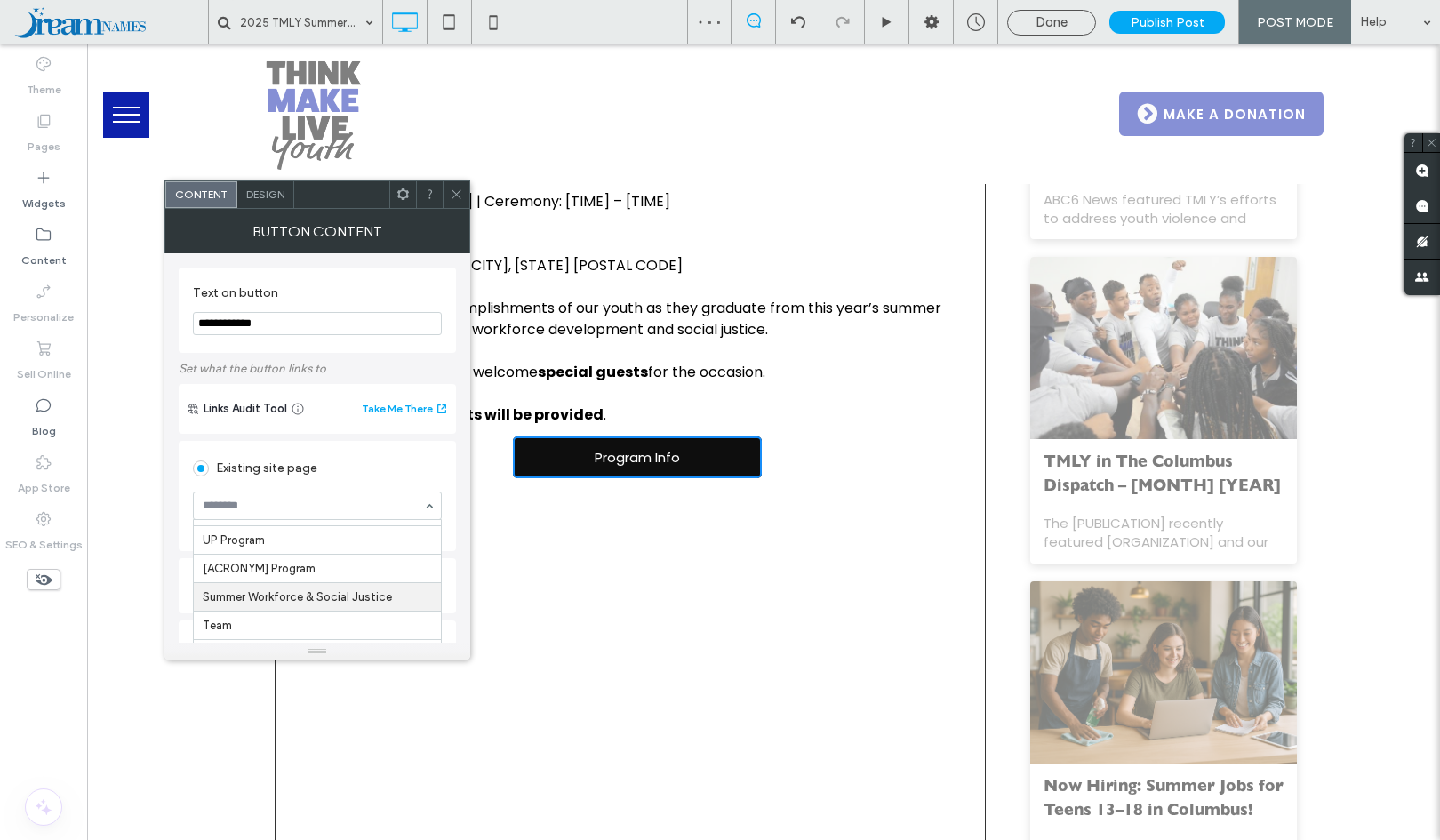 scroll, scrollTop: 116, scrollLeft: 0, axis: vertical 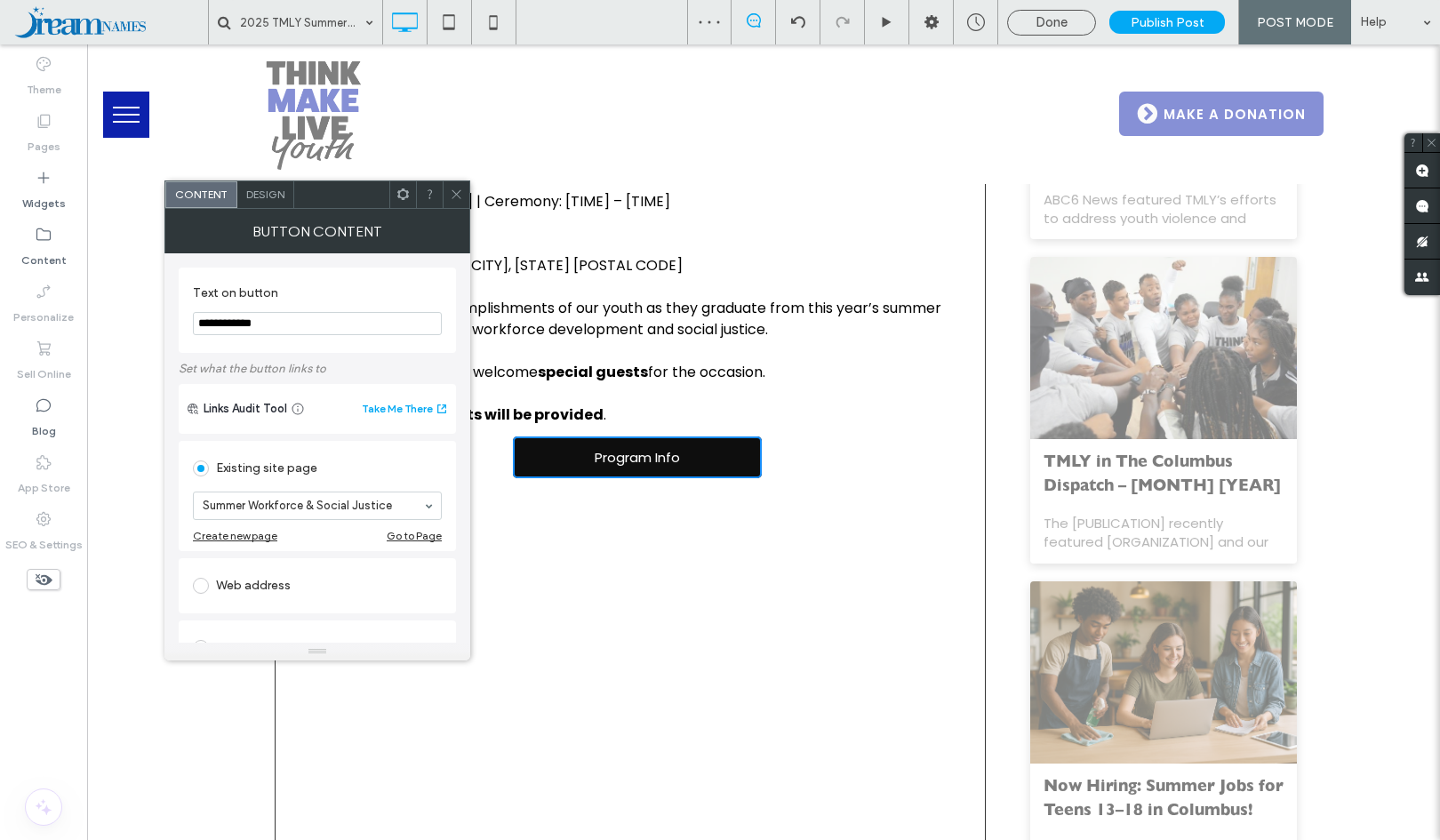 click on "**********" at bounding box center [317, 620] 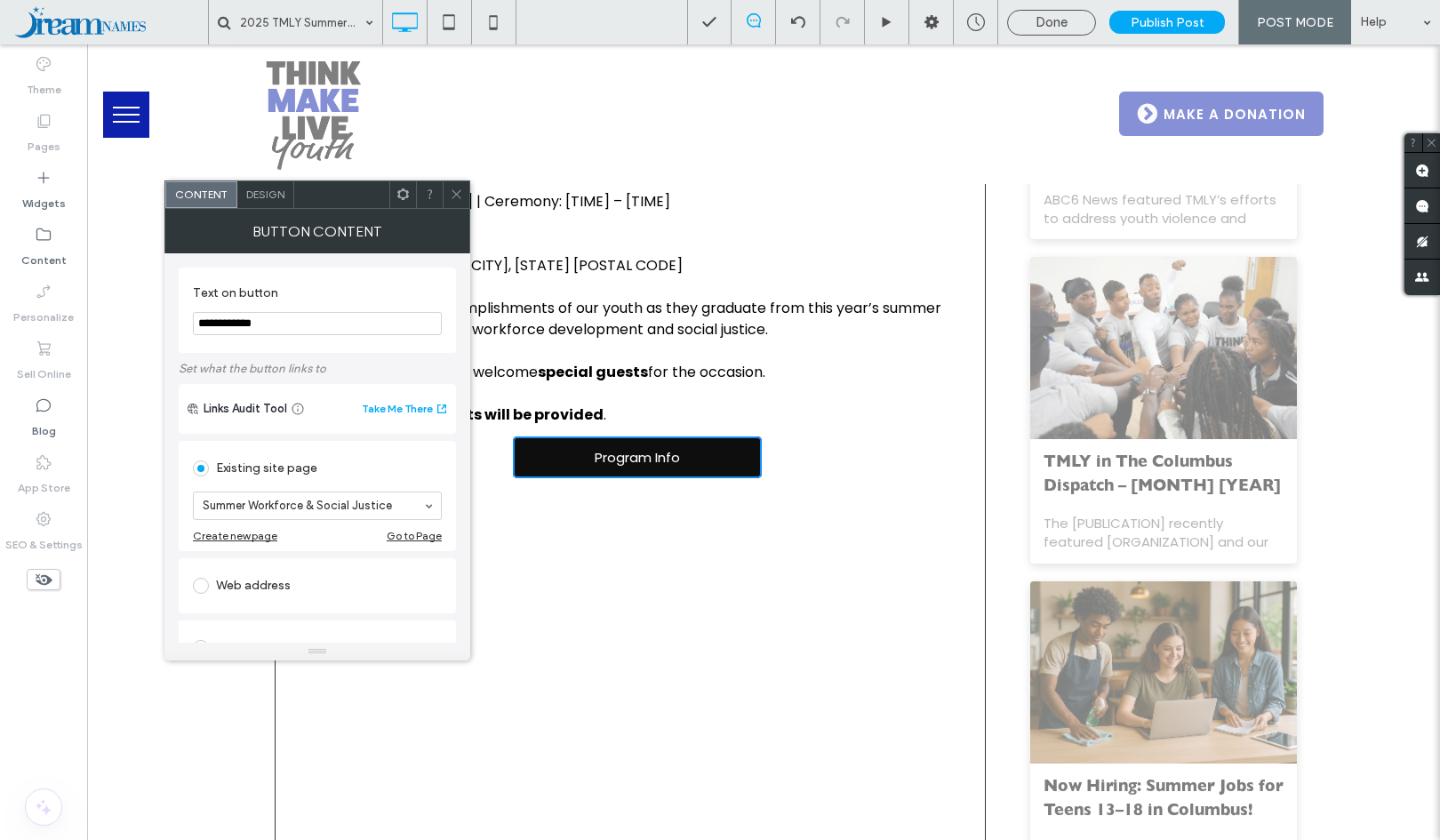 click at bounding box center [456, 195] 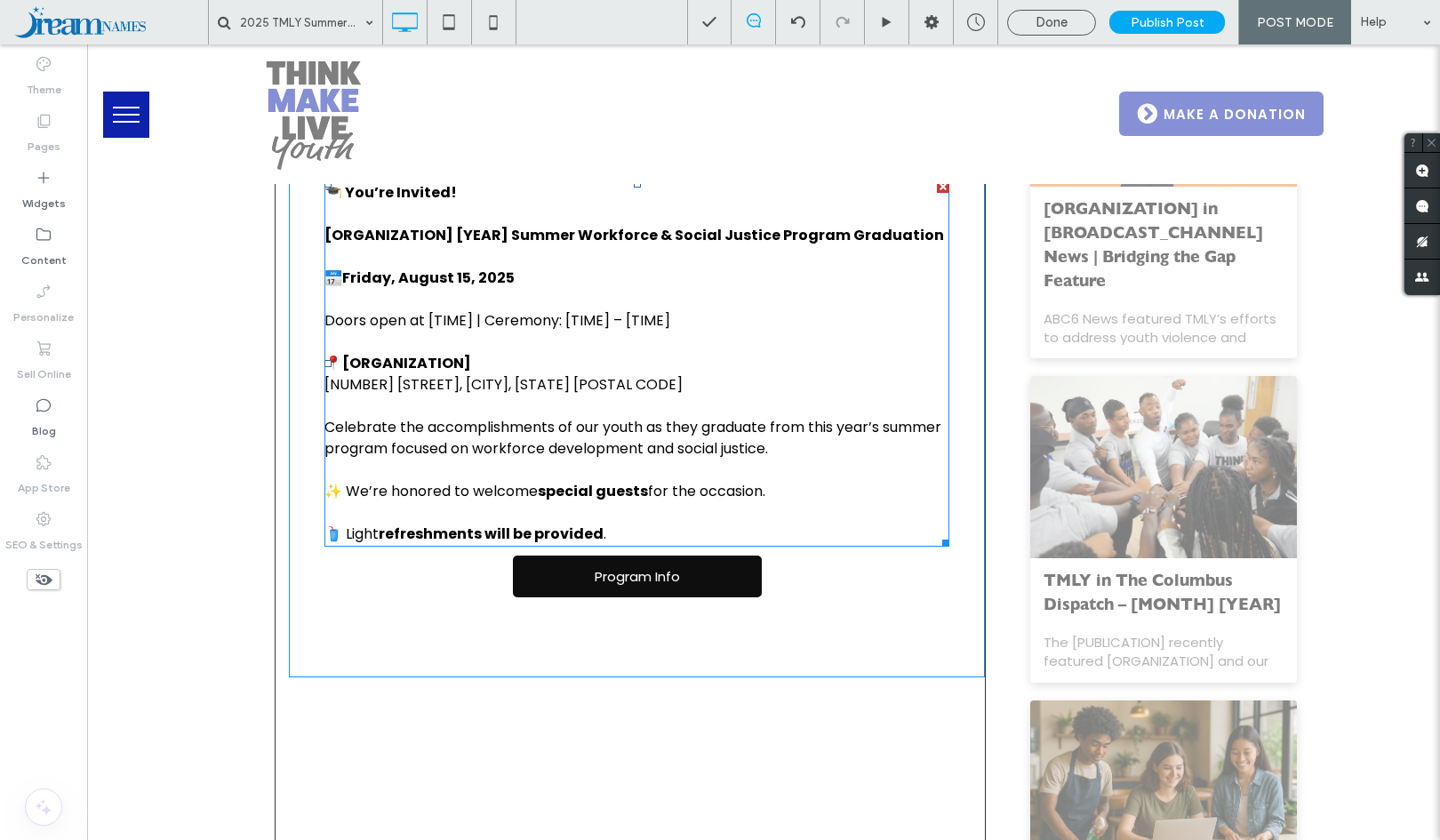 scroll, scrollTop: 663, scrollLeft: 0, axis: vertical 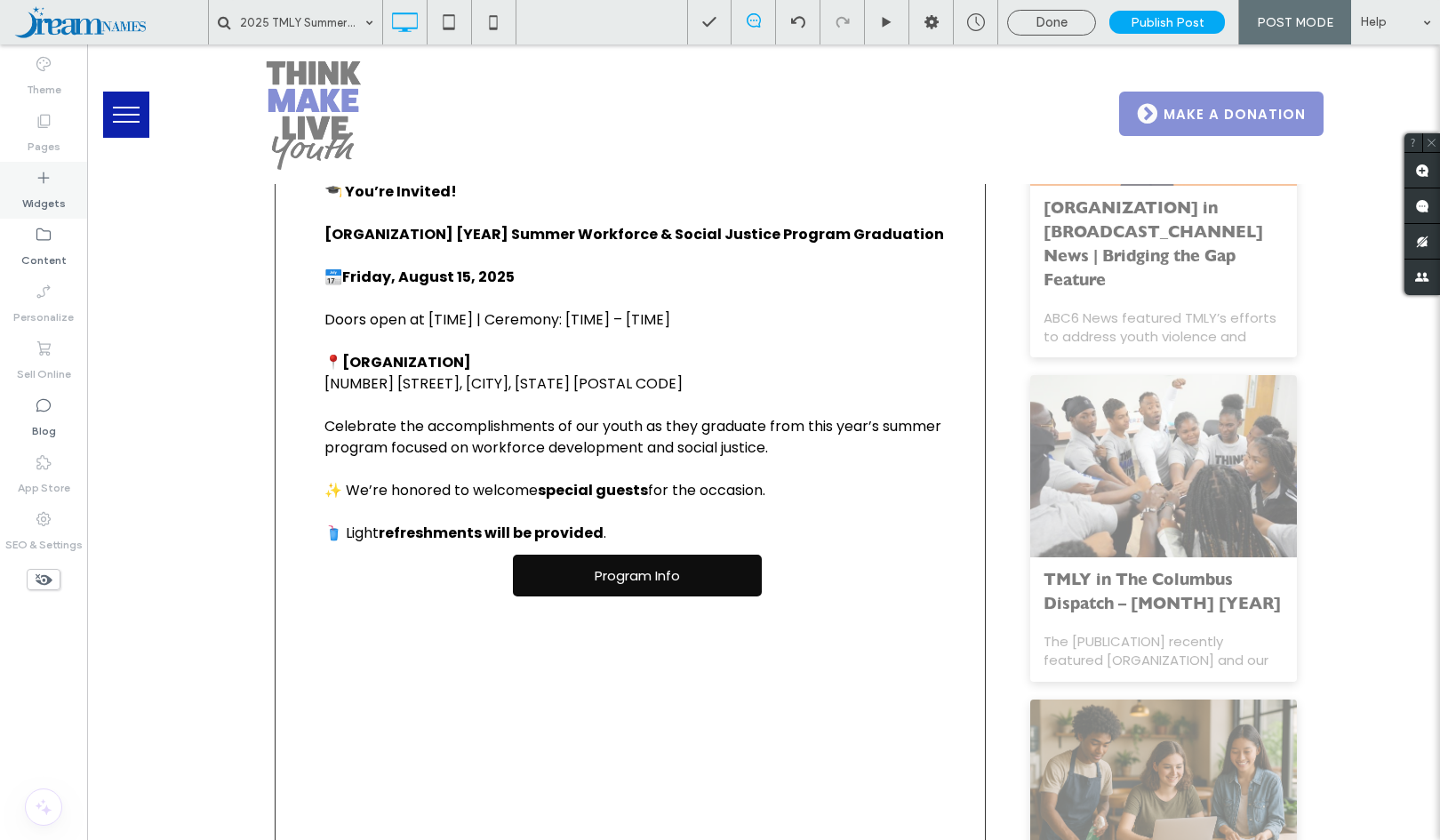 click 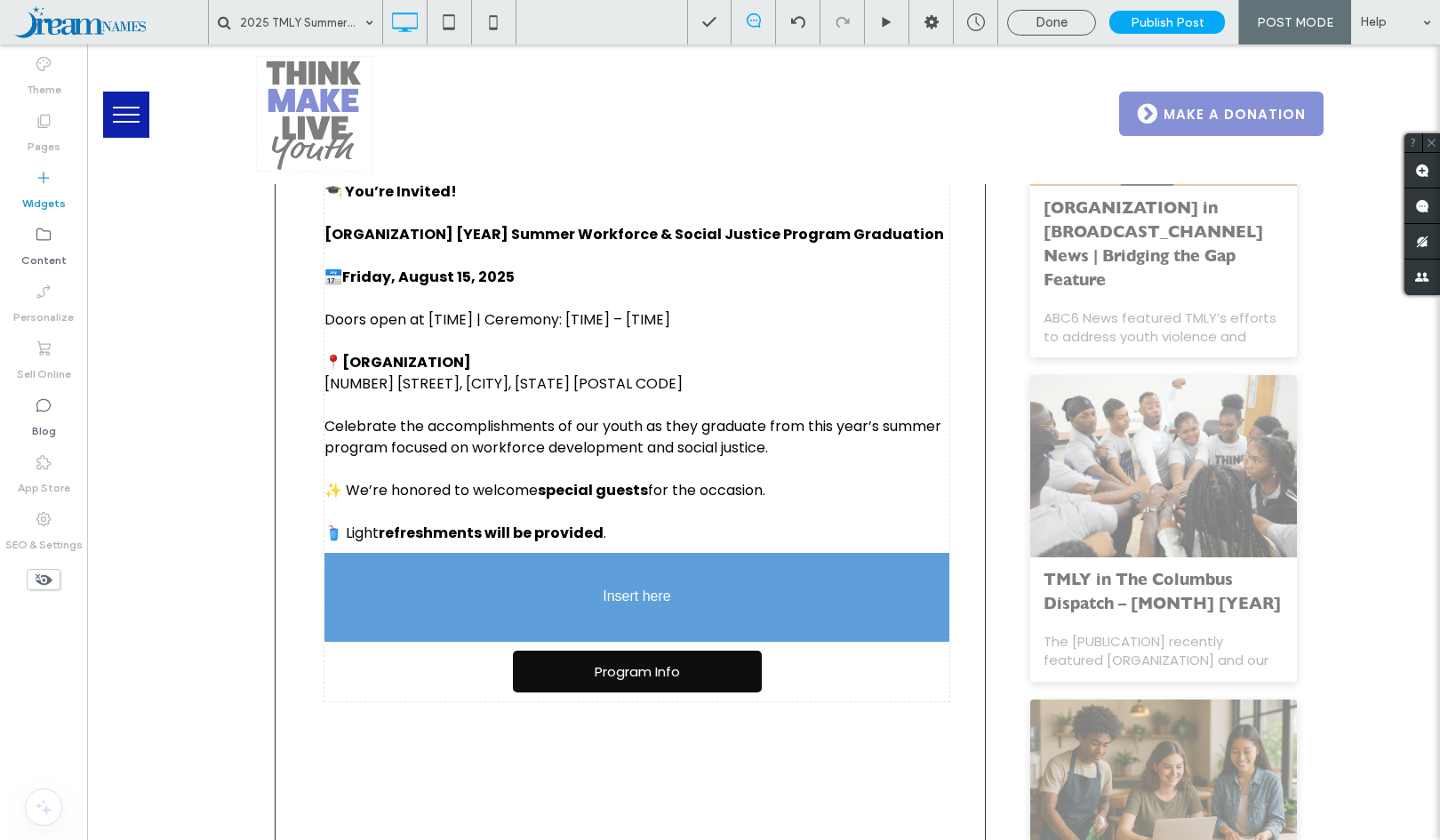 click at bounding box center [0, 0] 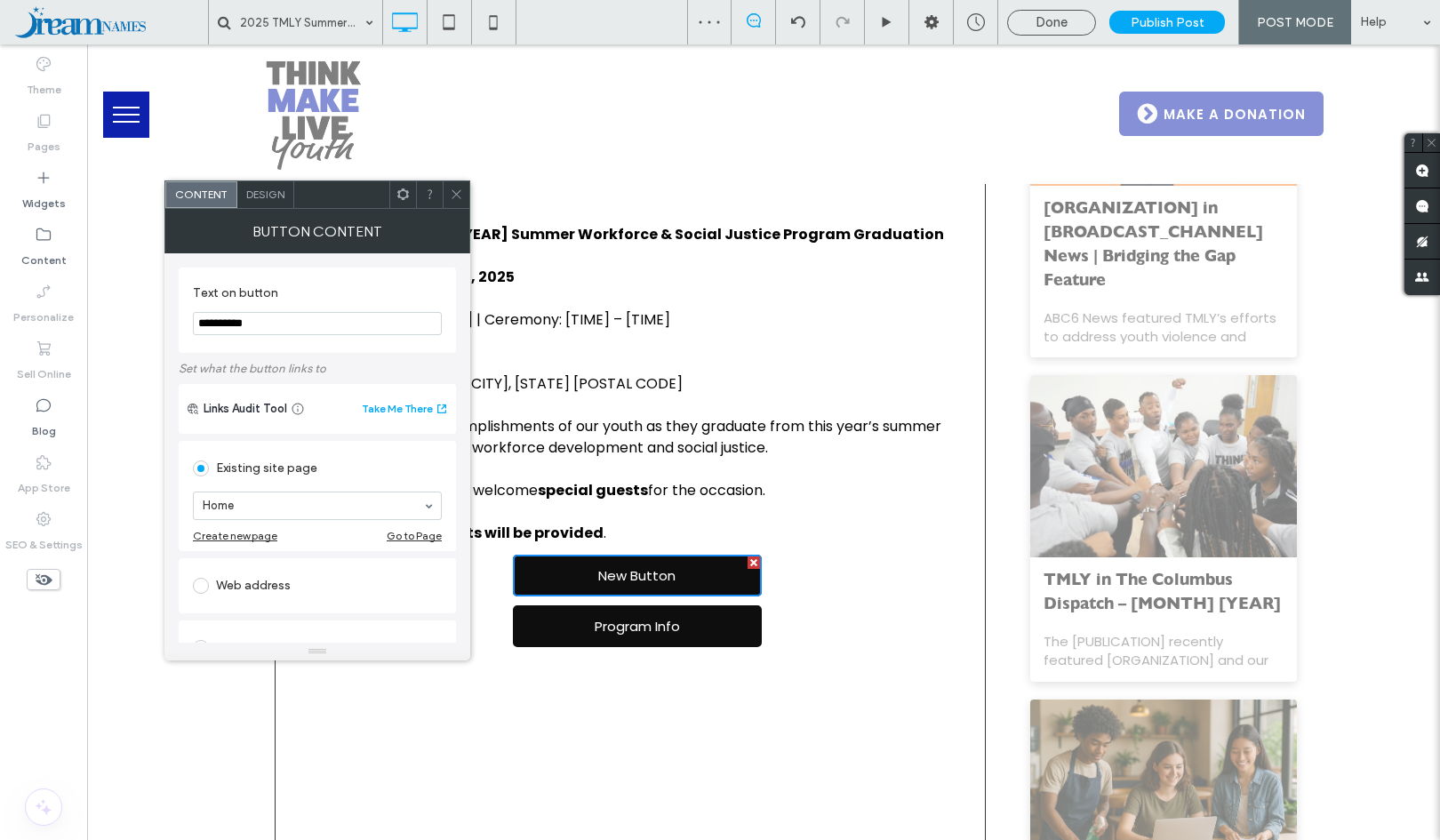 click on "**********" at bounding box center [317, 324] 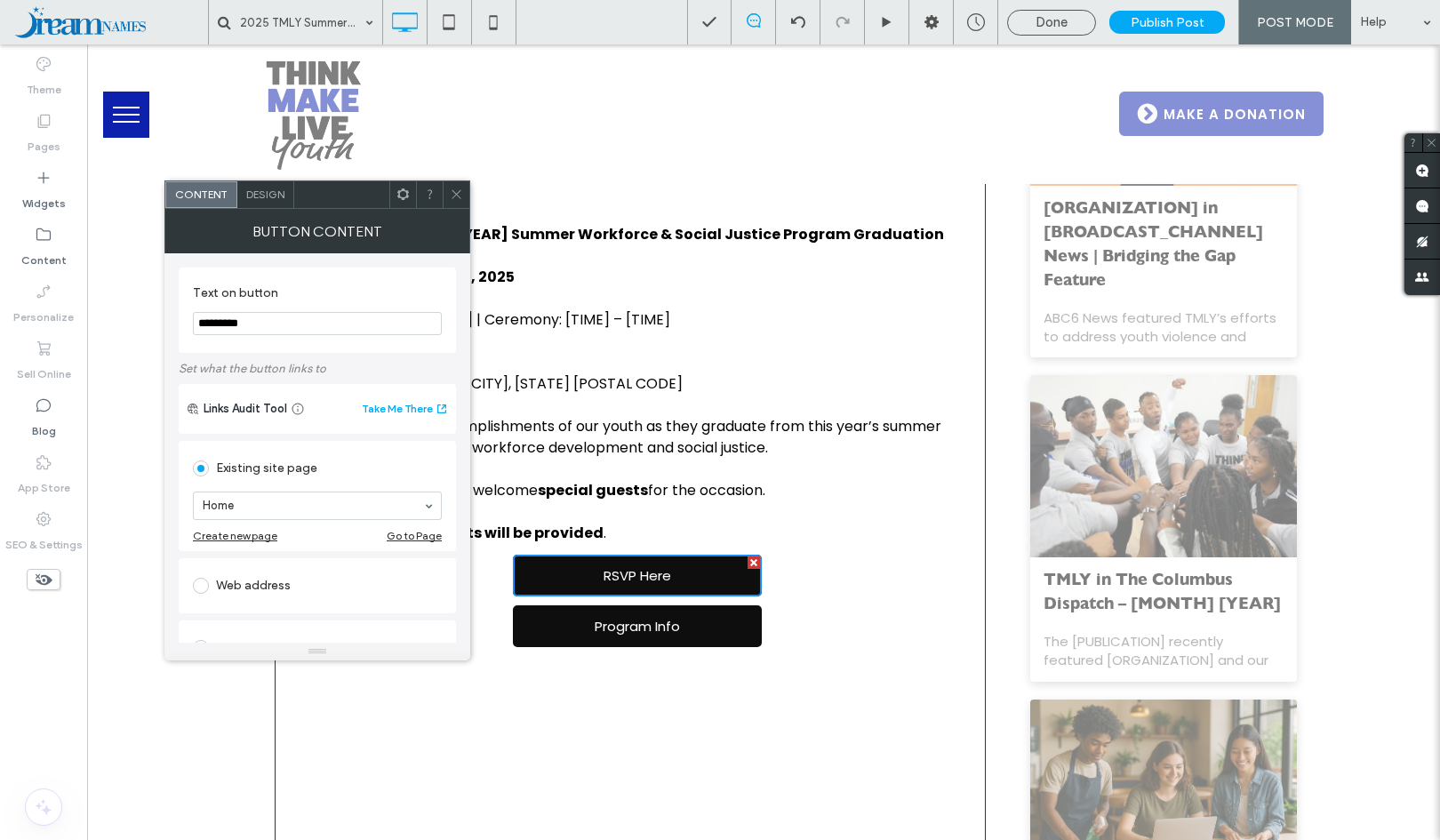 type on "*********" 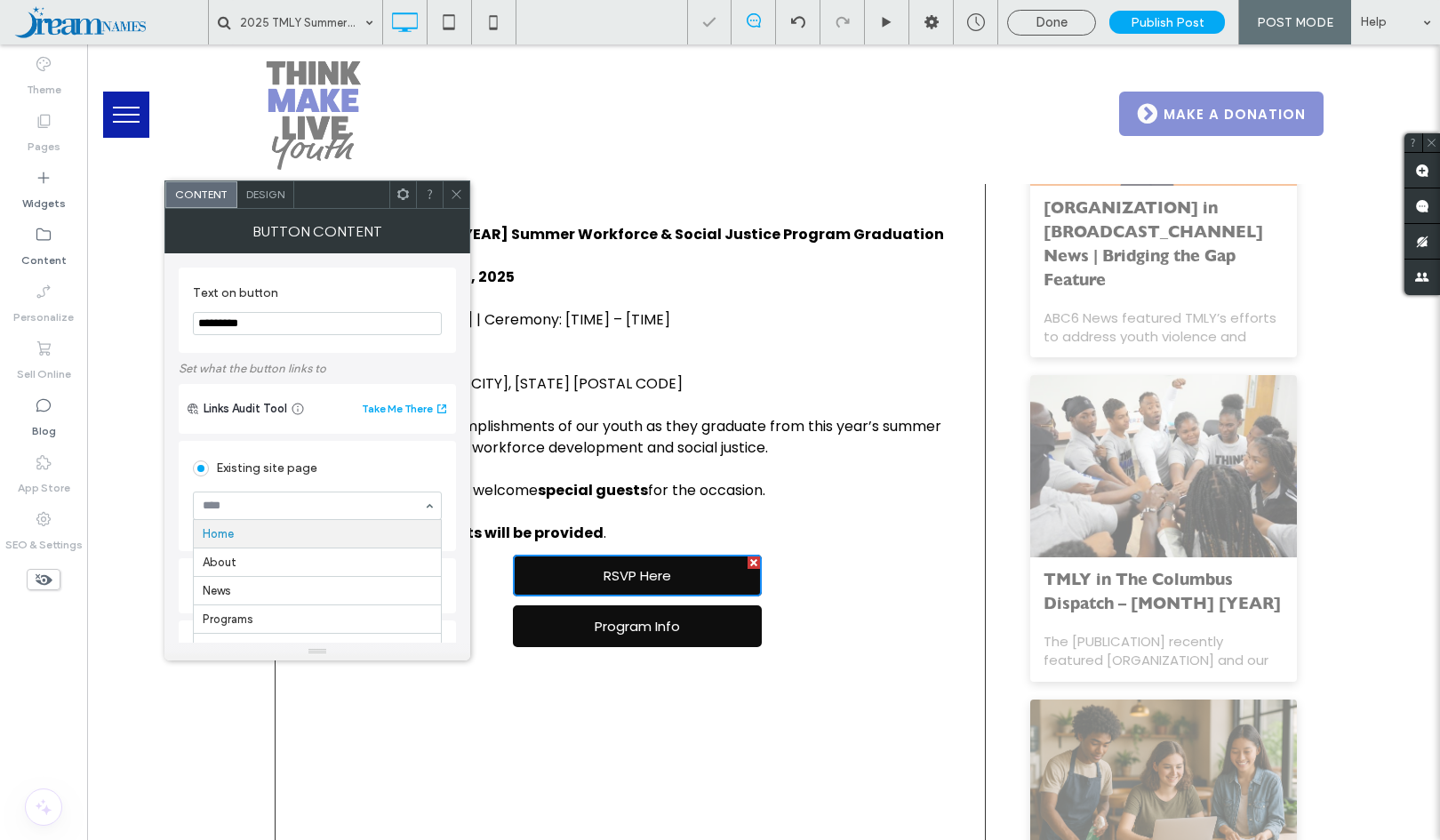 click on "Existing site page" at bounding box center [317, 468] 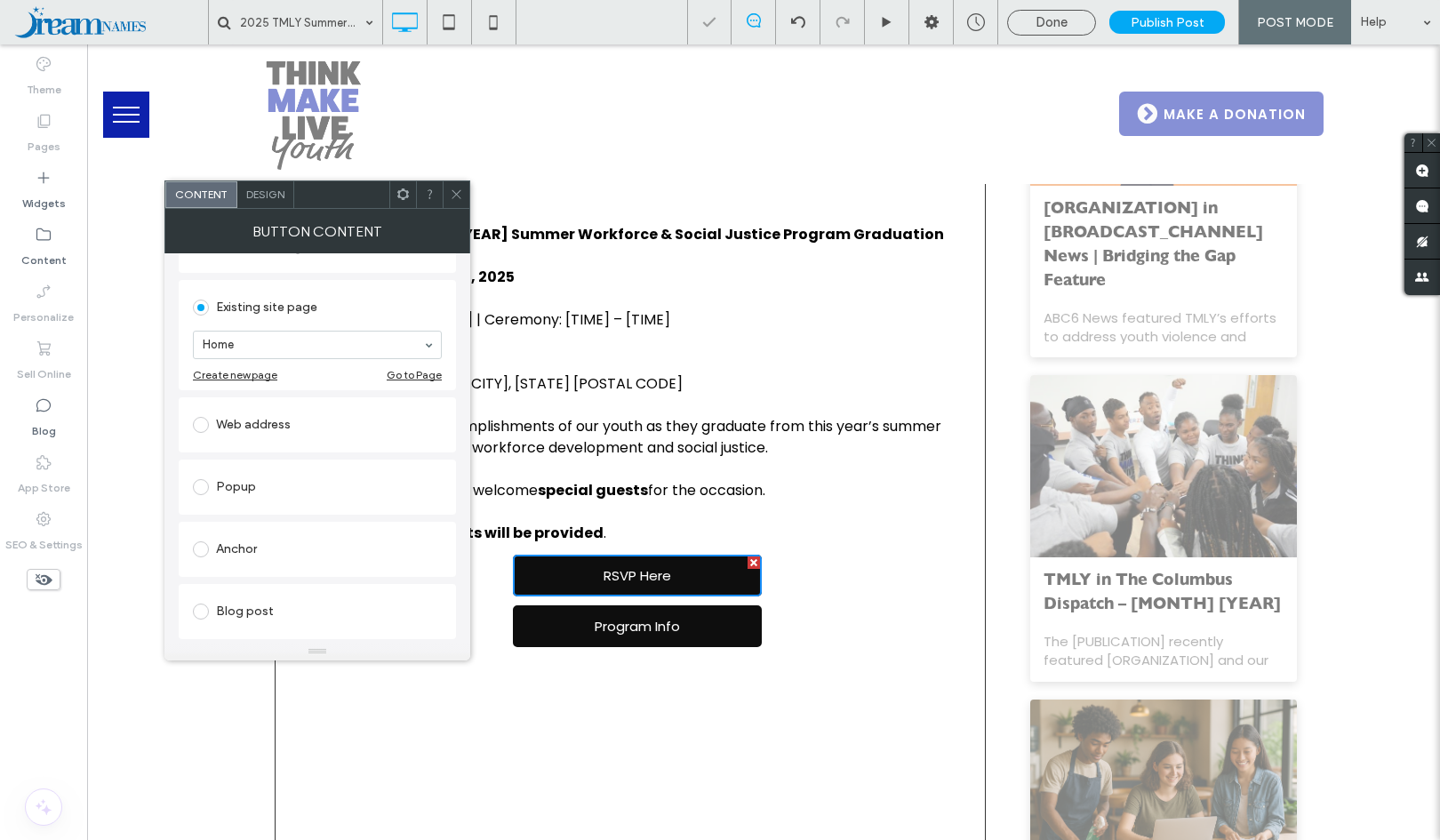 scroll, scrollTop: 162, scrollLeft: 0, axis: vertical 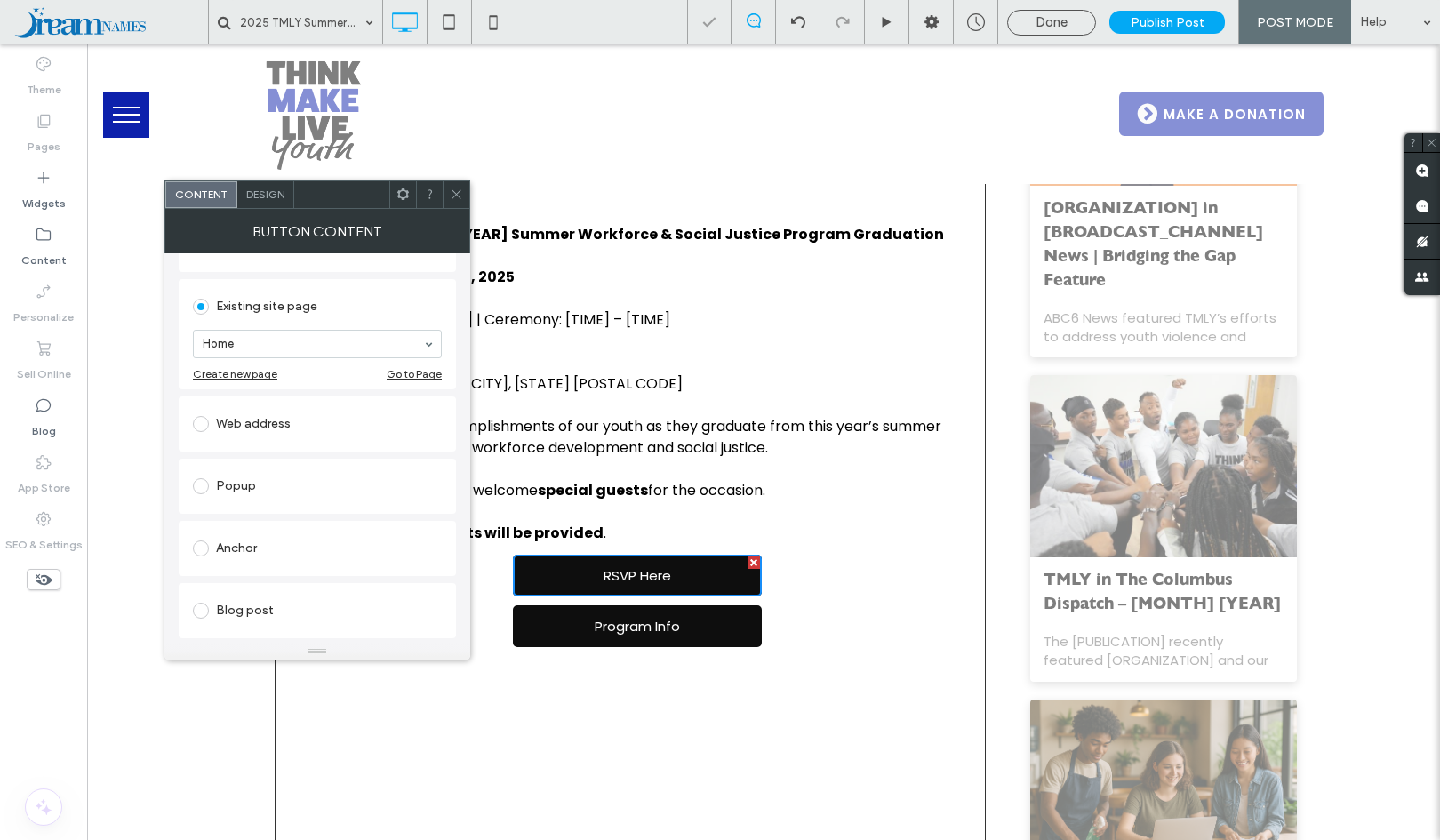 click on "Web address" at bounding box center (317, 424) 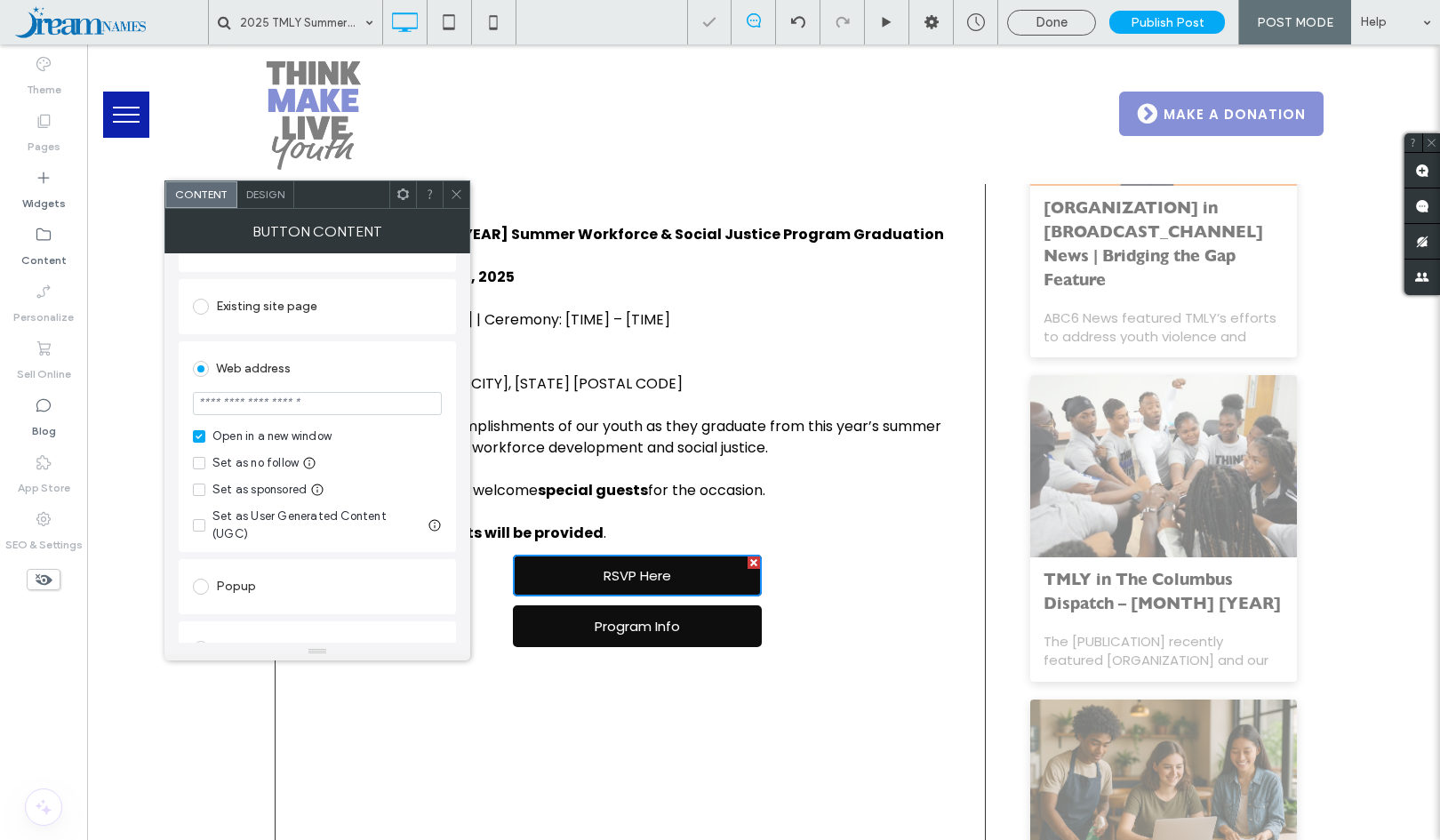 click on "Web address Open in a new window Set as no follow Set as sponsored  Set as User Generated Content (UGC)" at bounding box center (317, 446) 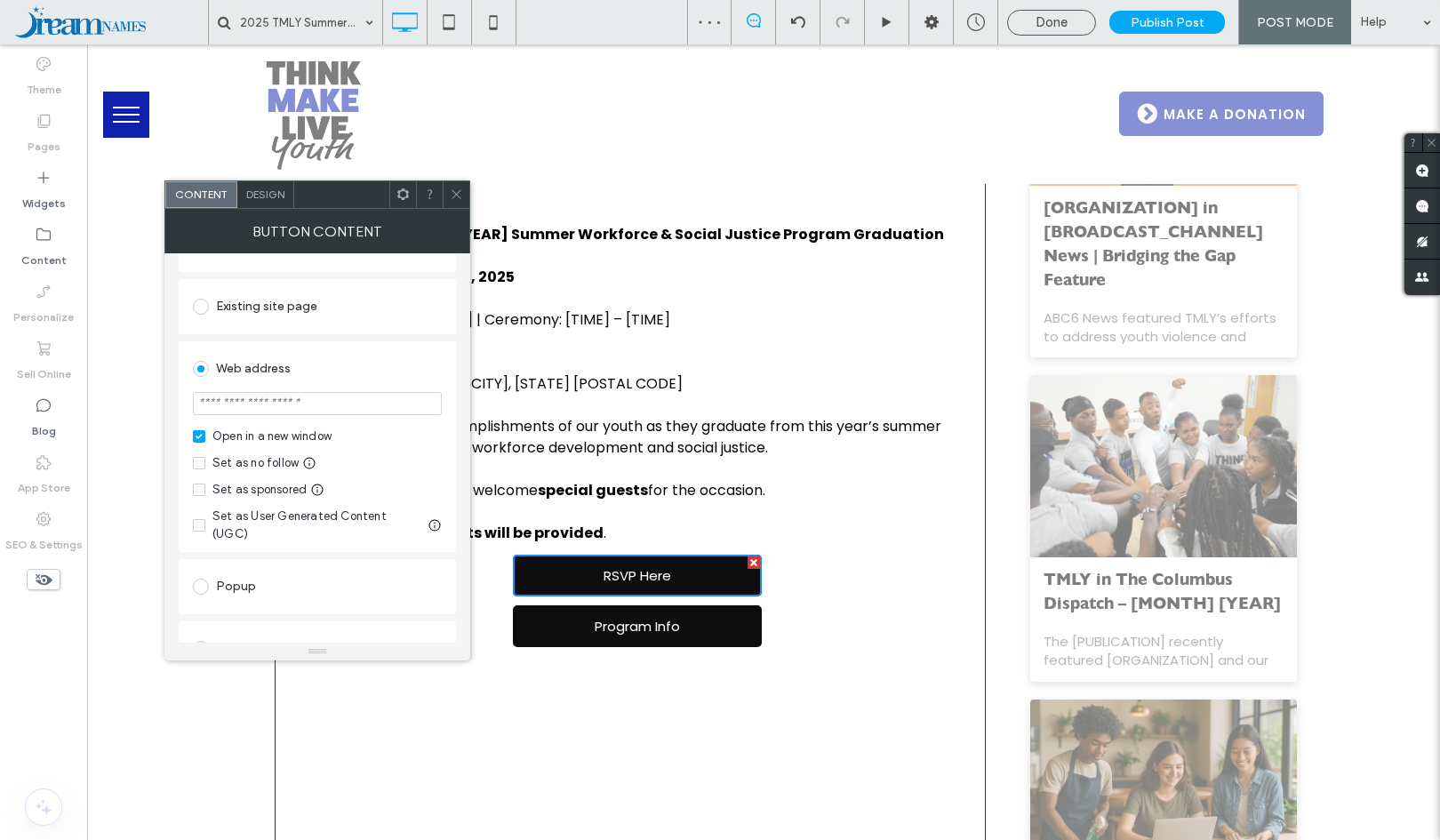 click at bounding box center (456, 195) 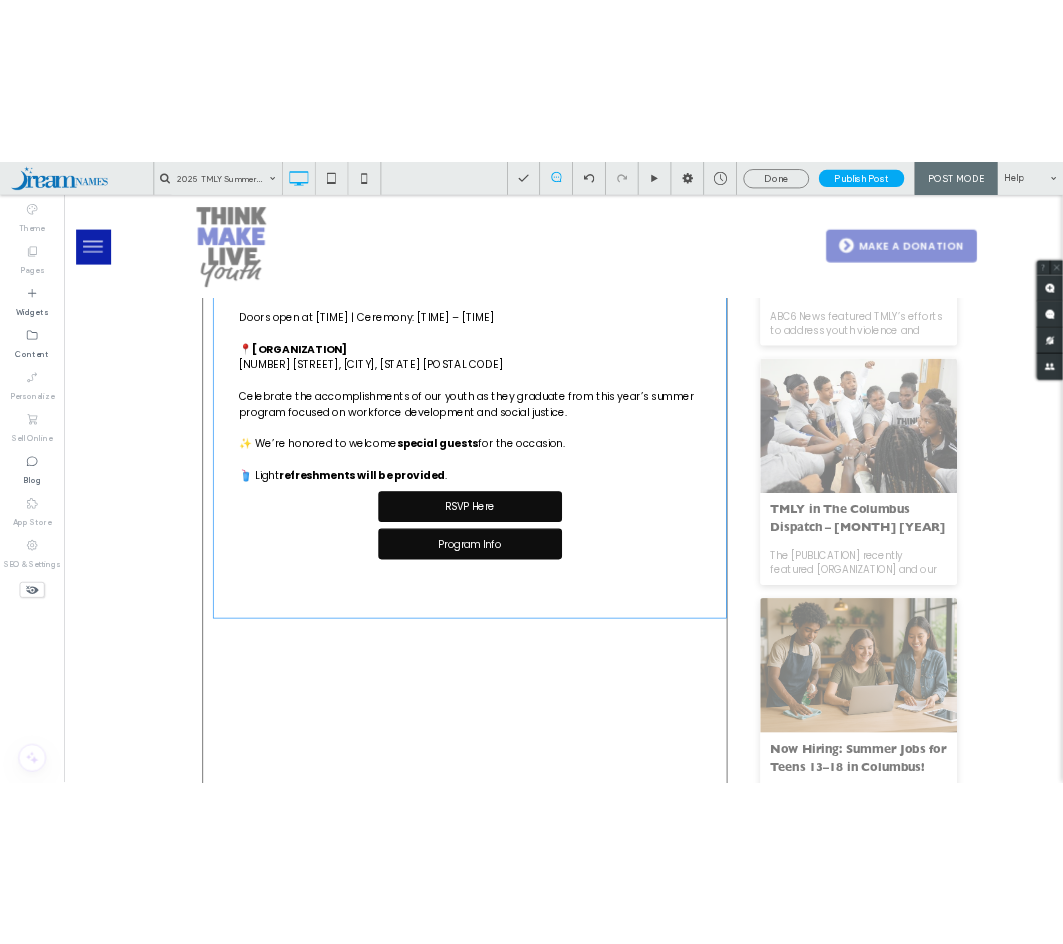 scroll, scrollTop: 878, scrollLeft: 0, axis: vertical 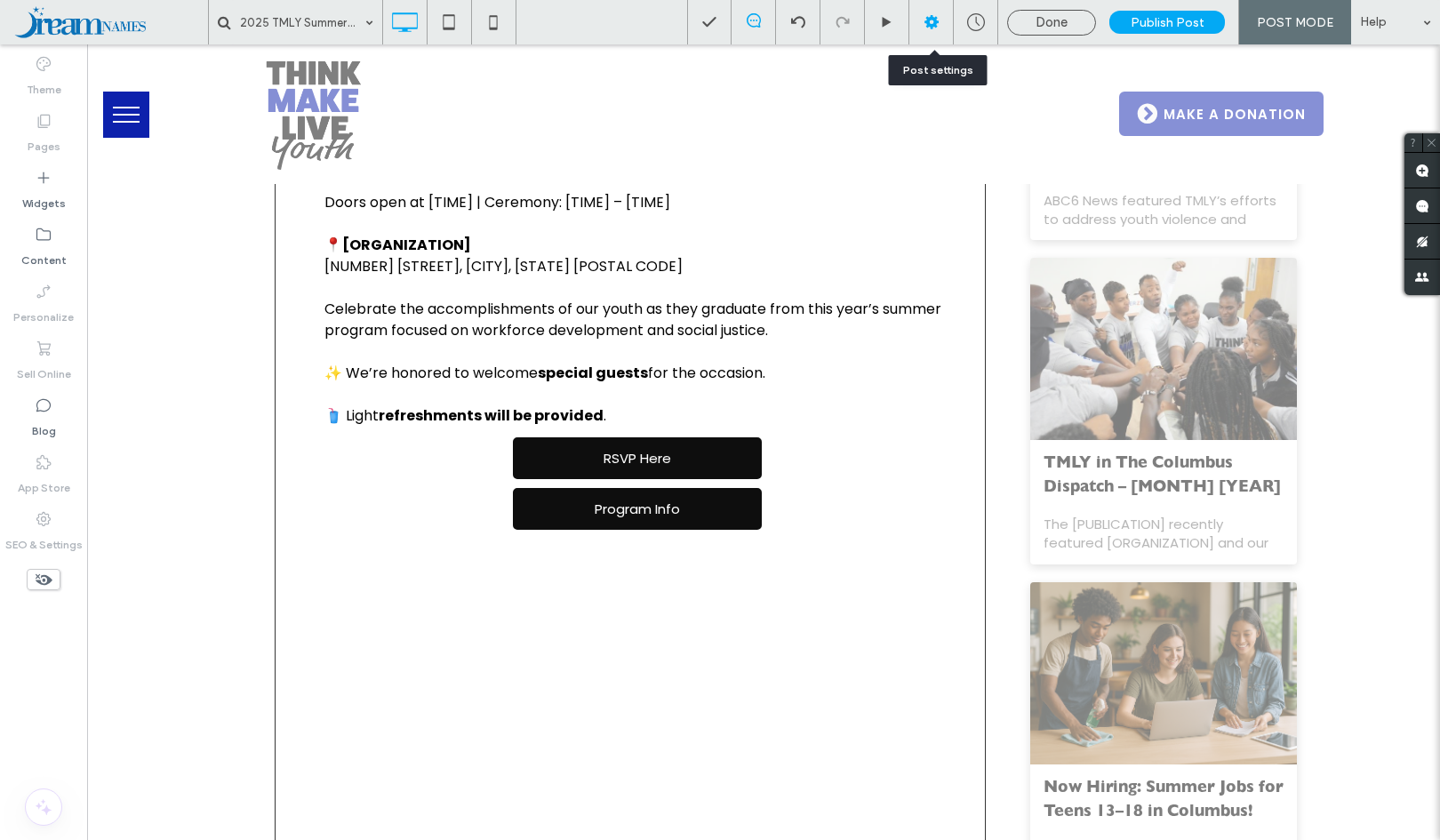 click at bounding box center [932, 22] 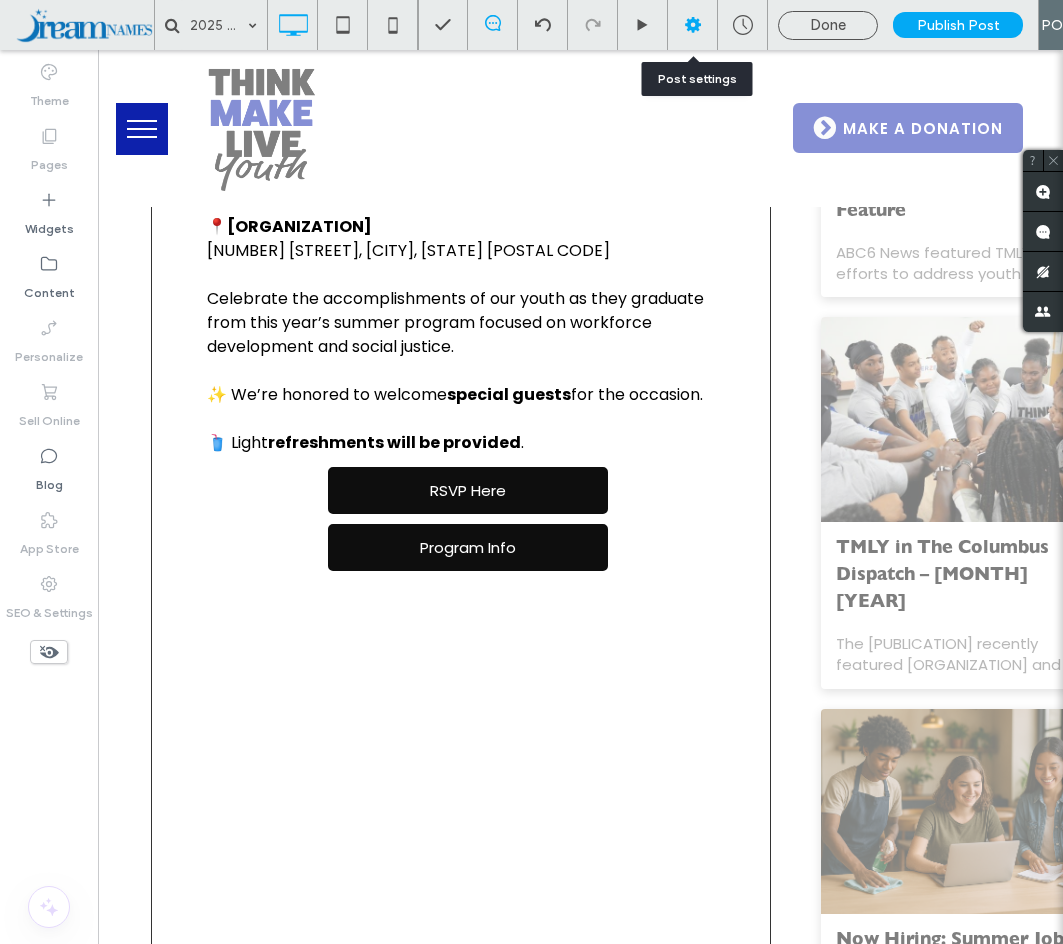 click 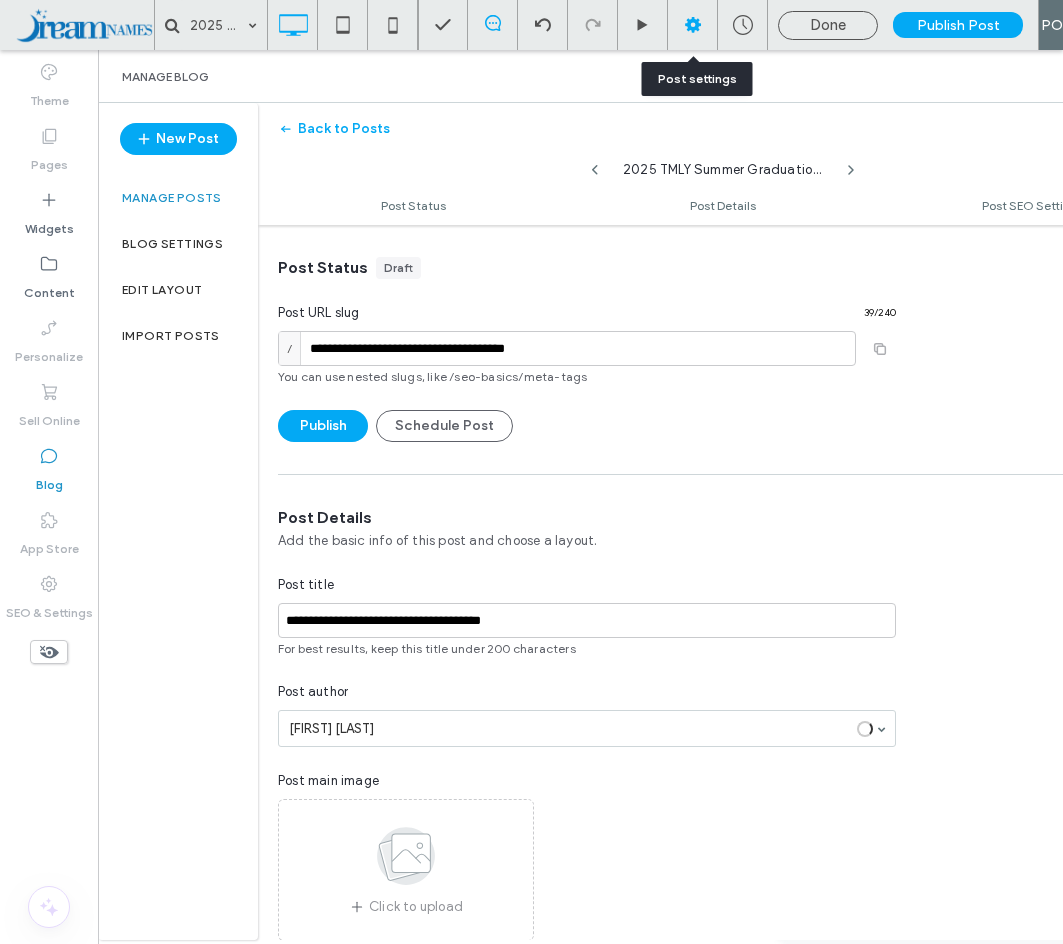 scroll, scrollTop: 1, scrollLeft: 0, axis: vertical 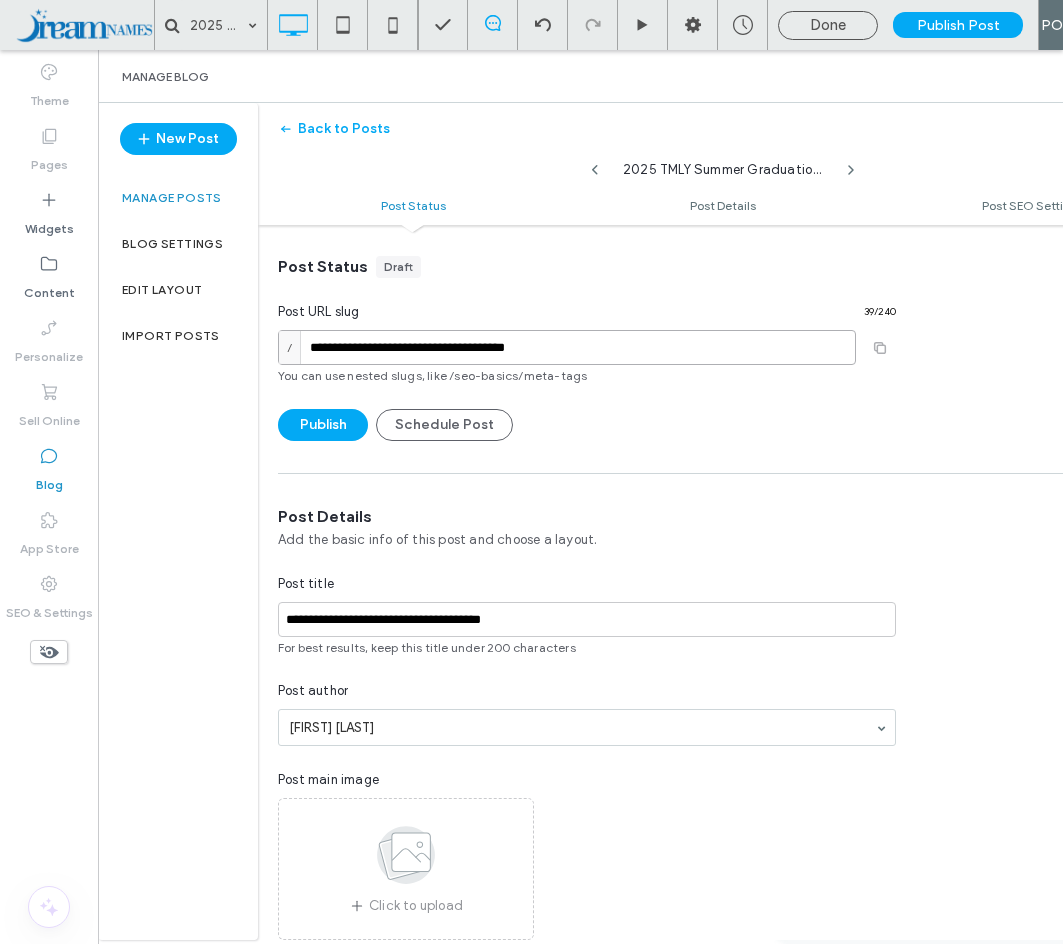click on "**********" at bounding box center (567, 347) 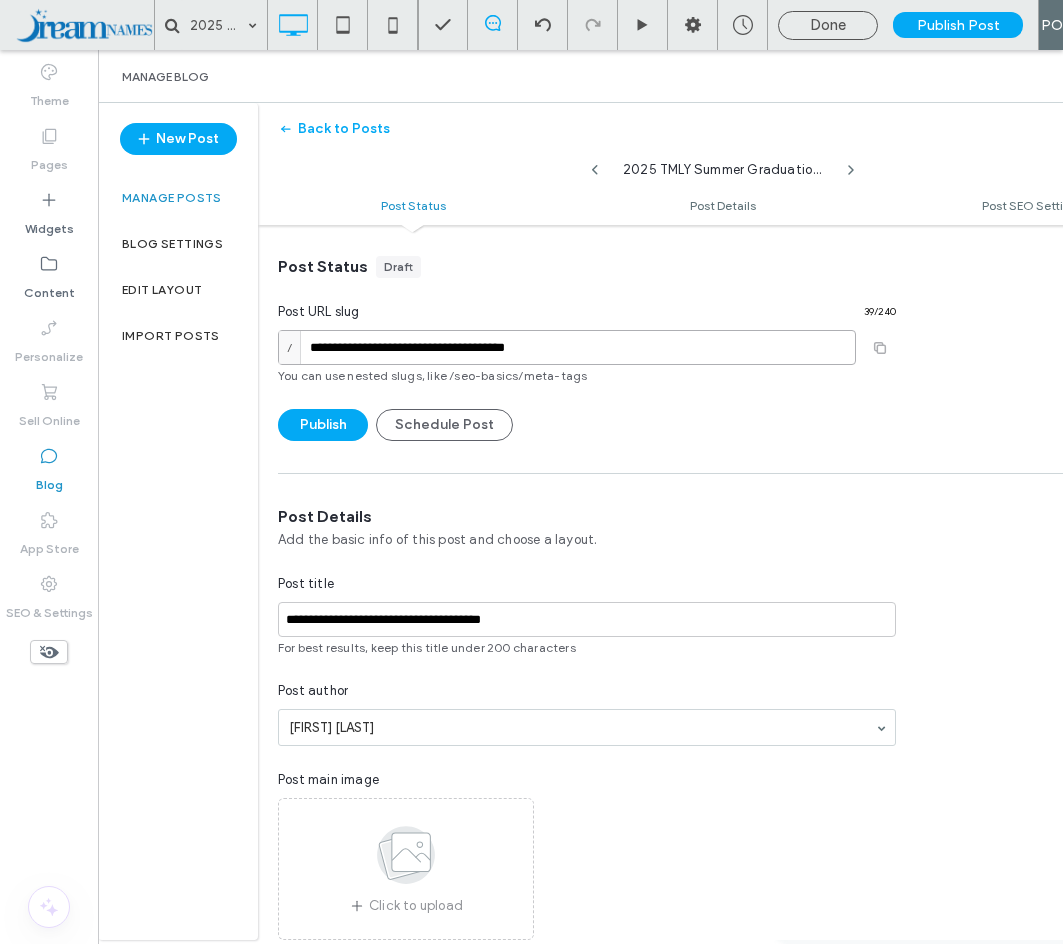 paste 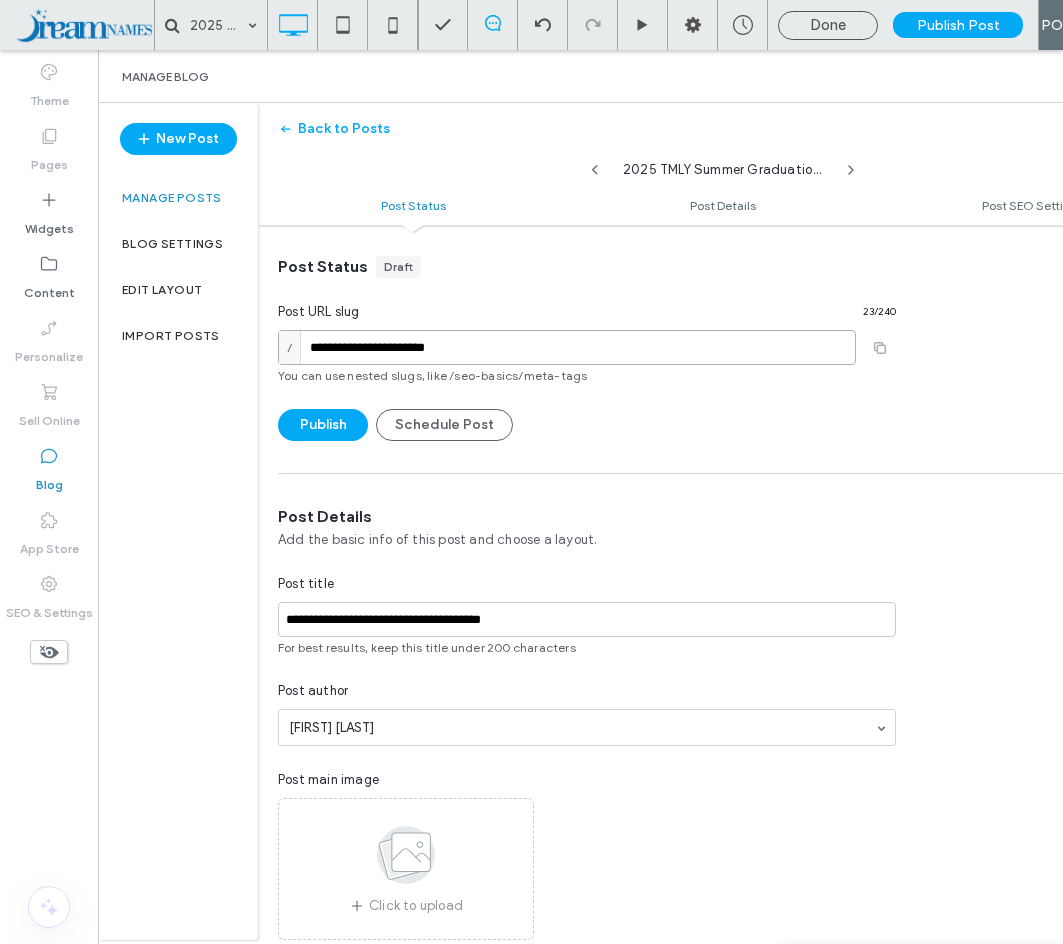 click on "**********" at bounding box center [567, 347] 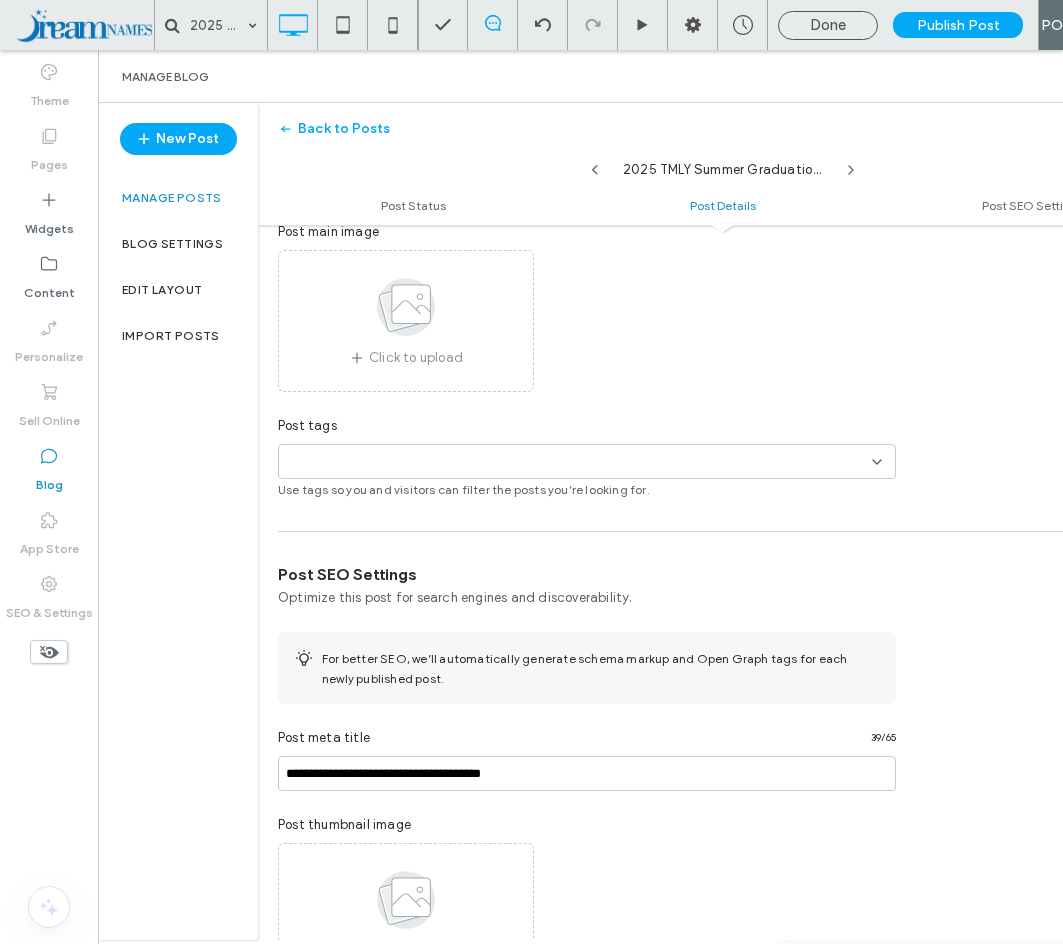 scroll, scrollTop: 550, scrollLeft: 0, axis: vertical 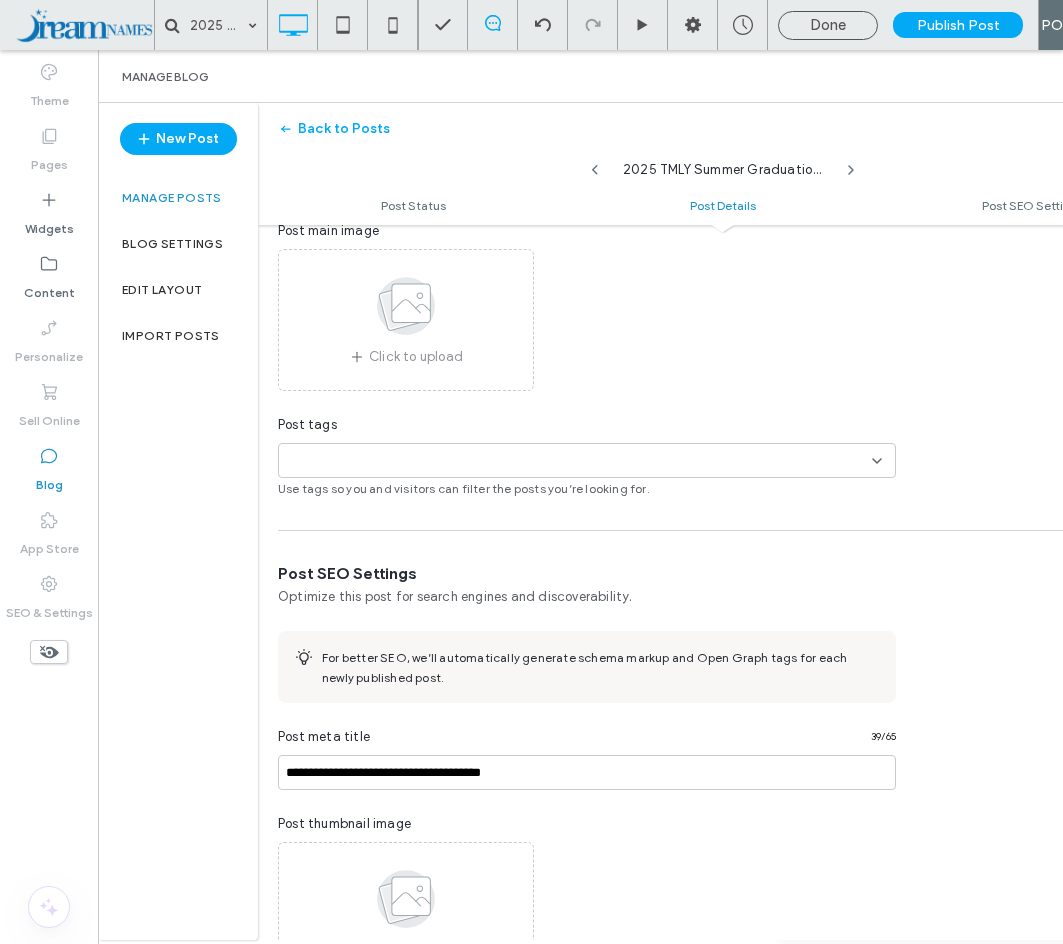 type on "**********" 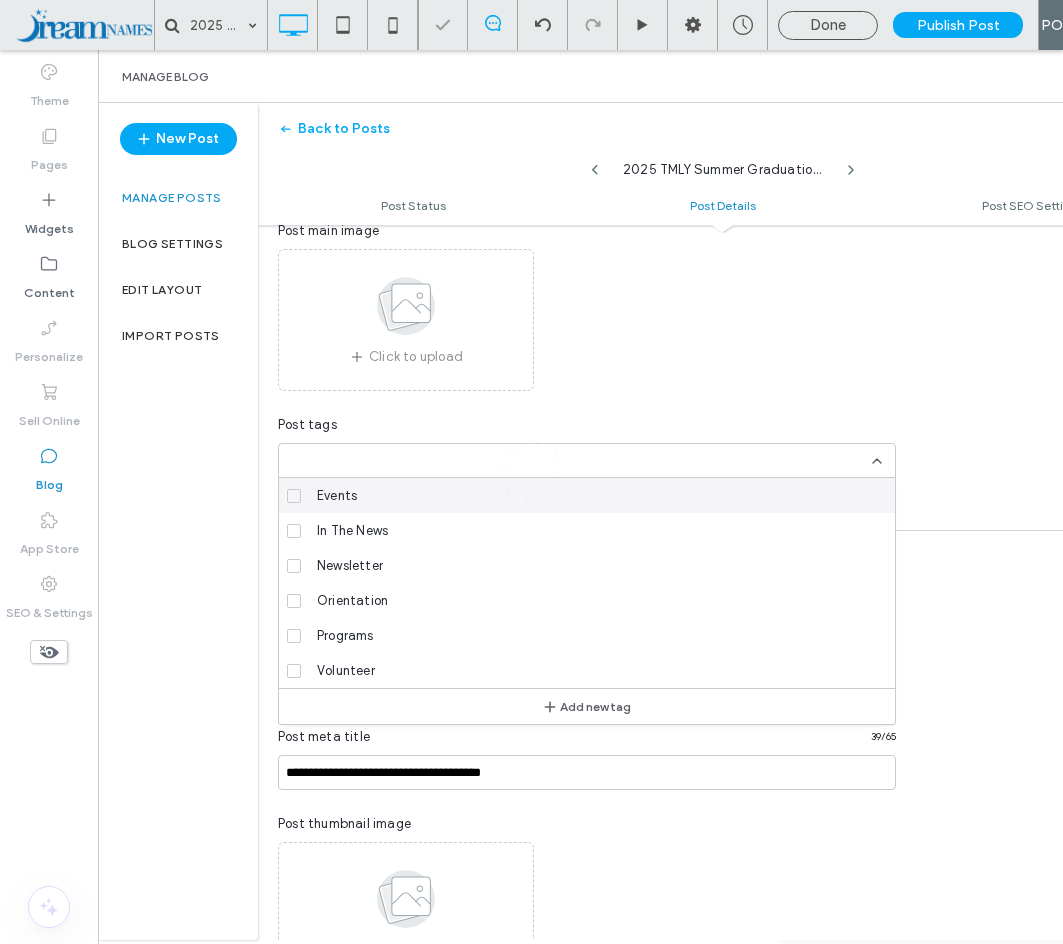 click at bounding box center [531, 472] 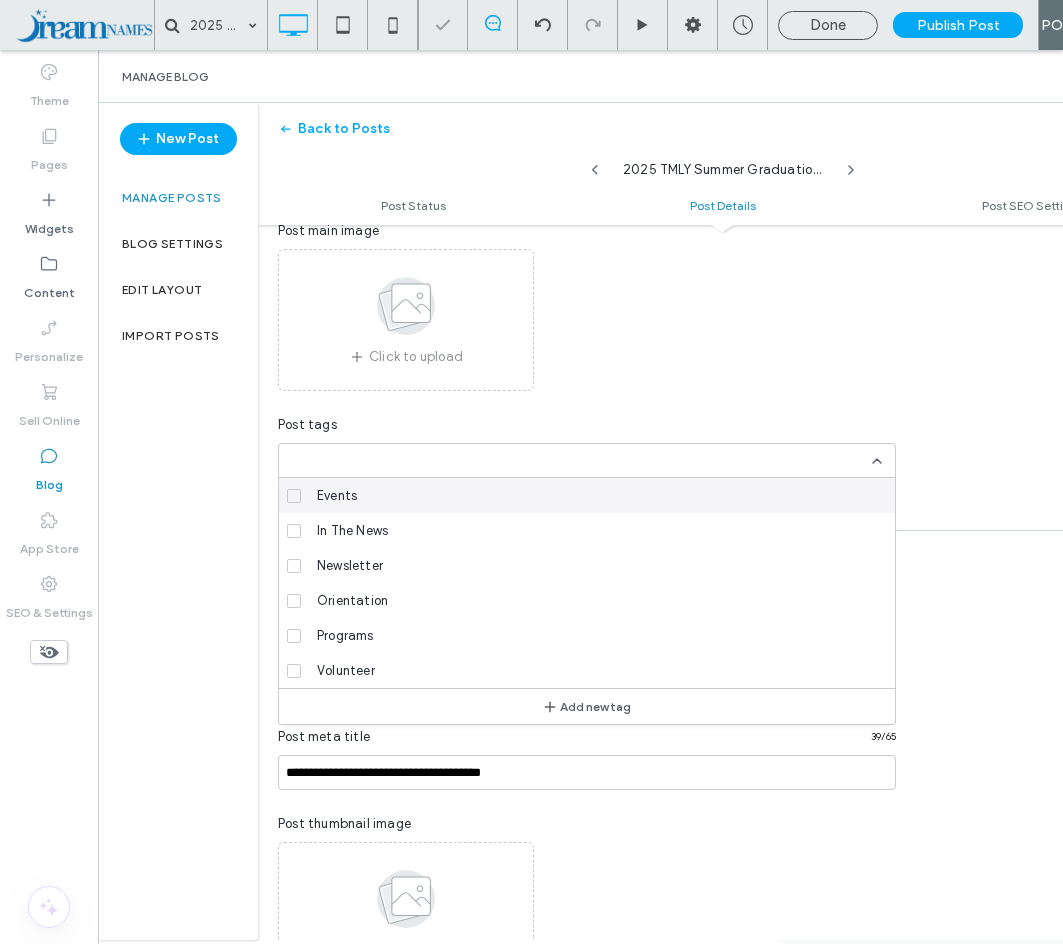 click at bounding box center [294, 496] 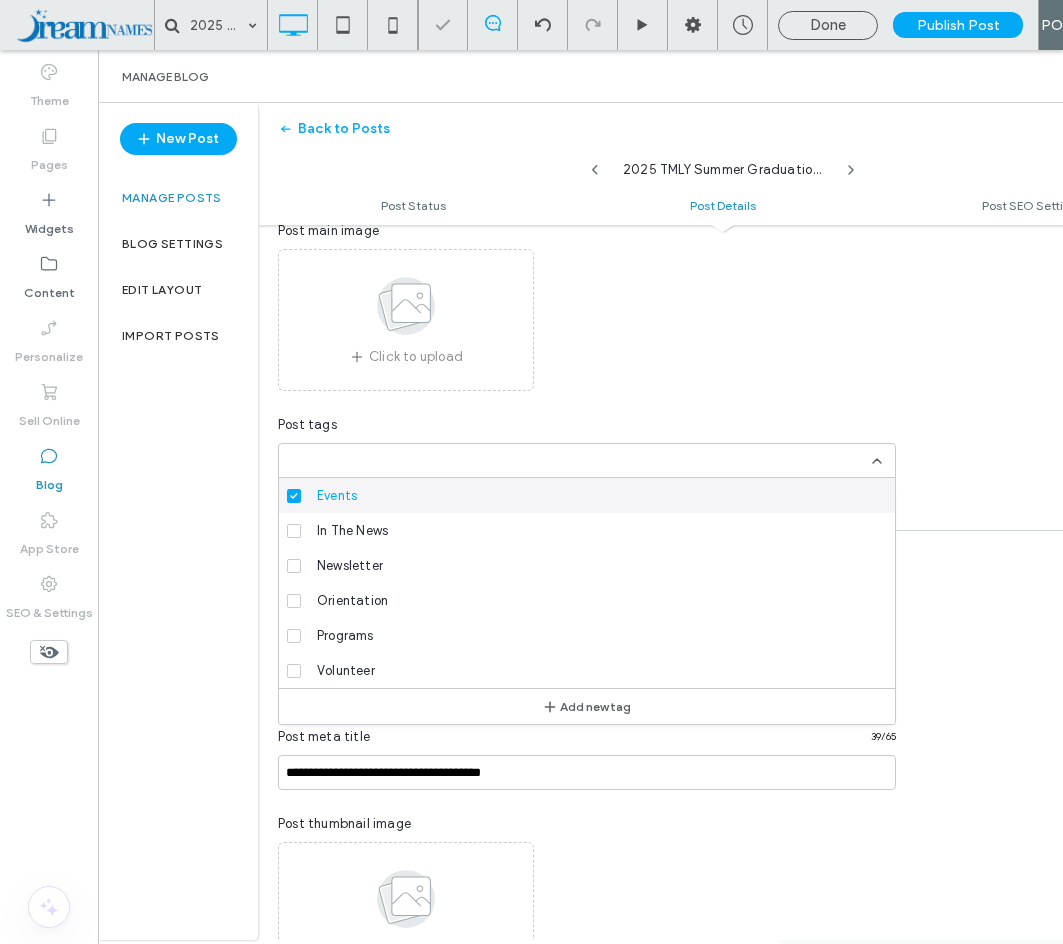 scroll, scrollTop: 0, scrollLeft: 0, axis: both 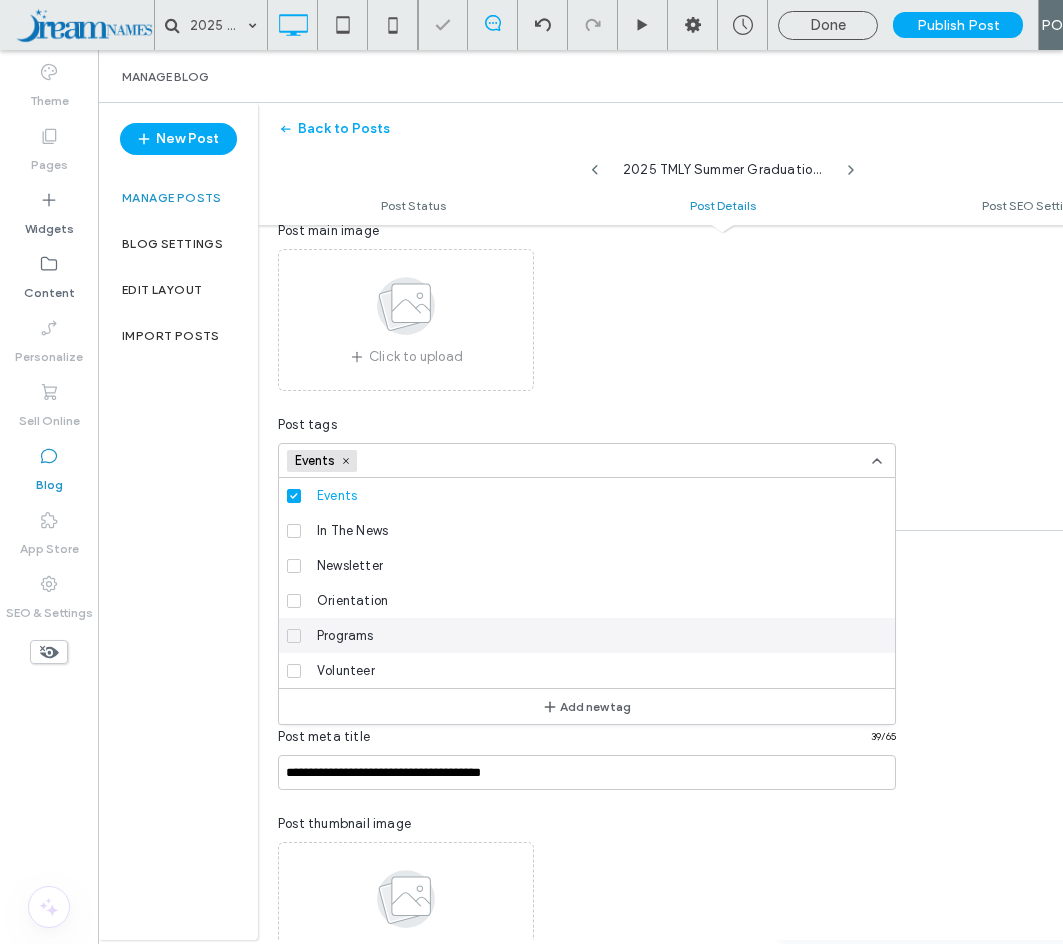 click at bounding box center [294, 636] 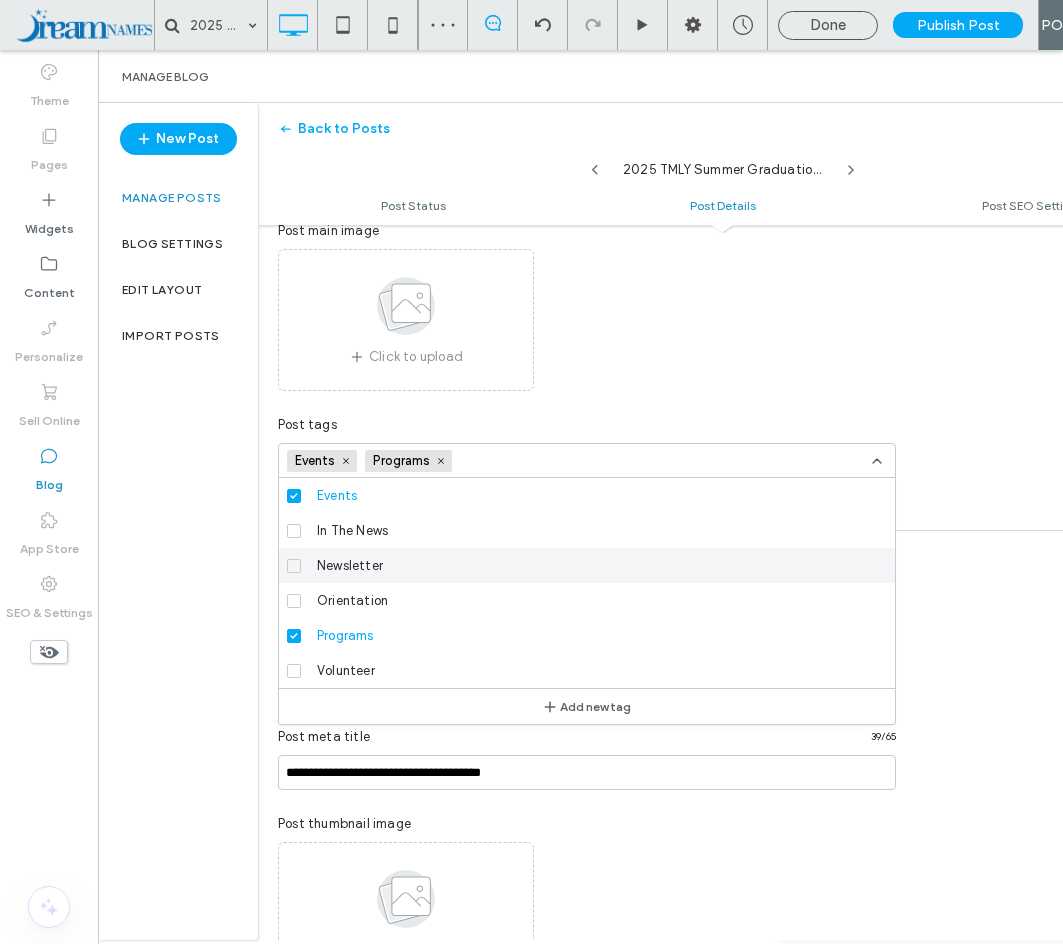 scroll, scrollTop: 0, scrollLeft: 0, axis: both 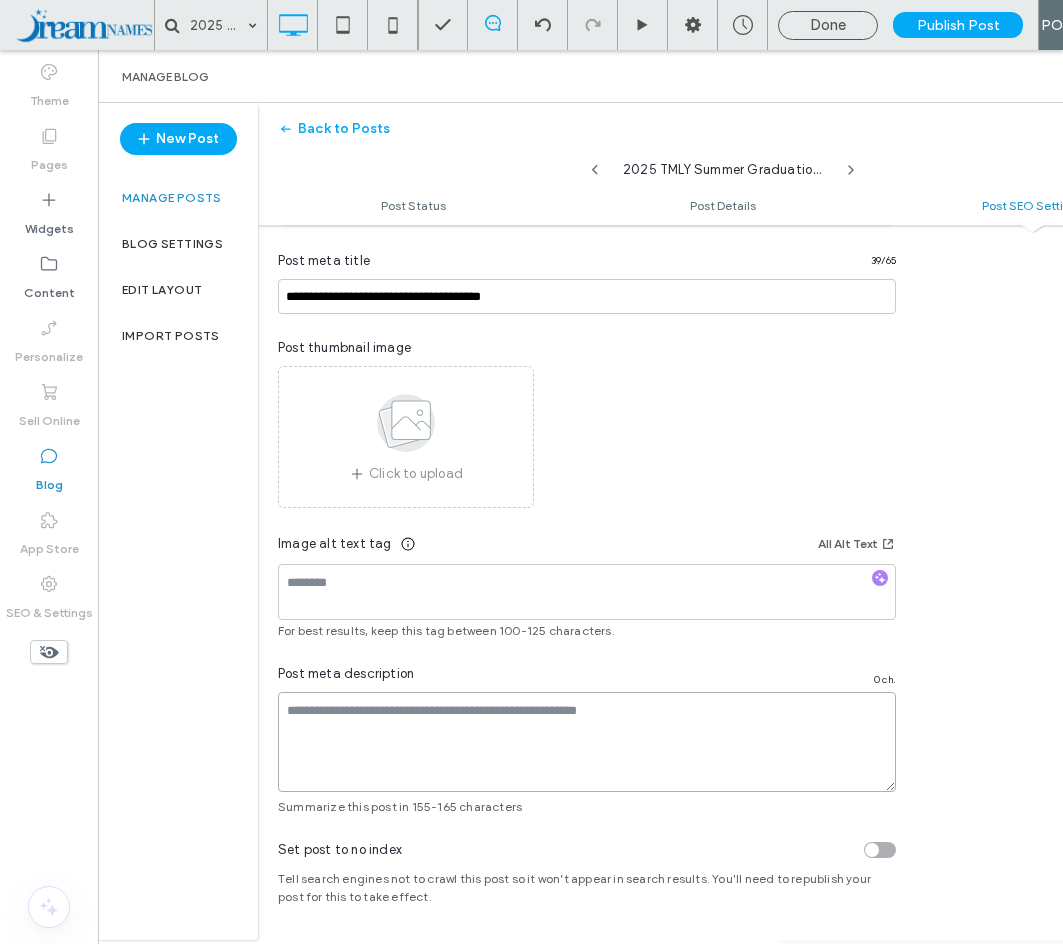 click at bounding box center [587, 742] 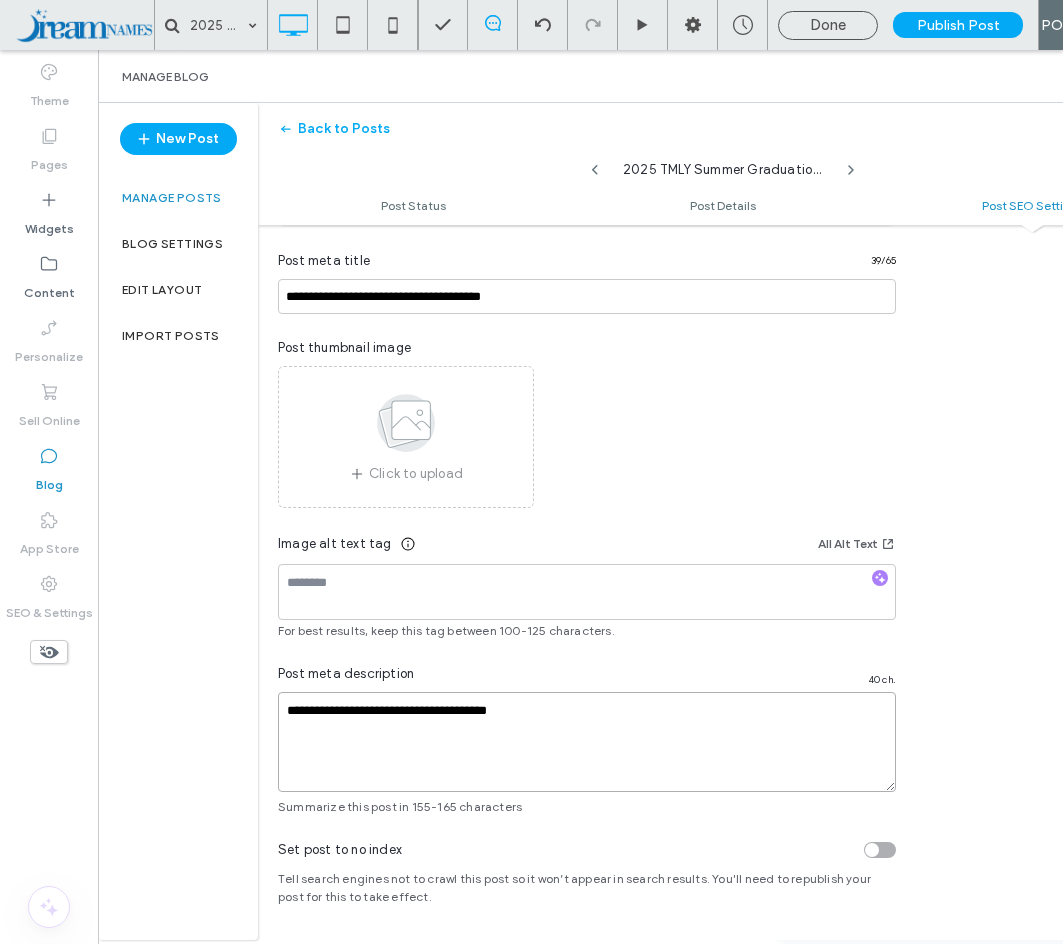 type on "**********" 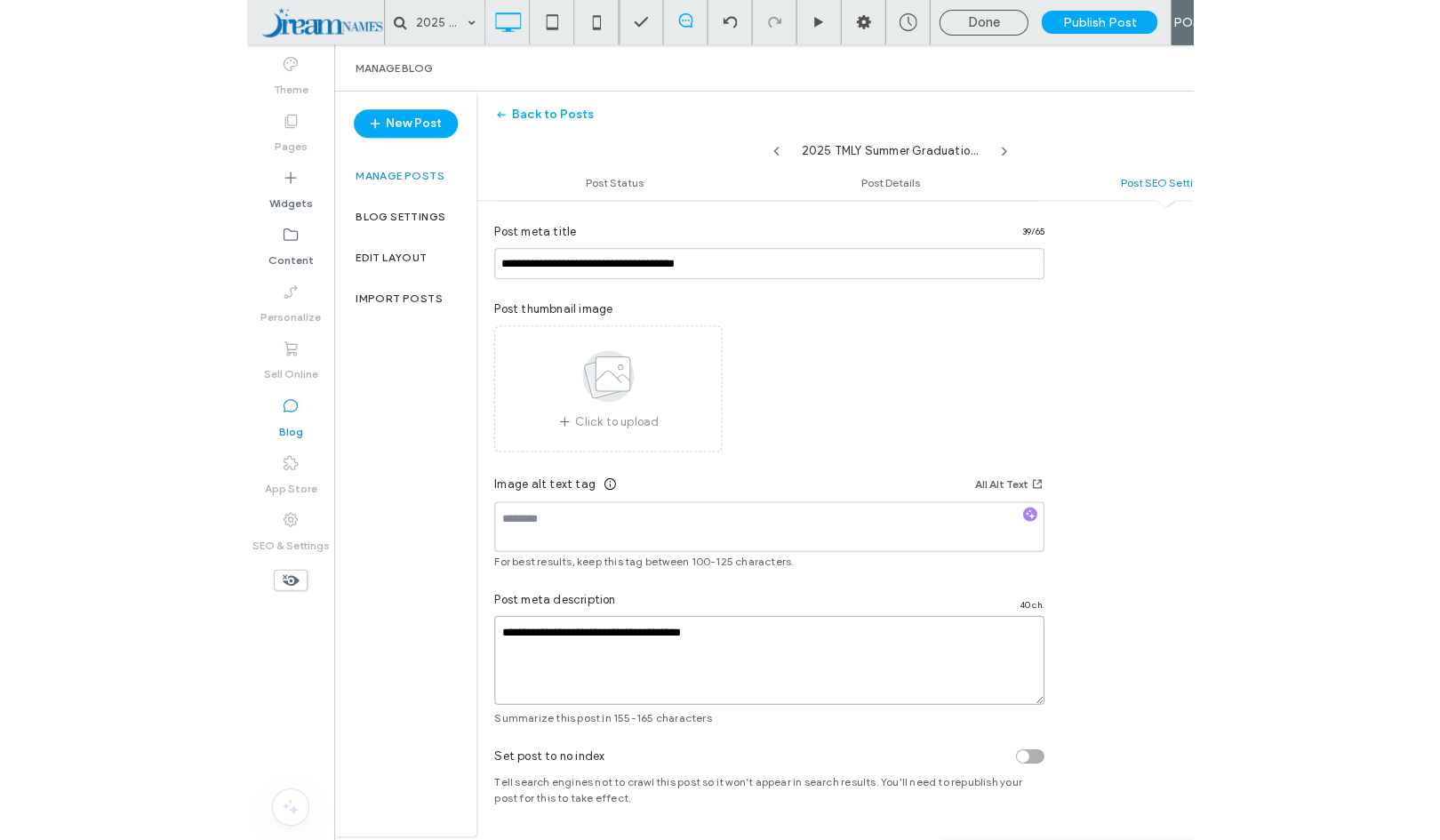 scroll, scrollTop: 0, scrollLeft: 0, axis: both 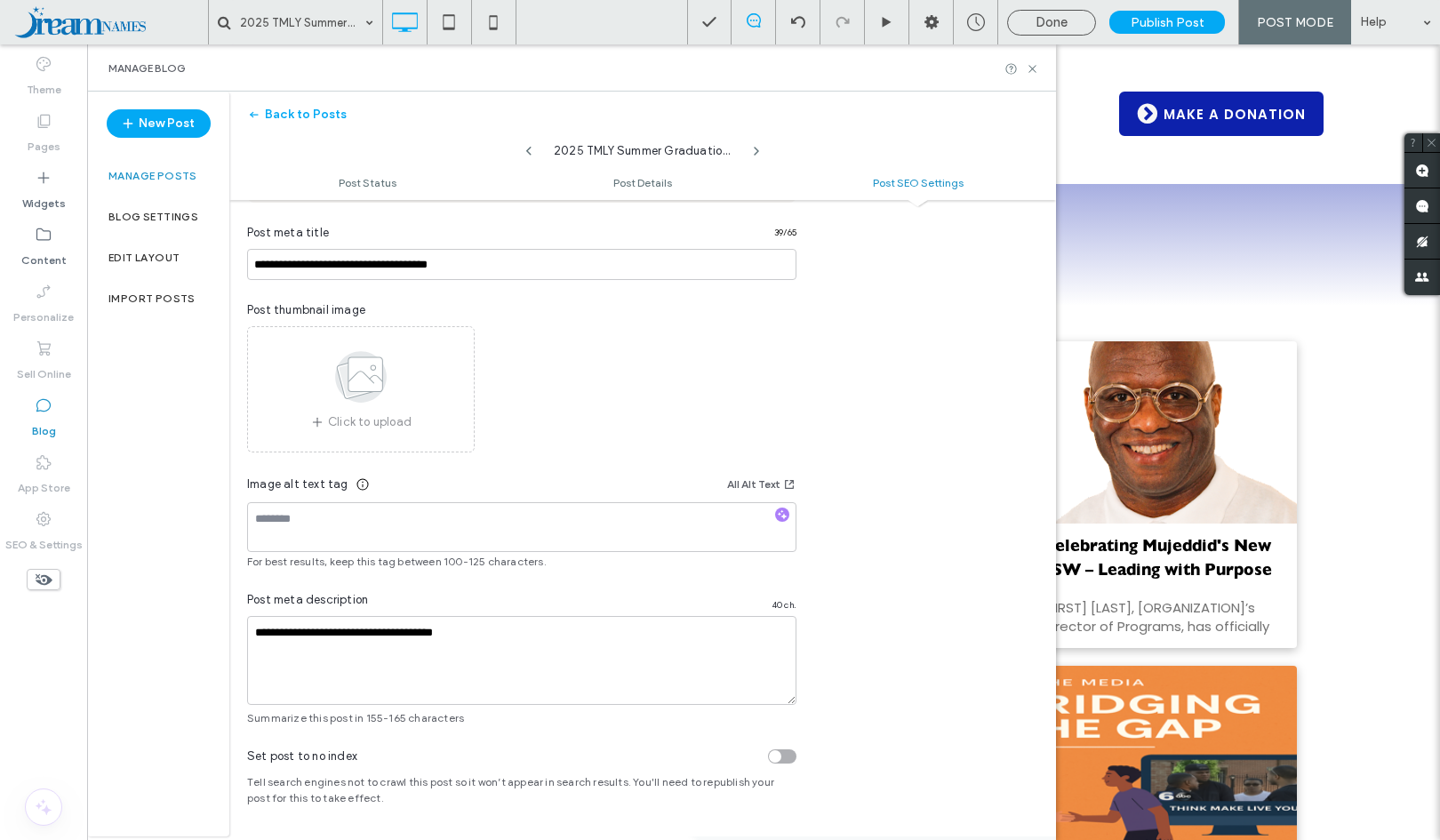 click 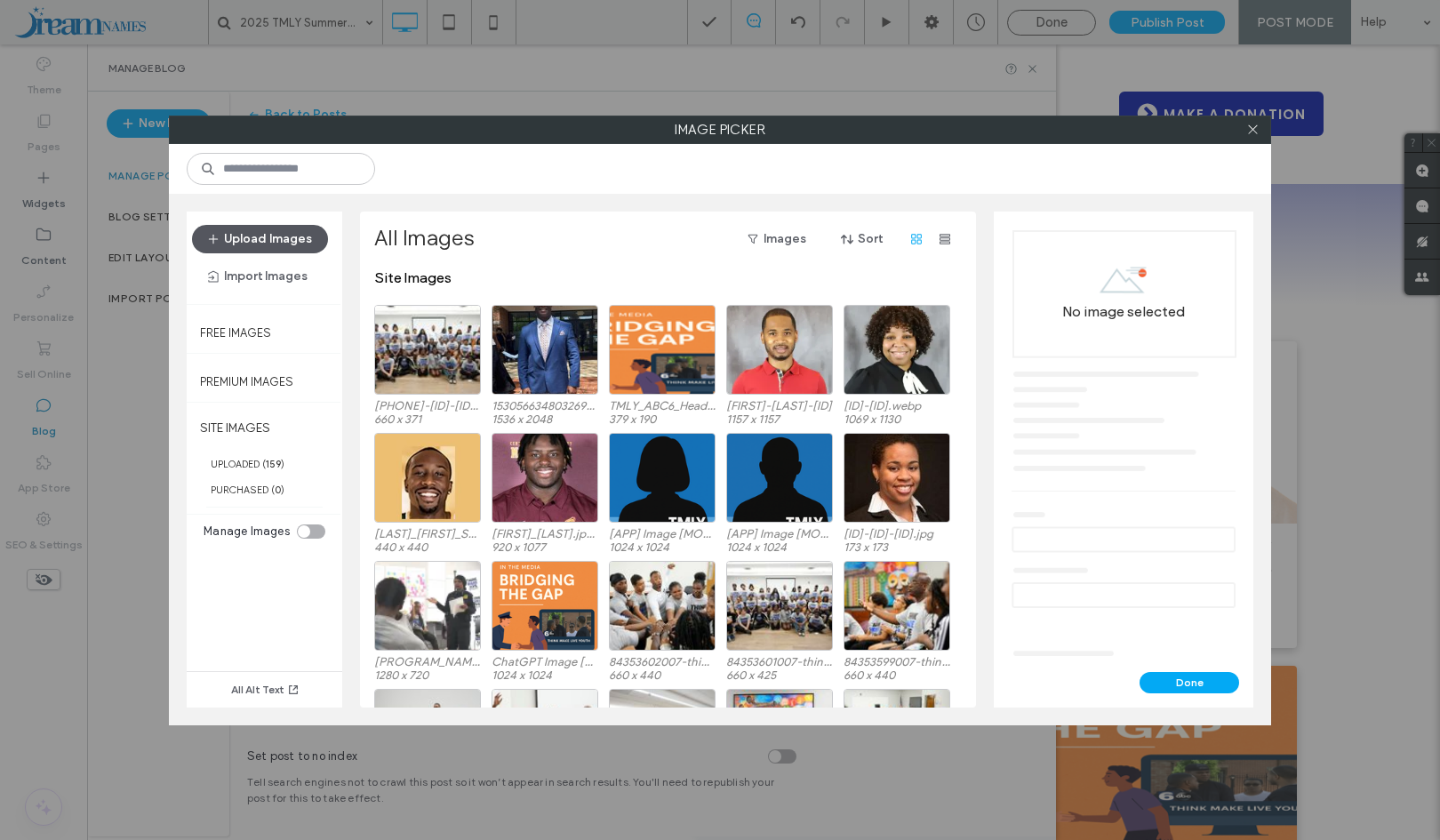 click on "Upload Images" at bounding box center (260, 239) 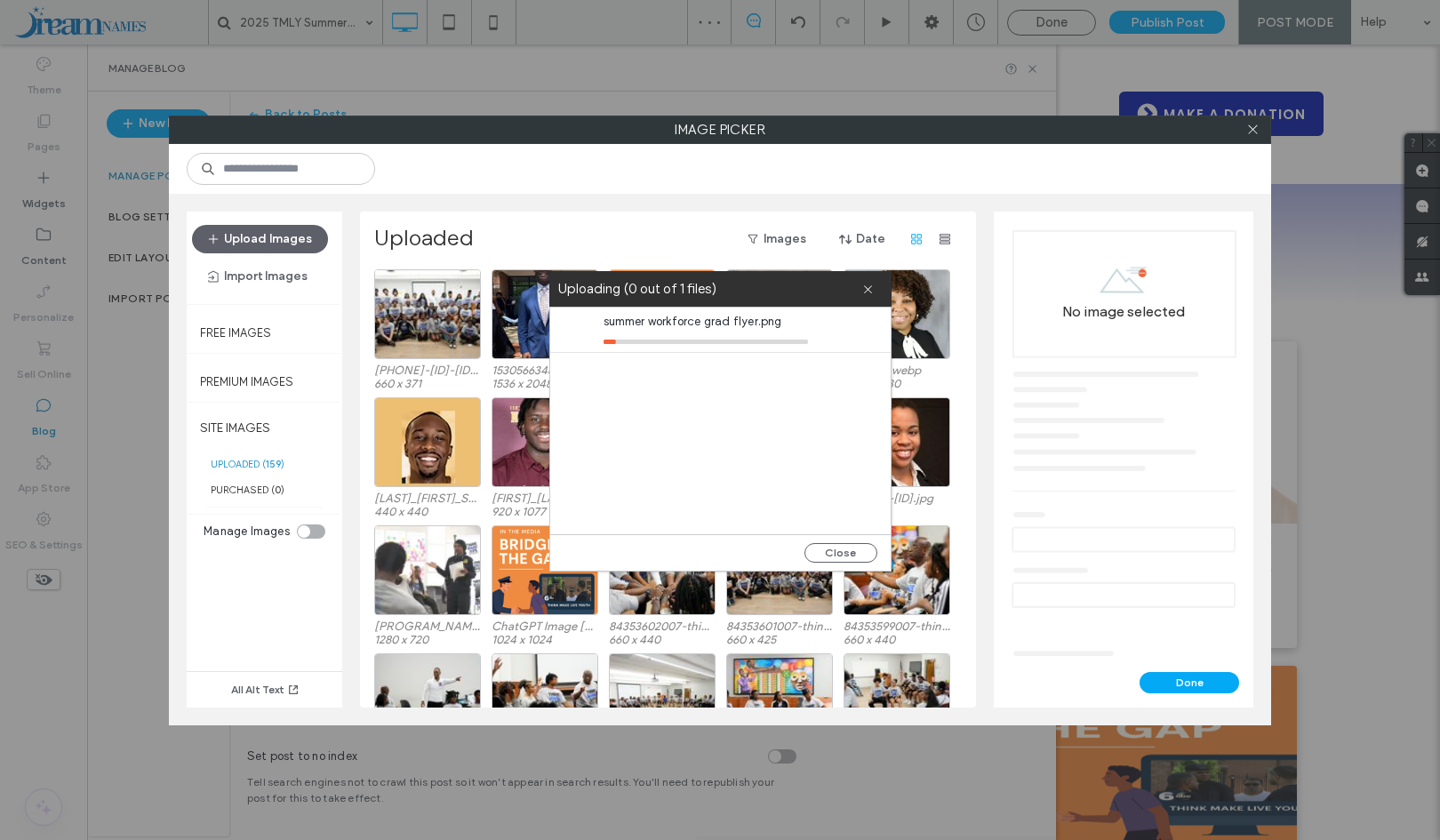 type 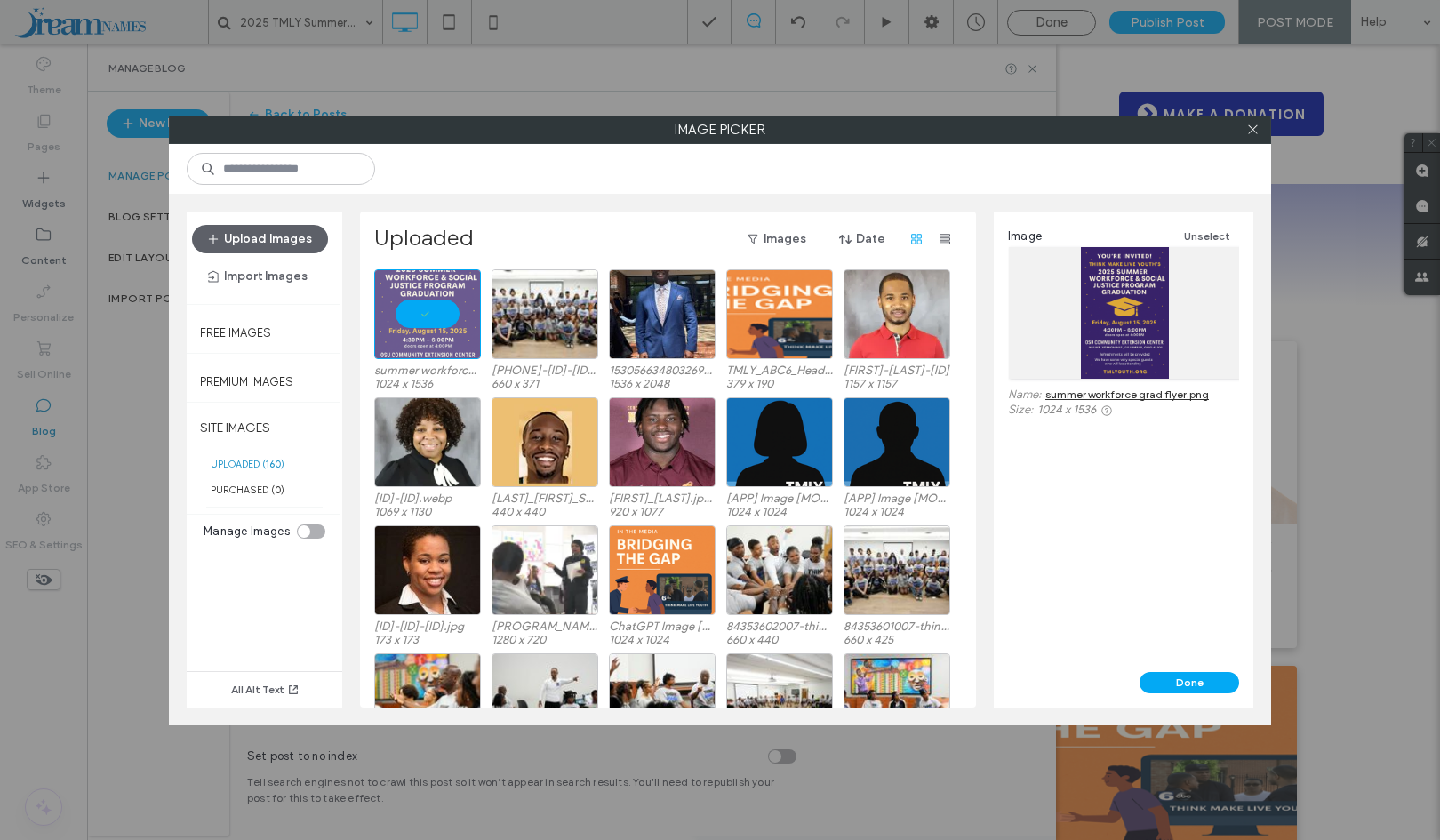 click on "Upload Images Import Images" at bounding box center (264, 258) 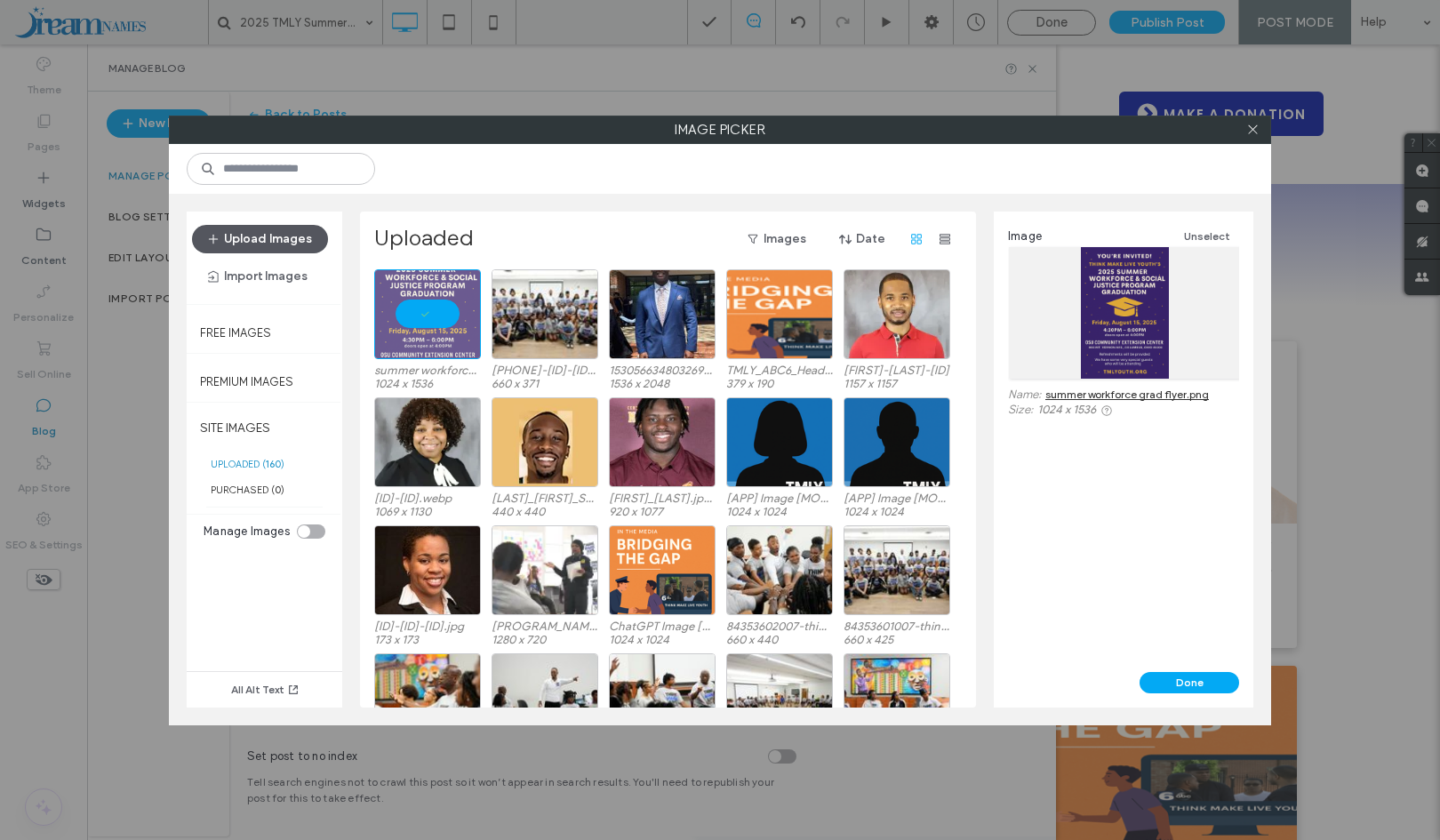 click on "Upload Images" at bounding box center (260, 239) 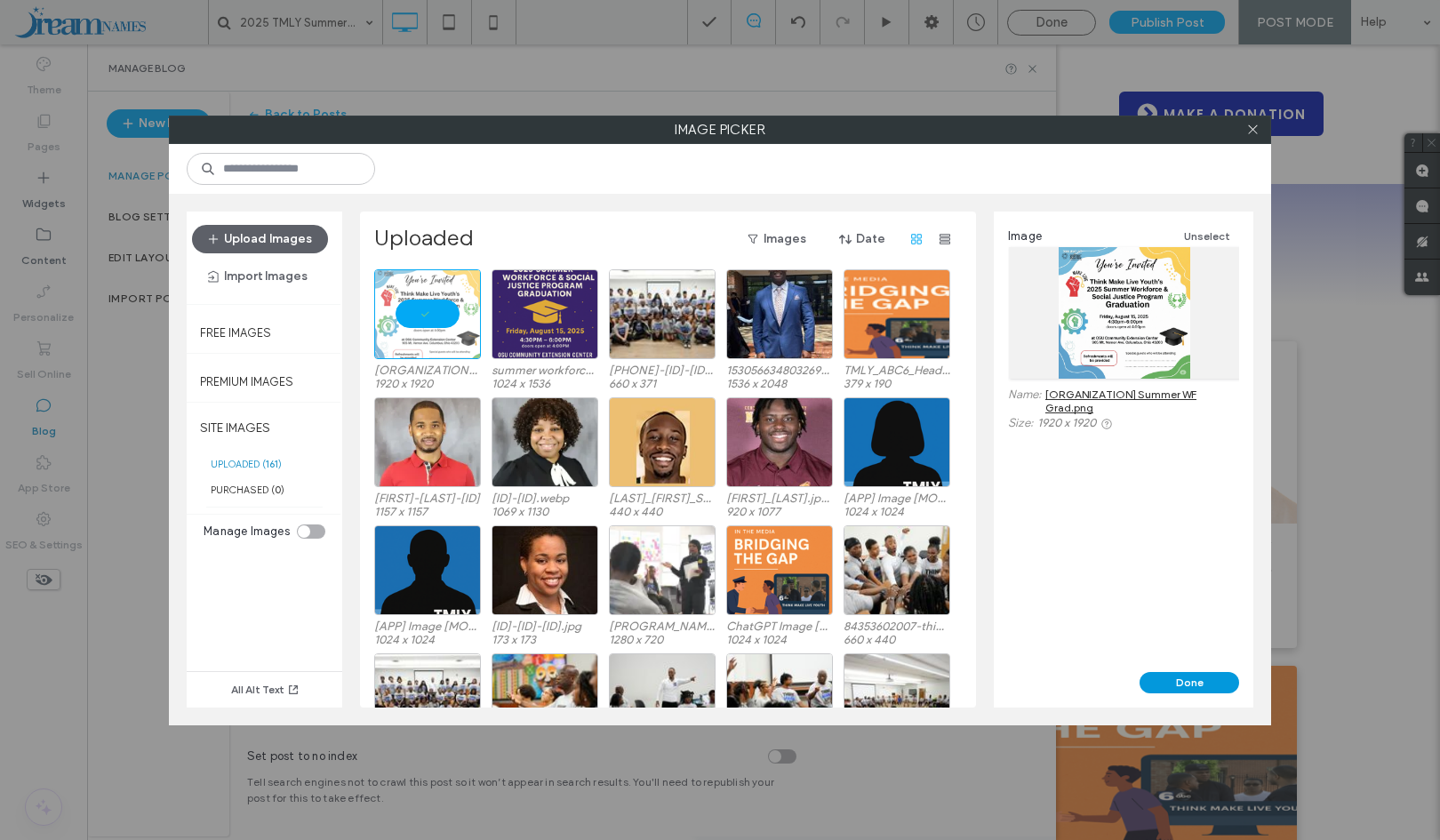 click on "Done" at bounding box center (1189, 683) 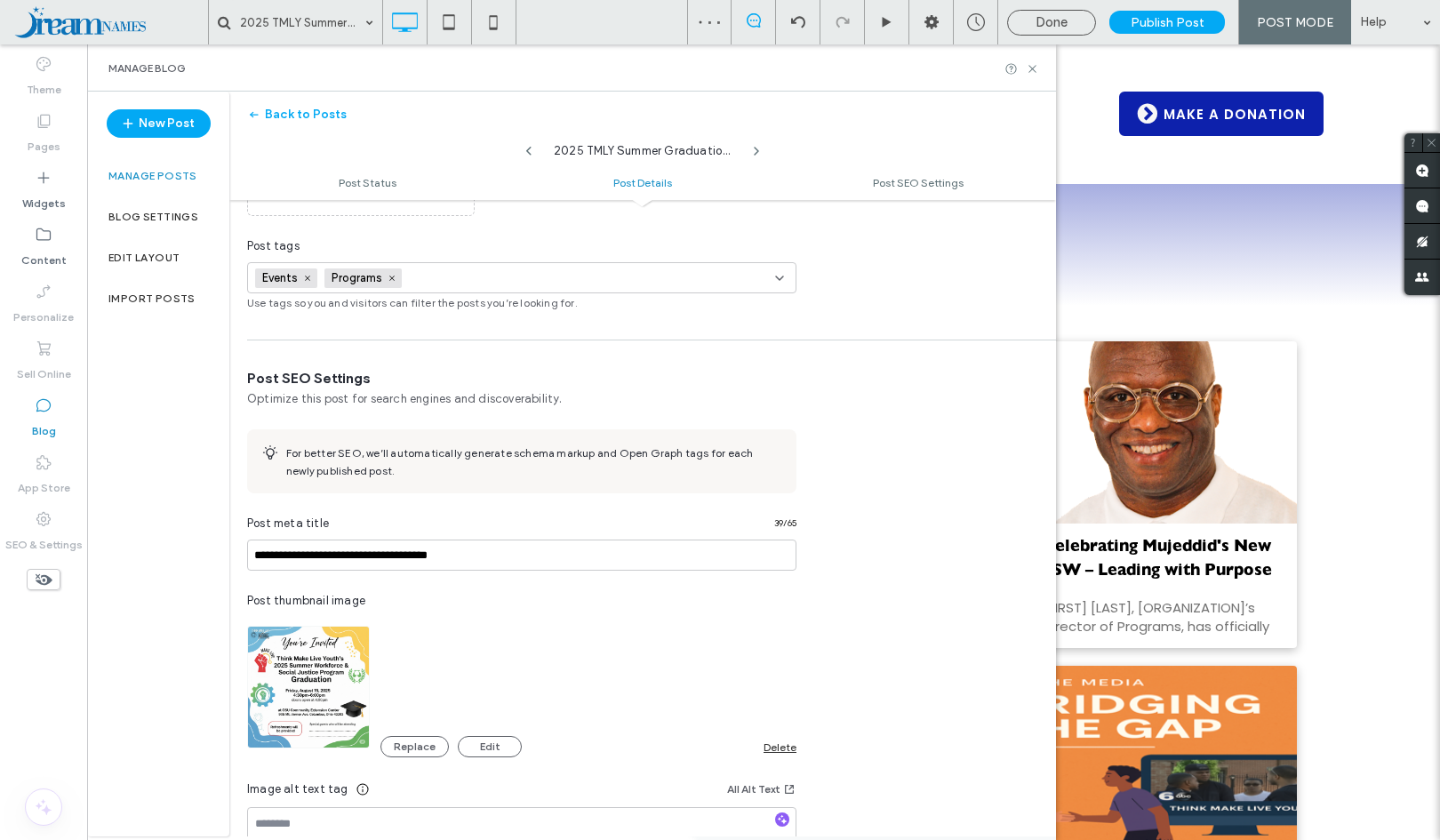 scroll, scrollTop: 335, scrollLeft: 0, axis: vertical 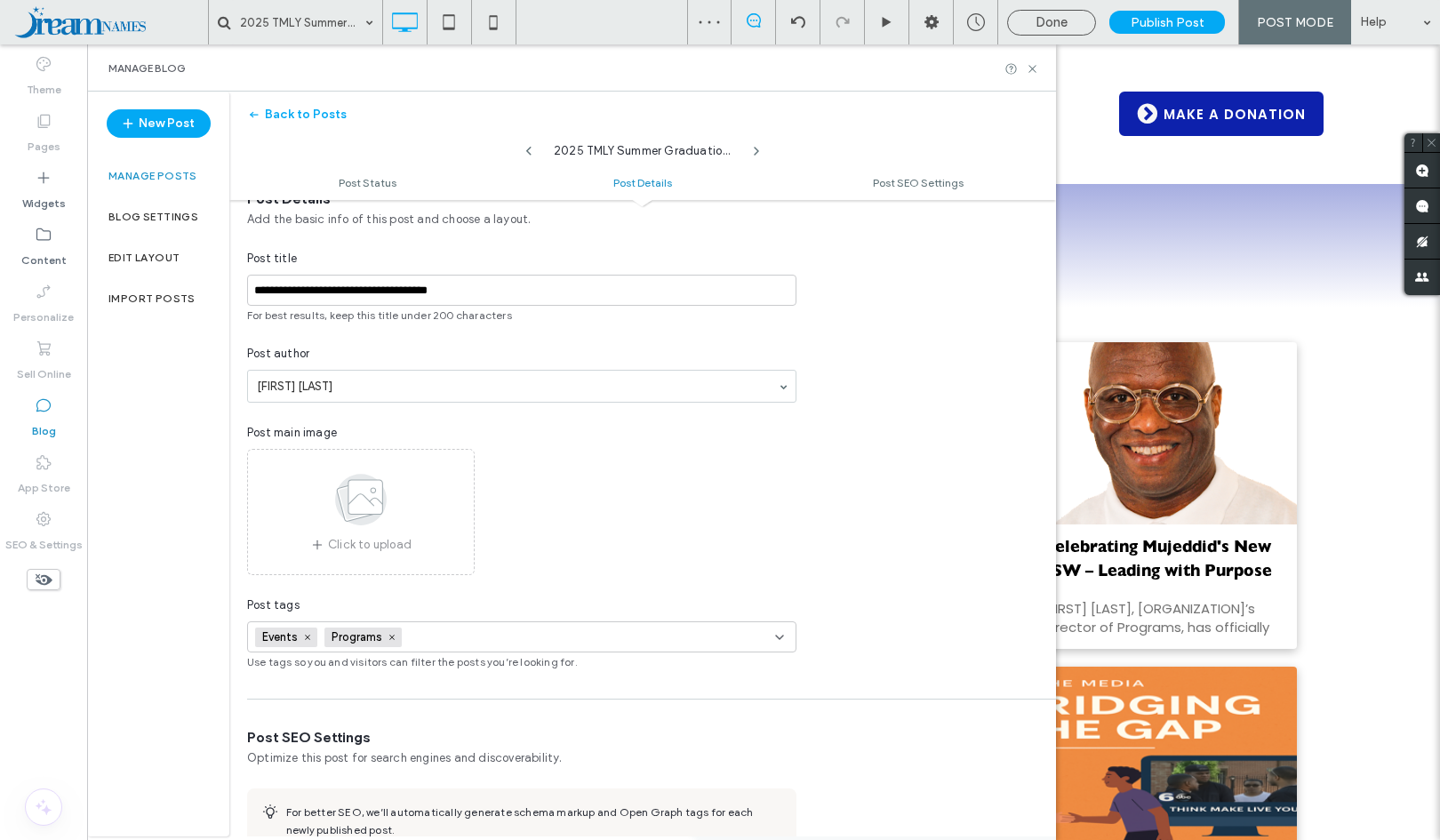 click 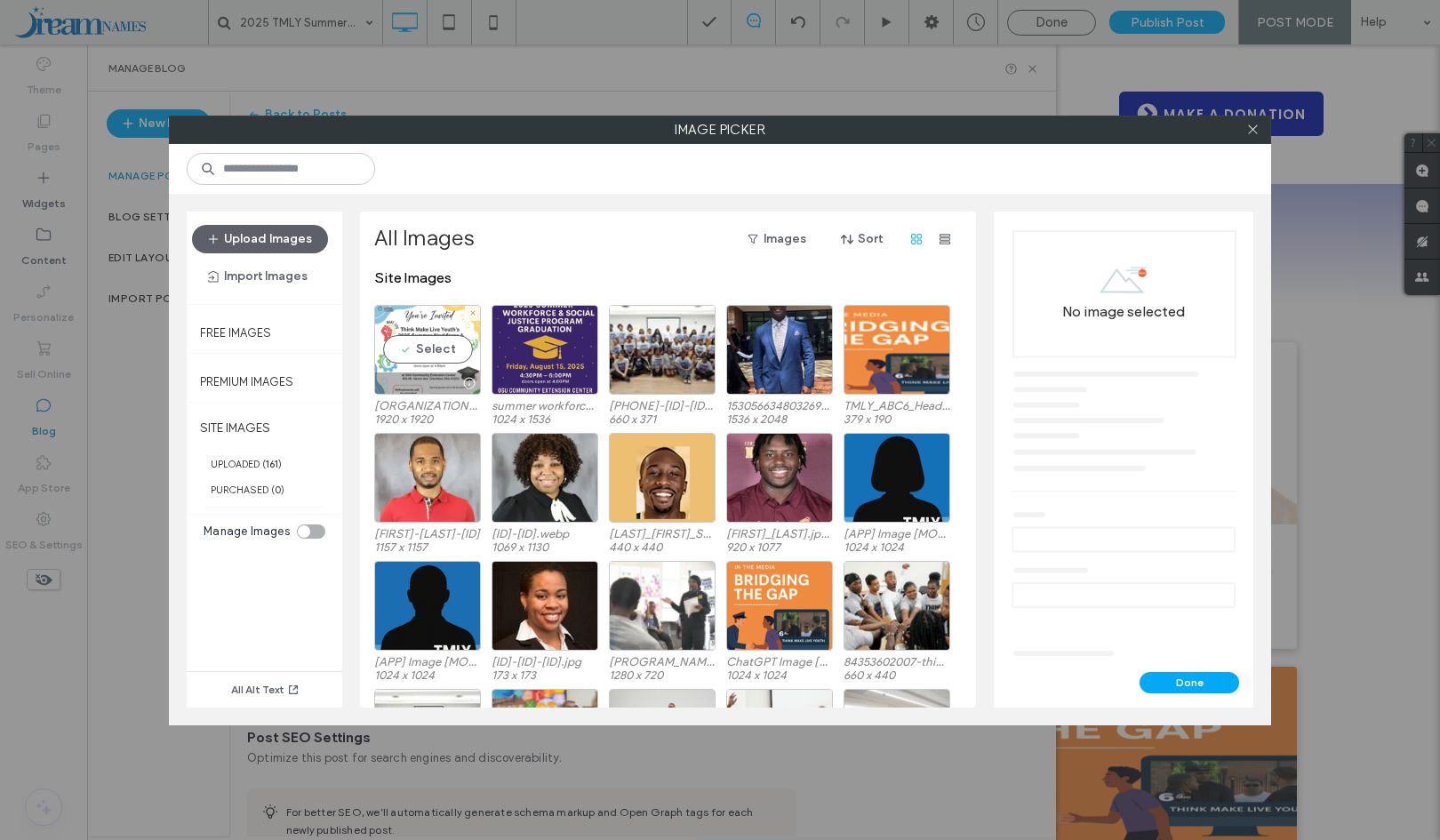 click on "Select" at bounding box center (428, 349) 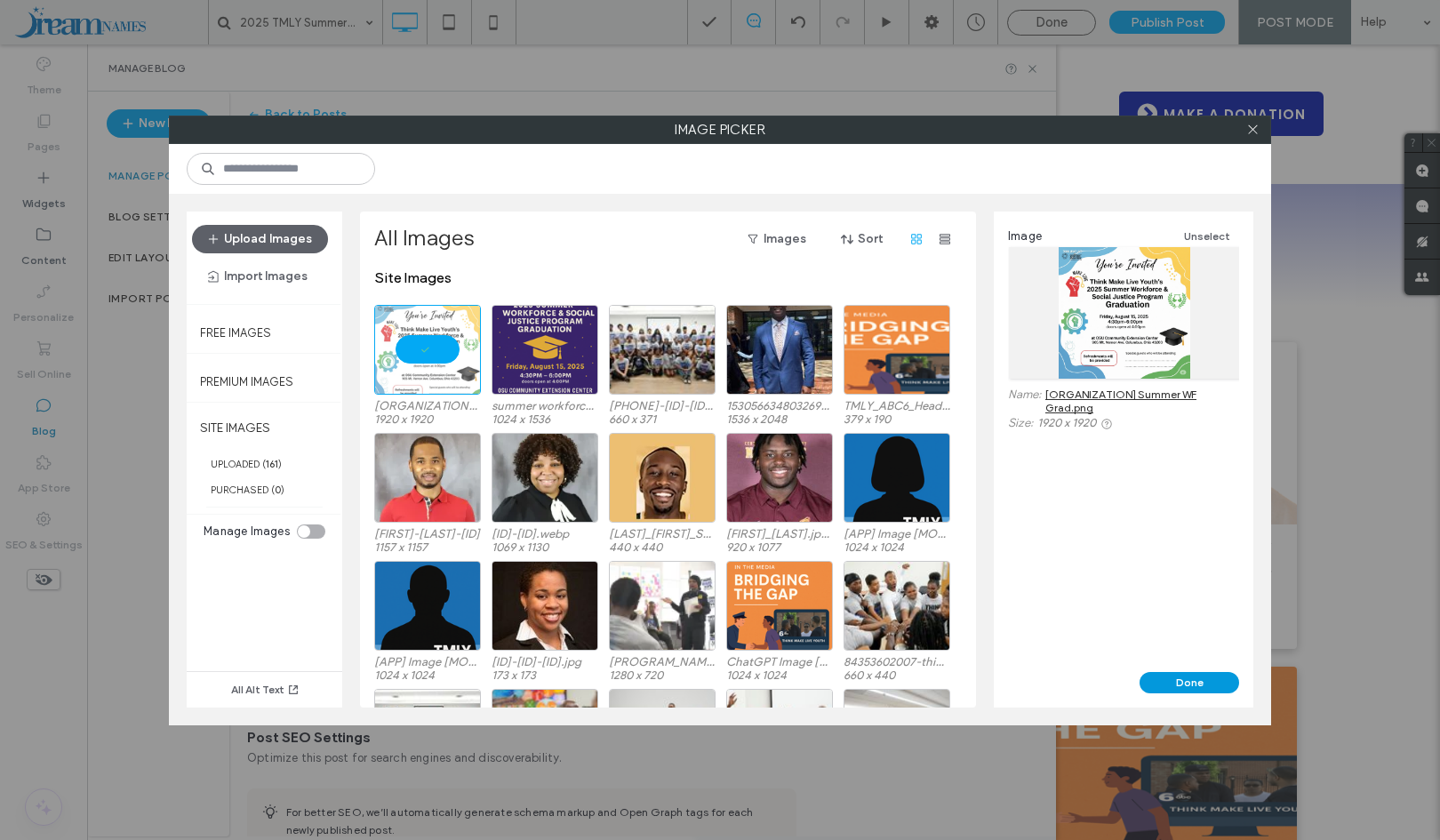 click on "Done" at bounding box center [1189, 683] 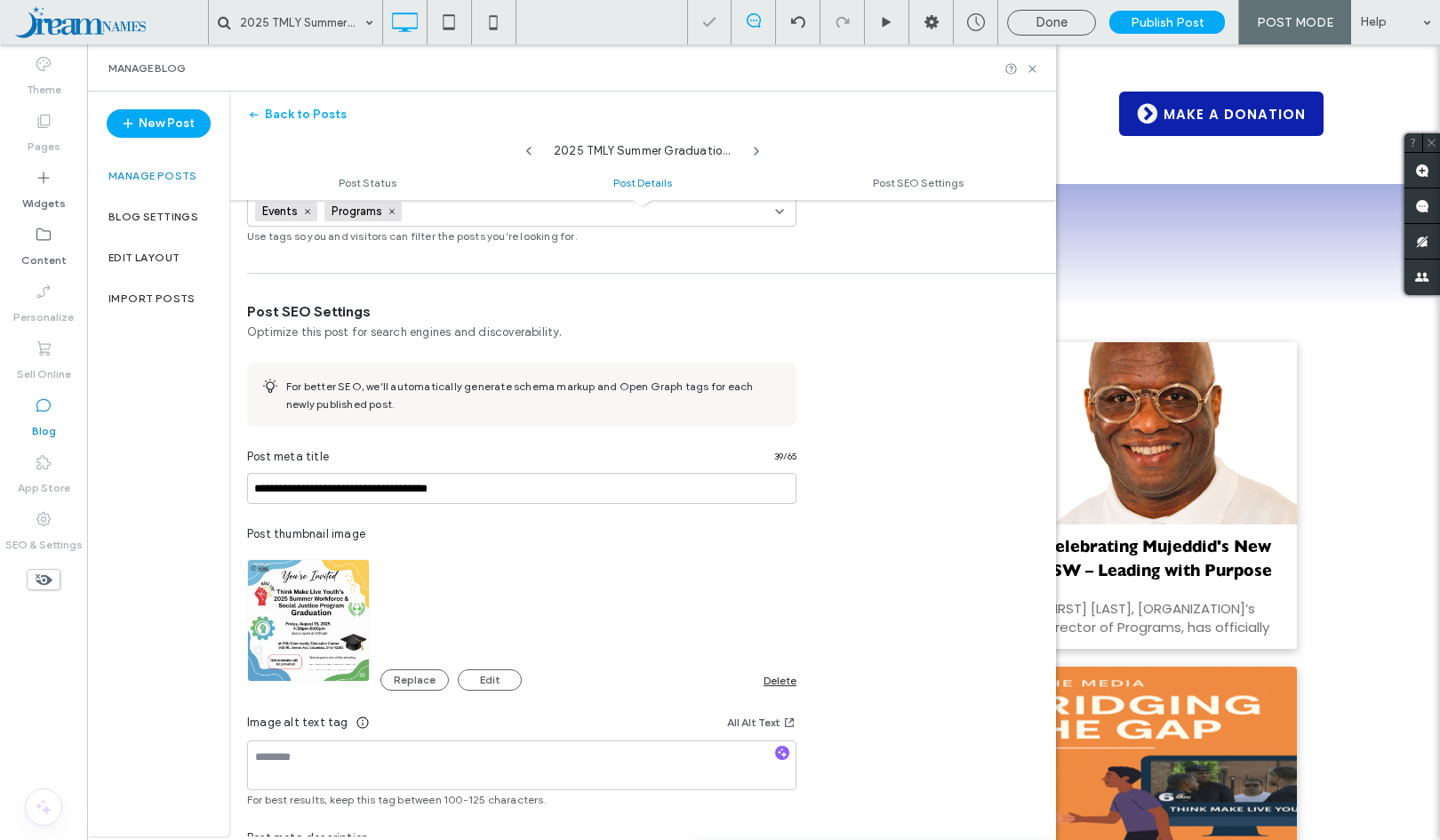 scroll, scrollTop: 0, scrollLeft: 0, axis: both 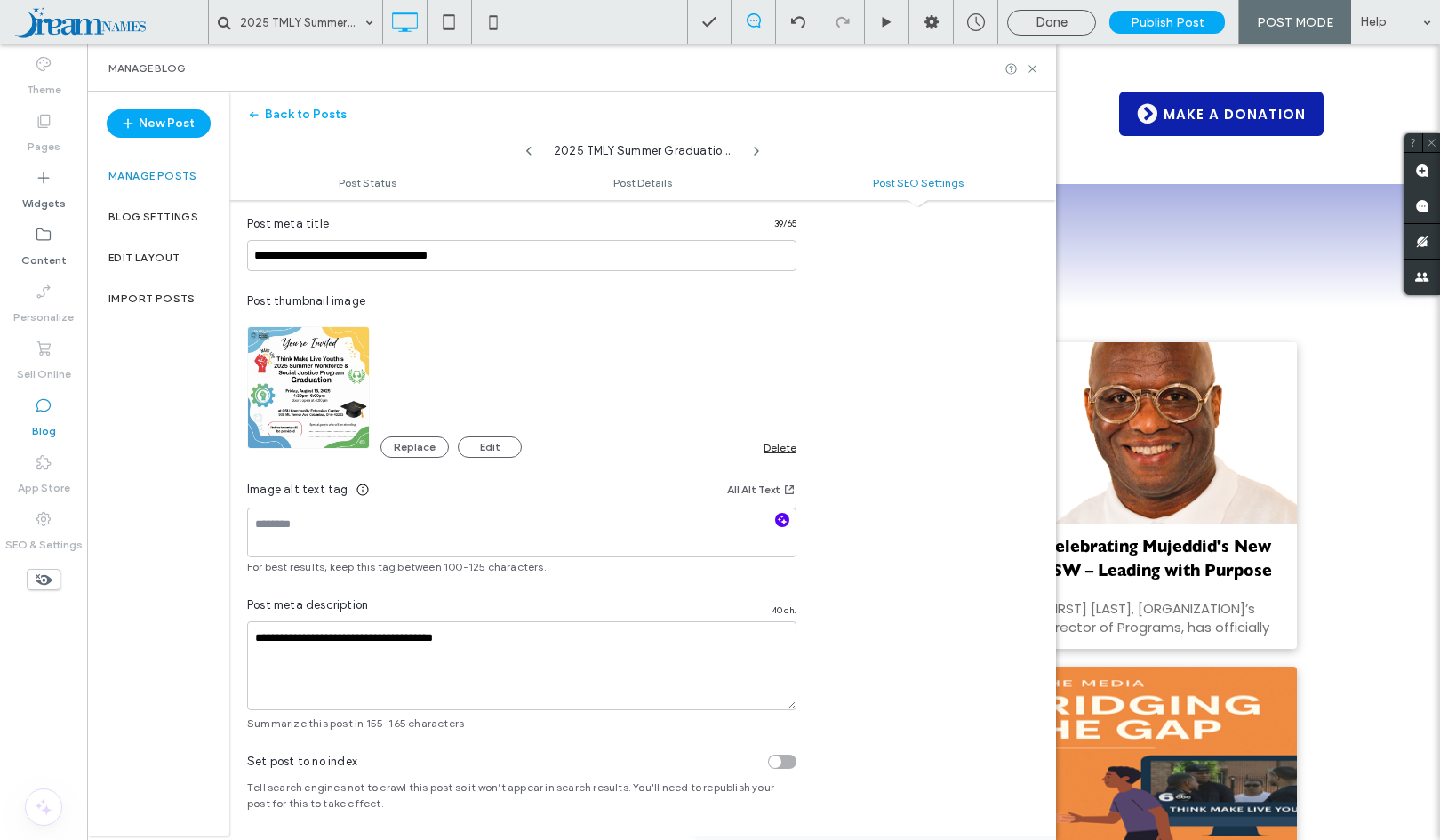 click 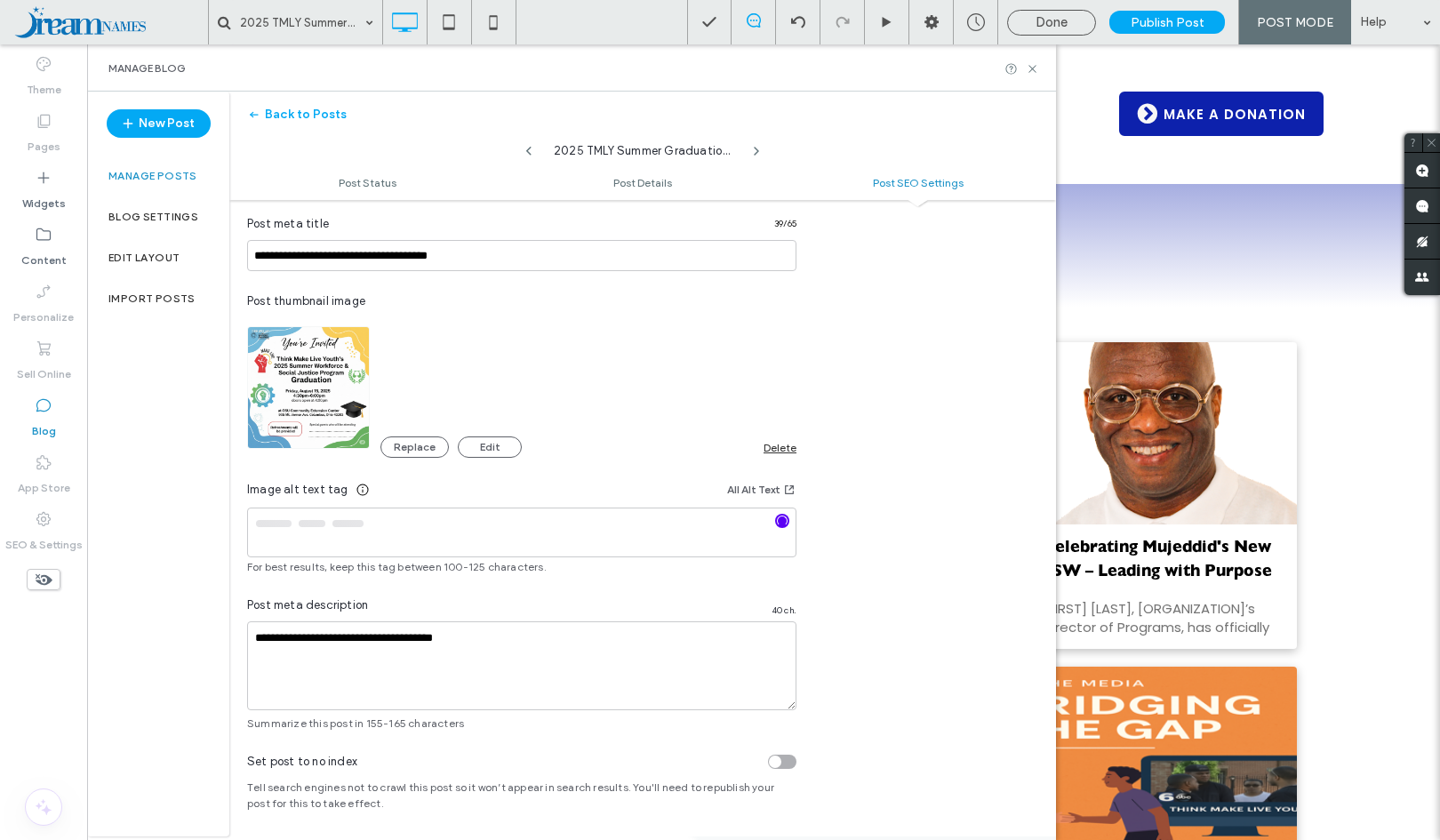 type on "**********" 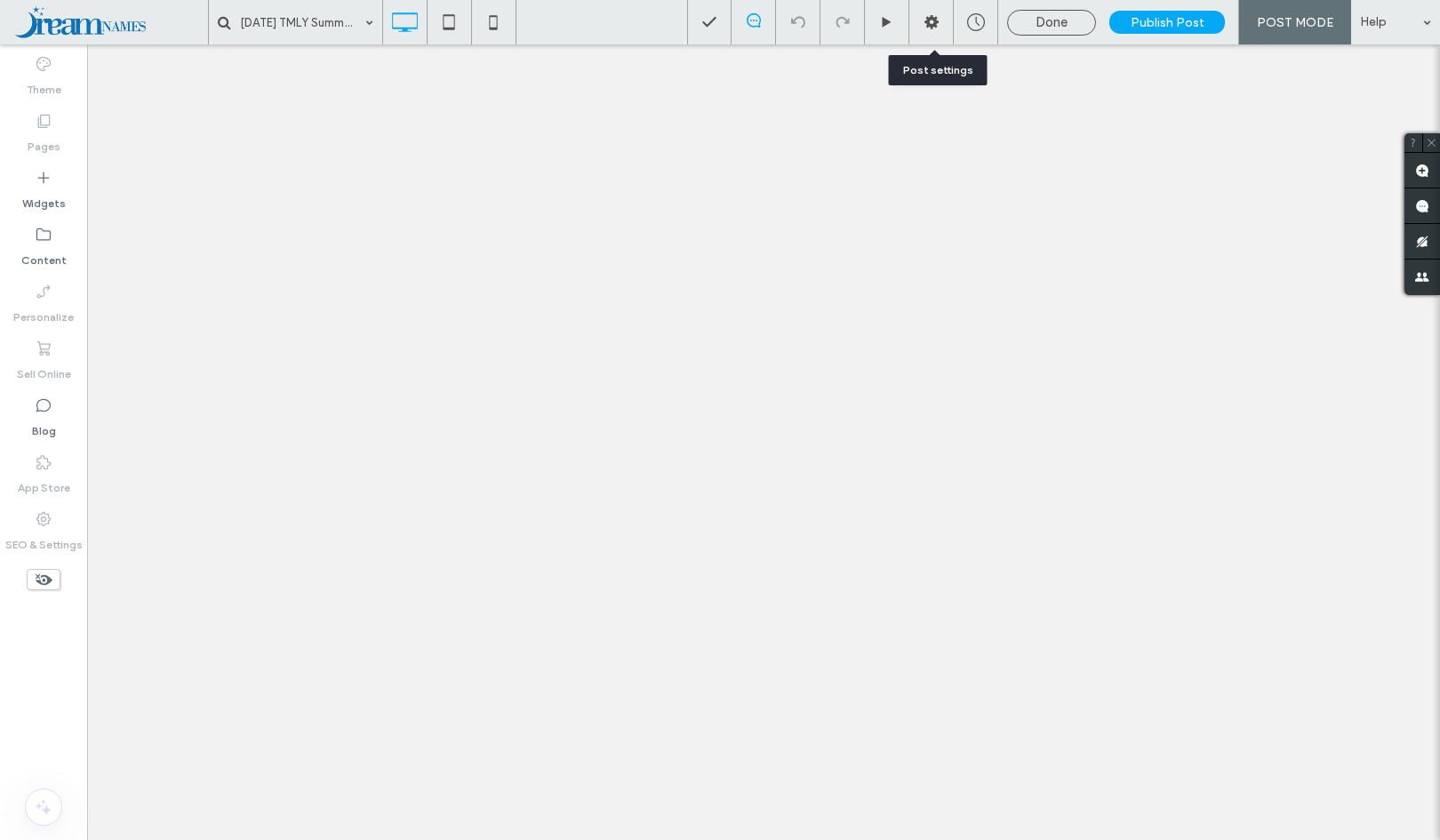 click 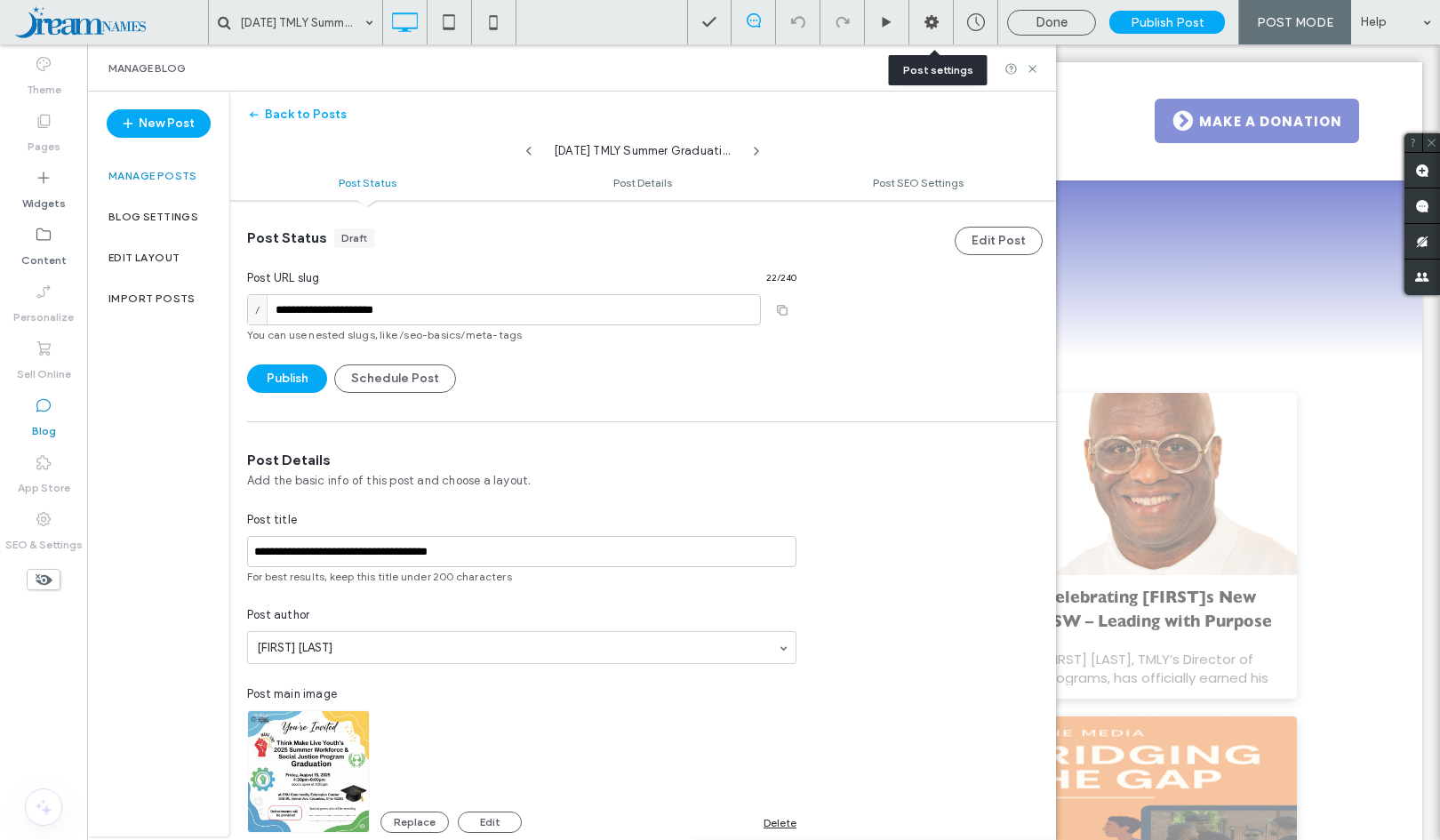 scroll, scrollTop: 868, scrollLeft: 0, axis: vertical 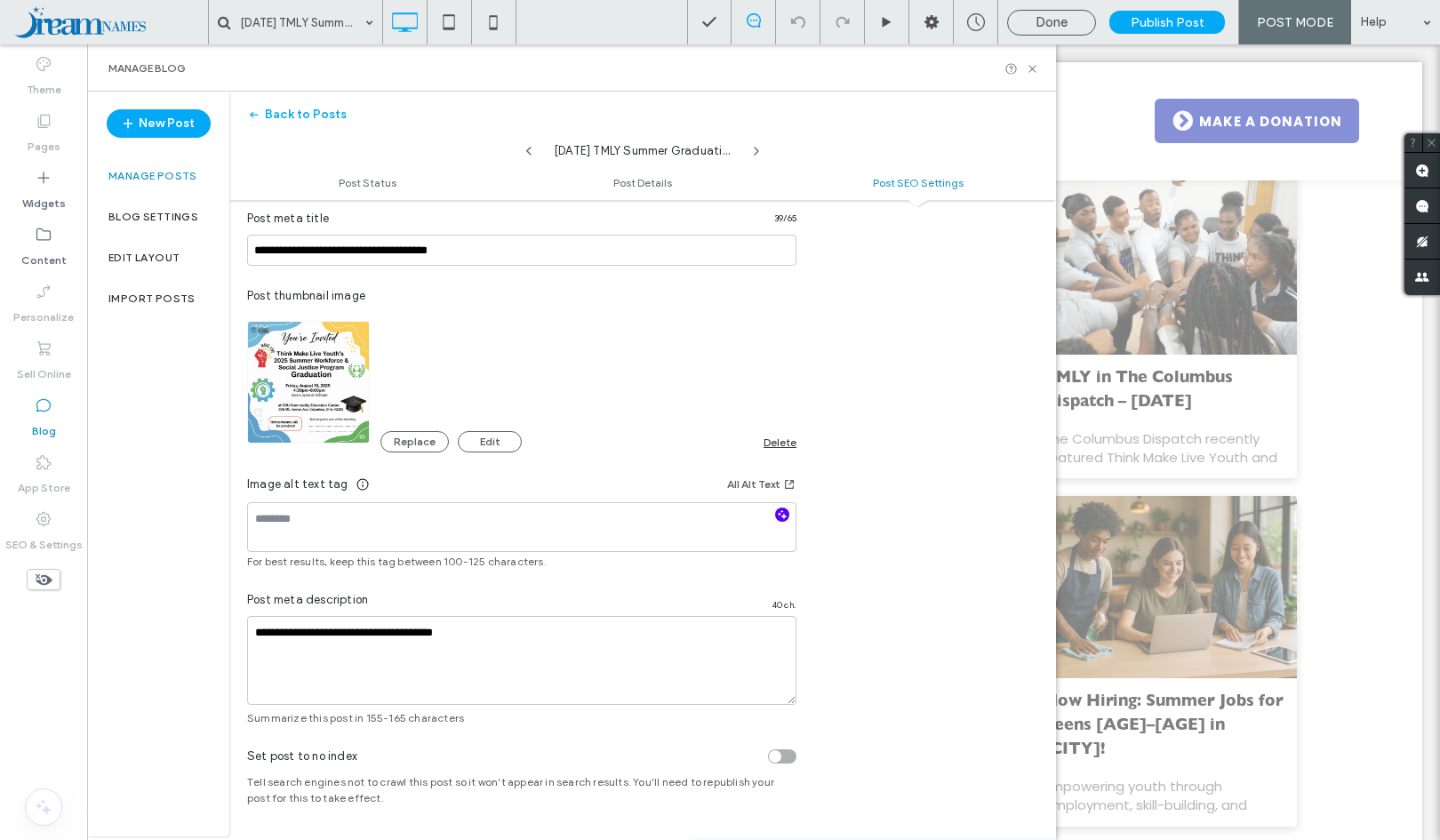 click 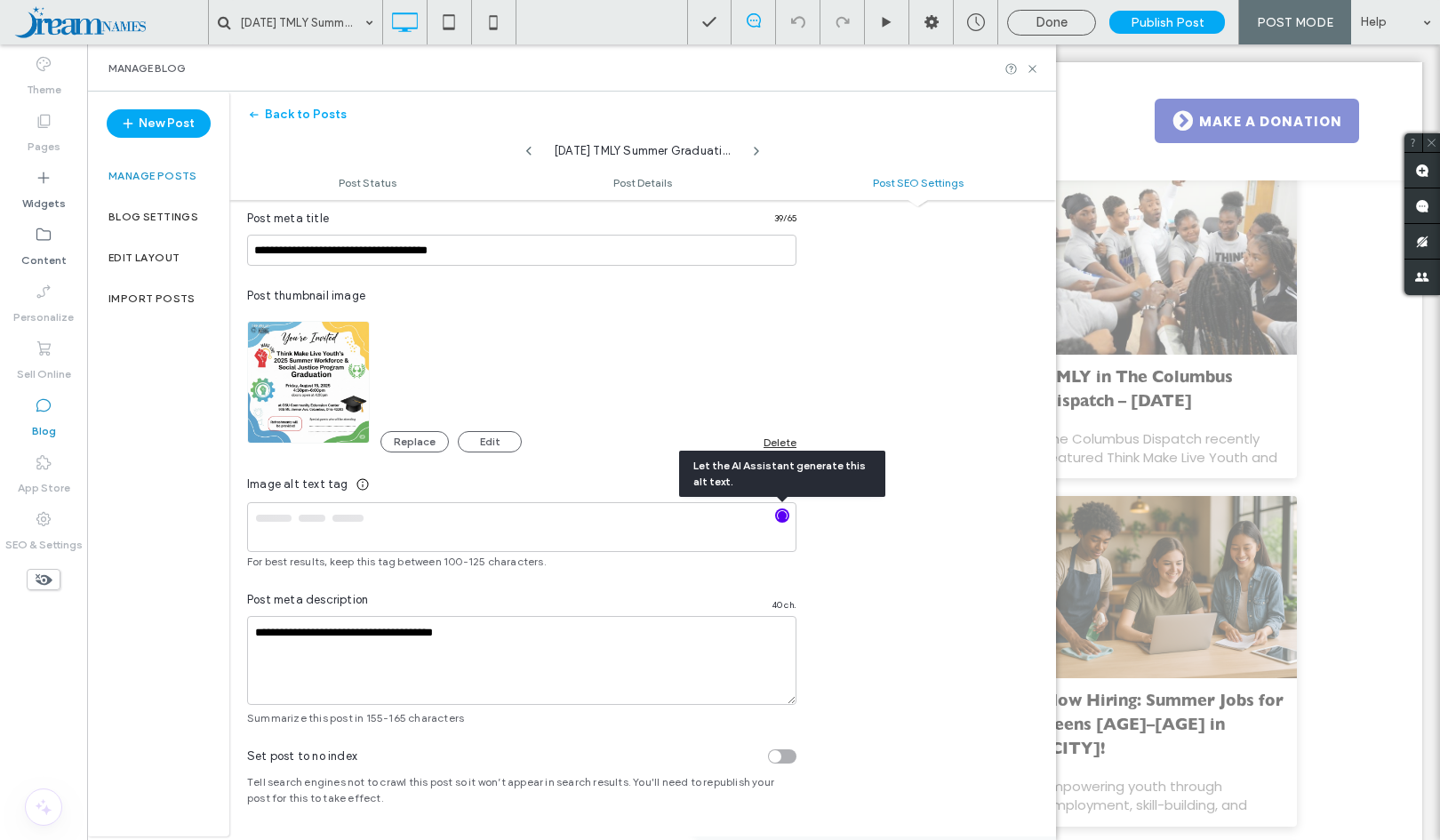 type on "**********" 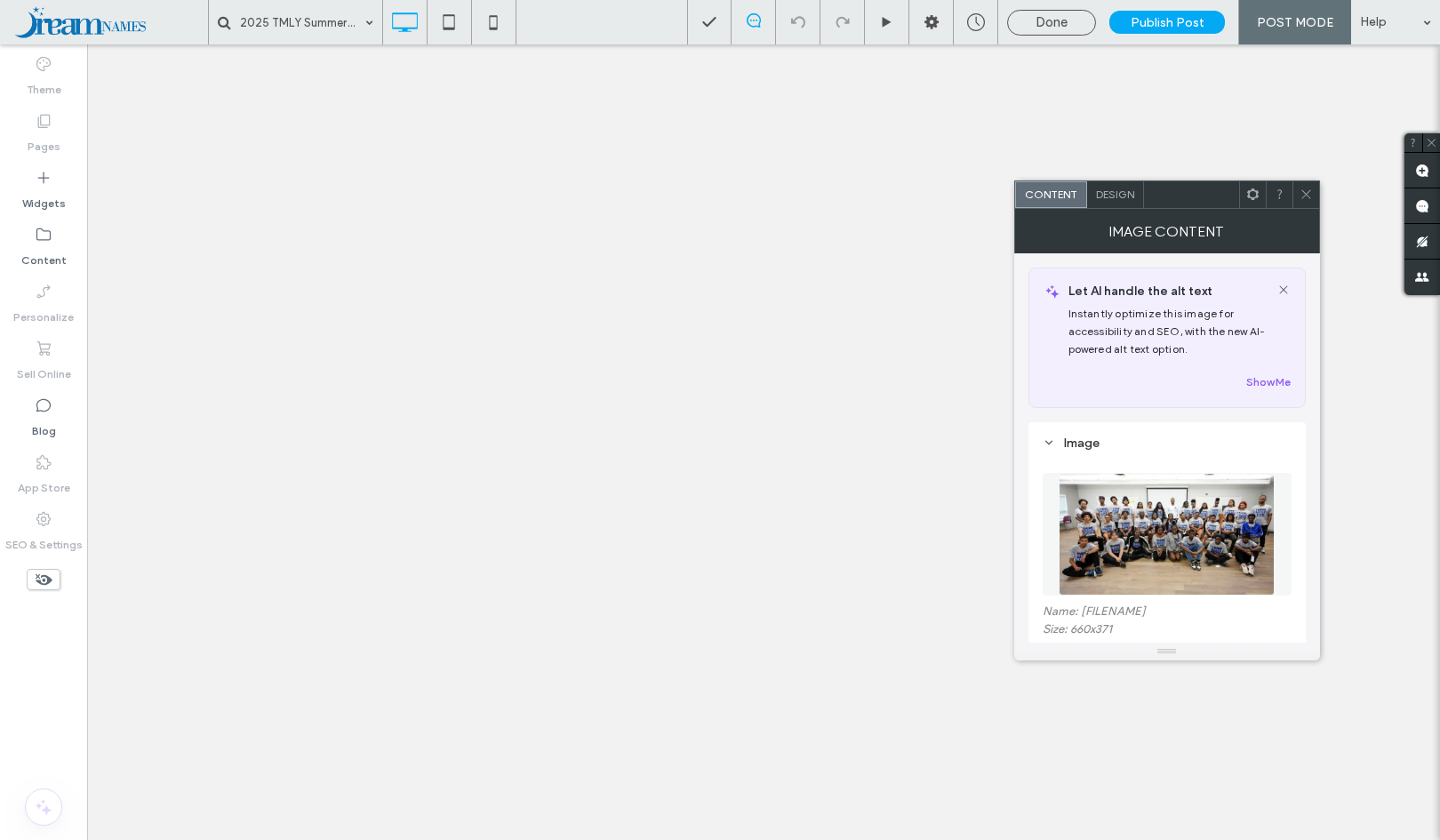 click at bounding box center (1167, 534) 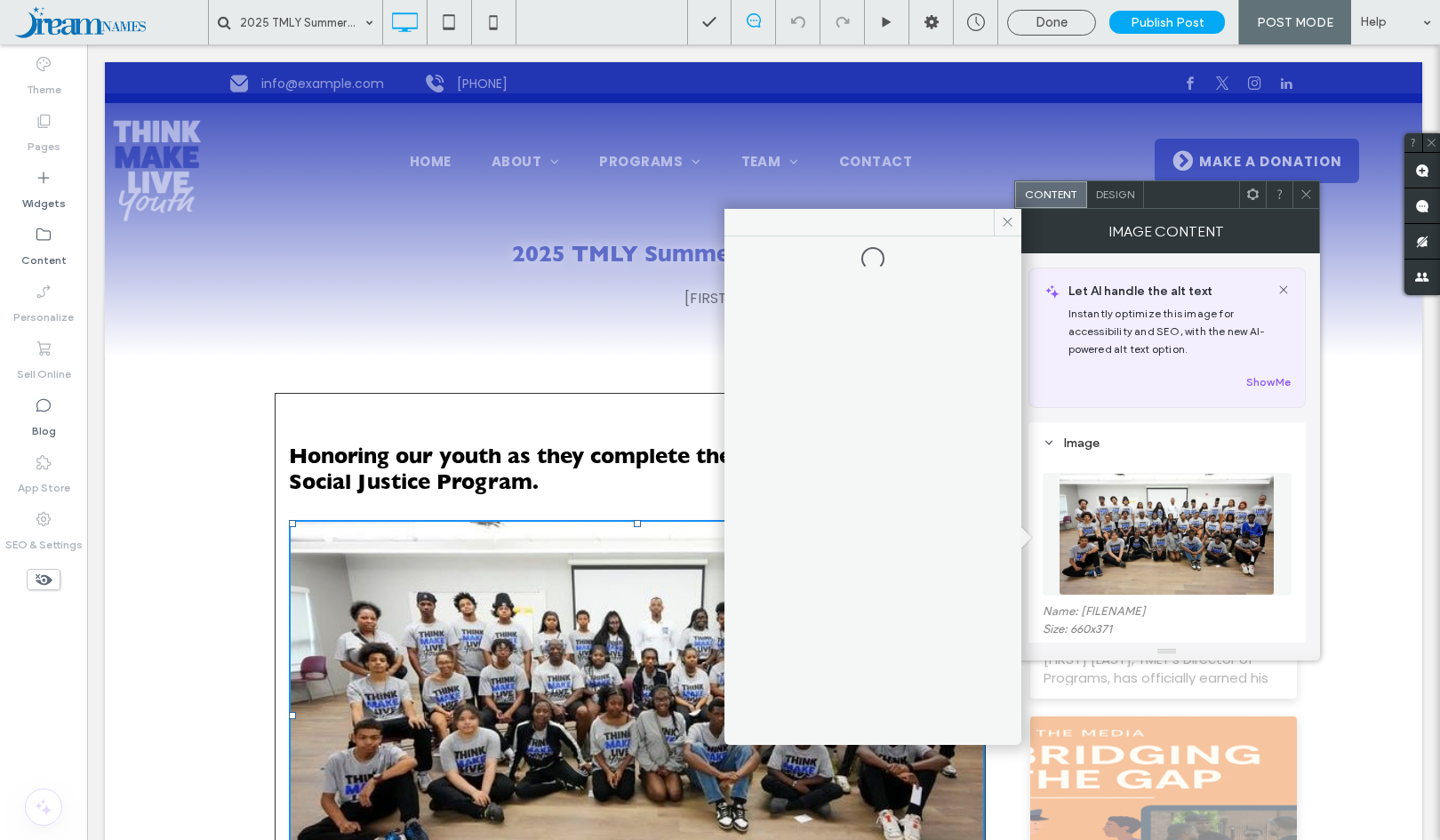 scroll, scrollTop: 0, scrollLeft: 0, axis: both 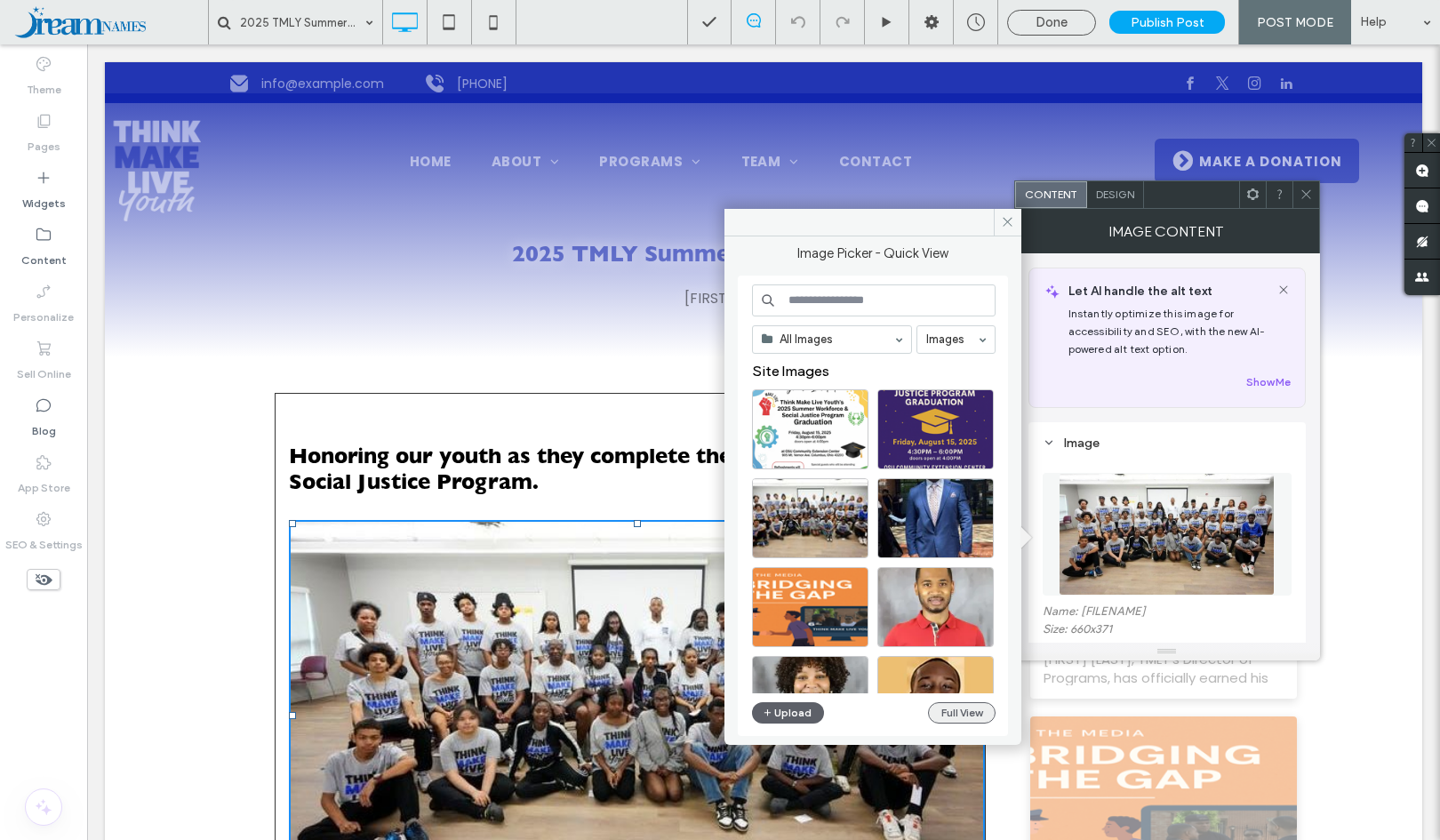 click on "Full View" at bounding box center (962, 713) 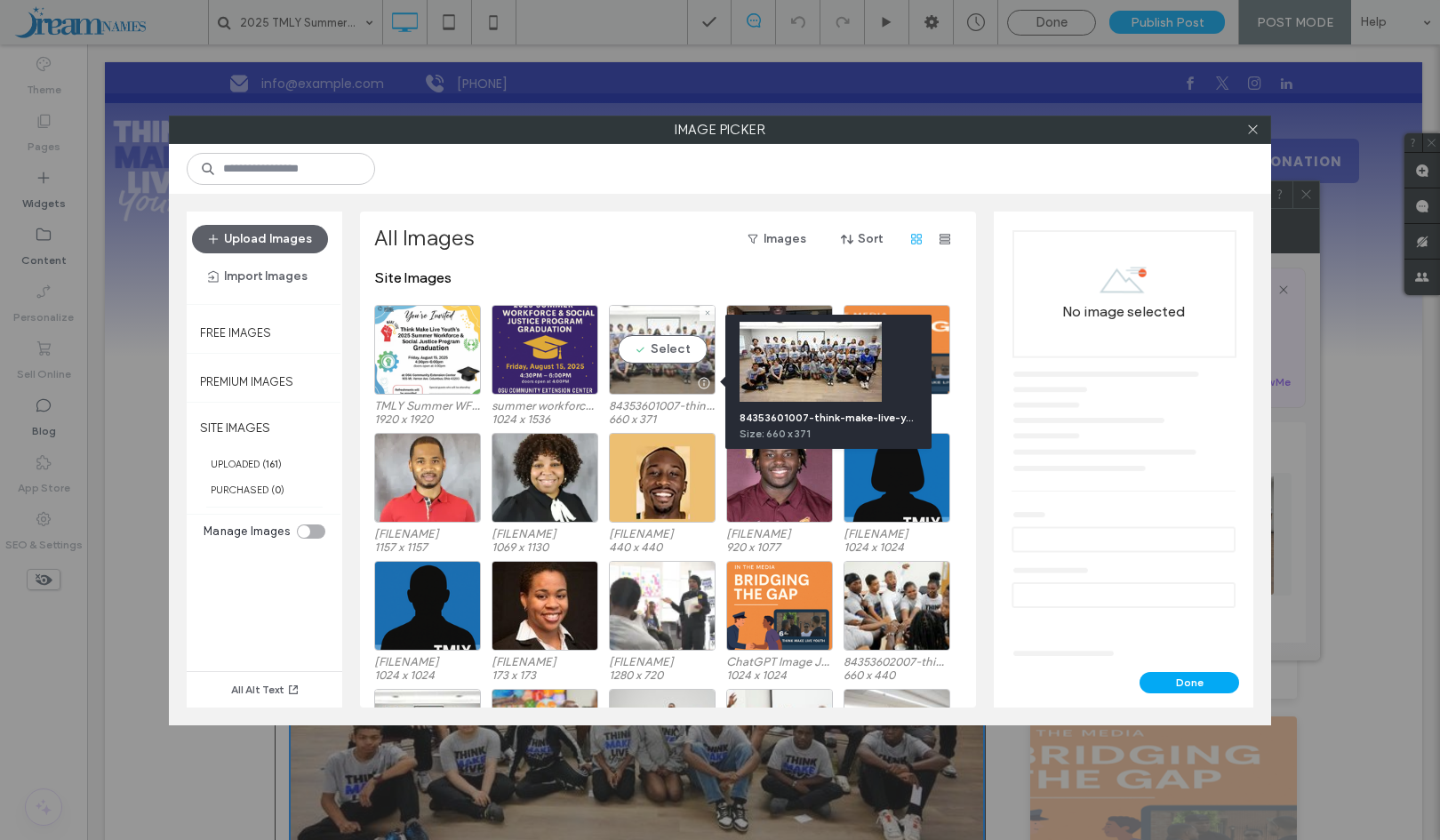 click at bounding box center [703, 383] 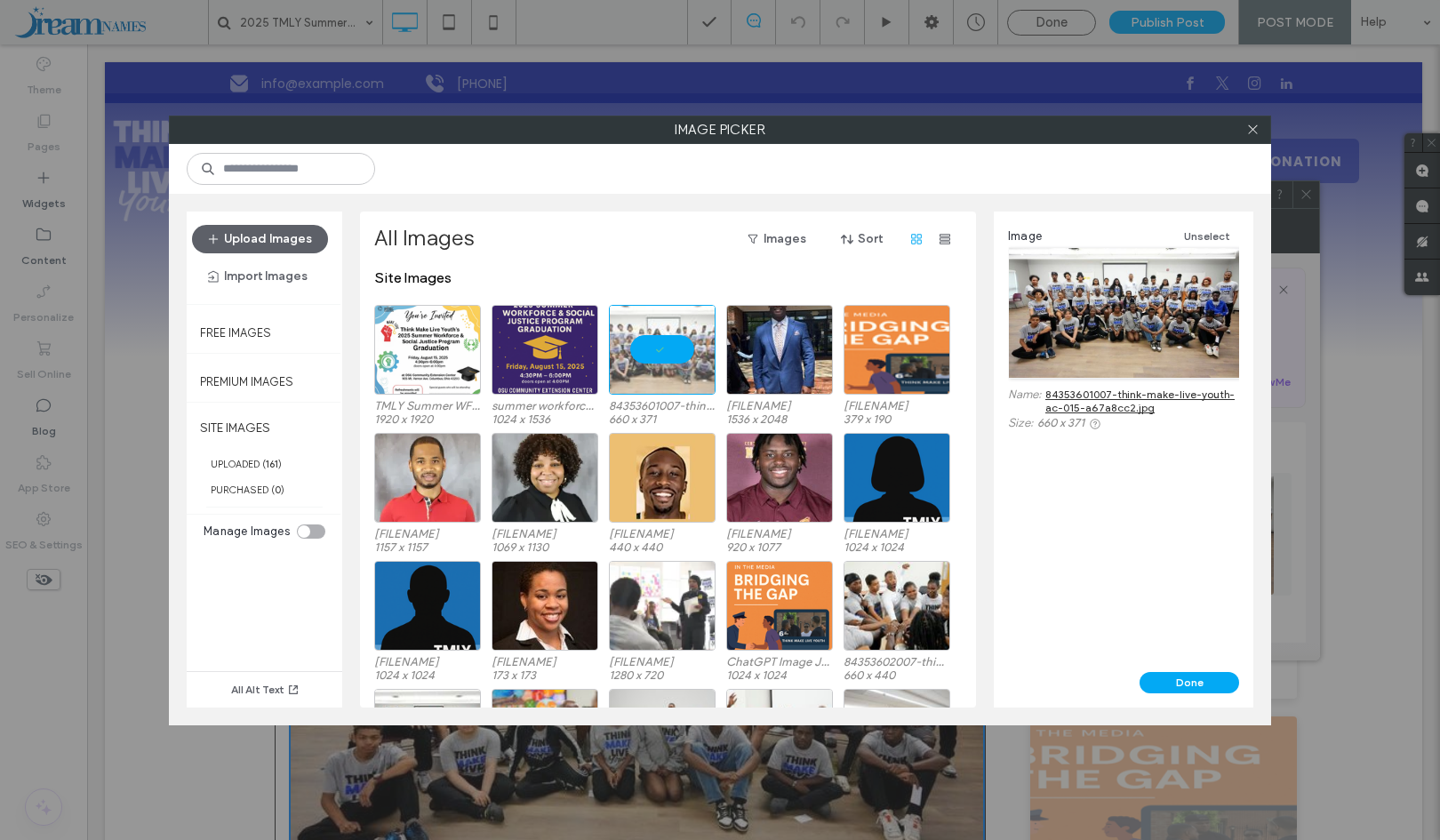 click at bounding box center [1252, 130] 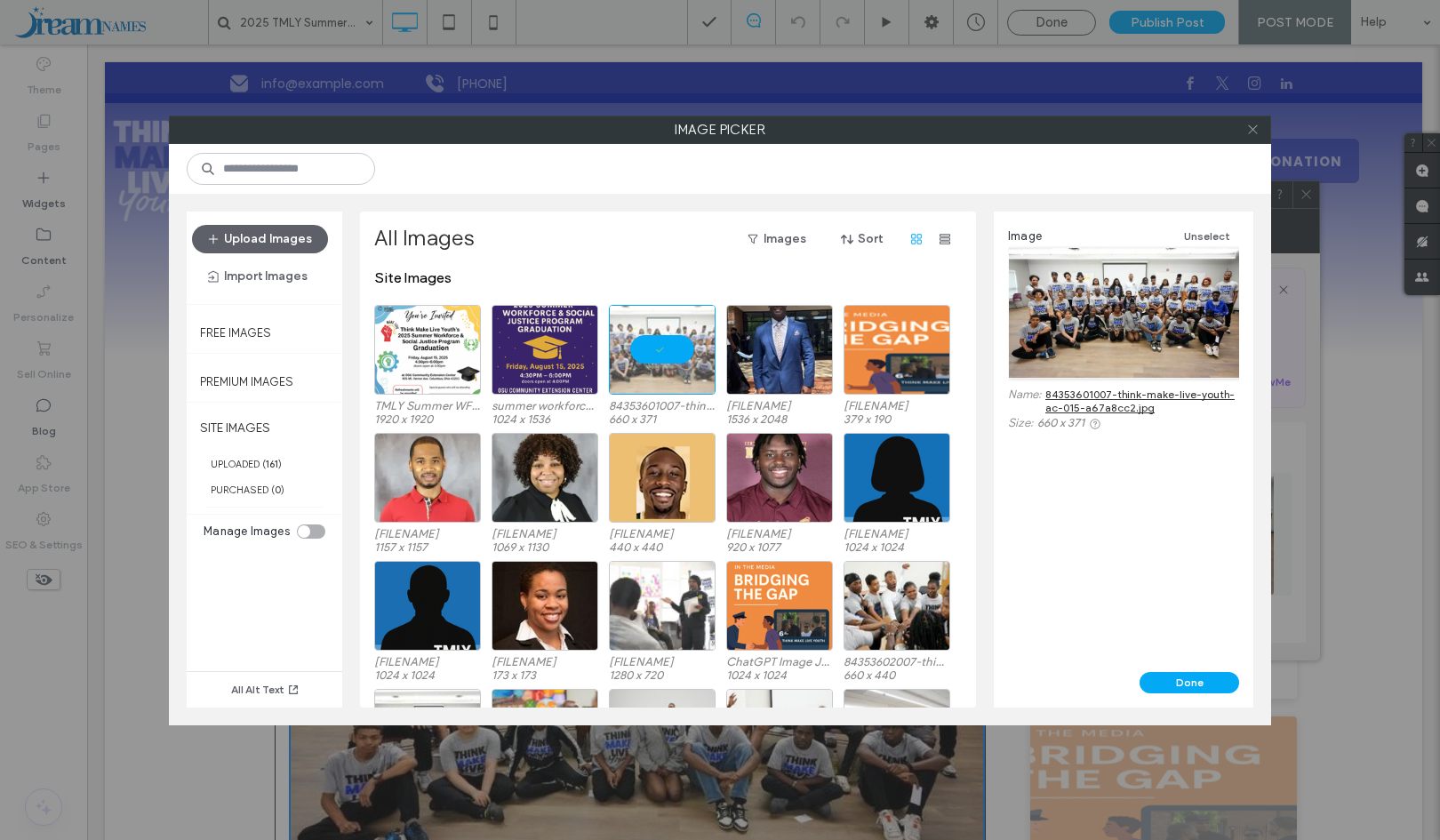 click 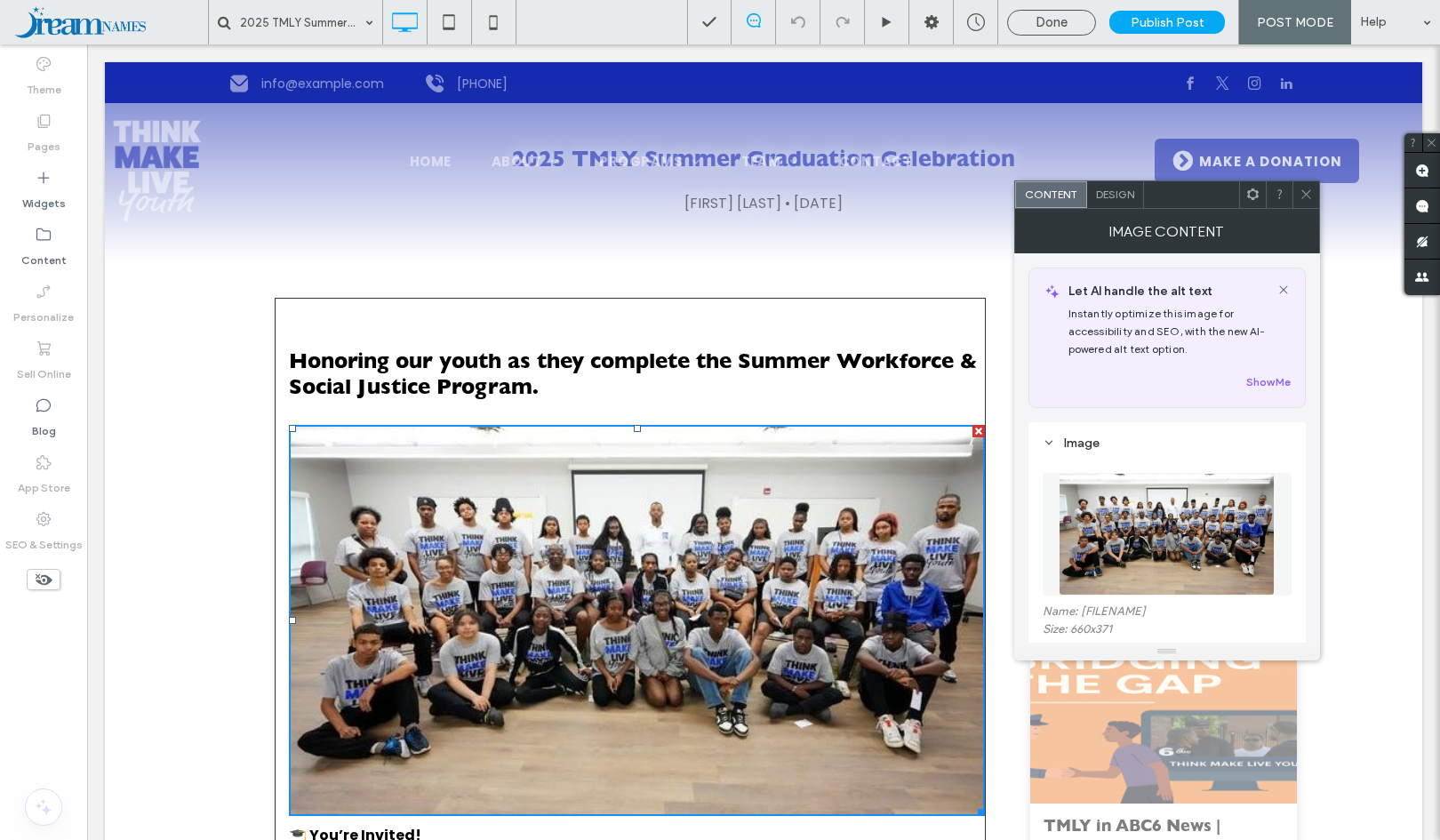 scroll, scrollTop: 96, scrollLeft: 0, axis: vertical 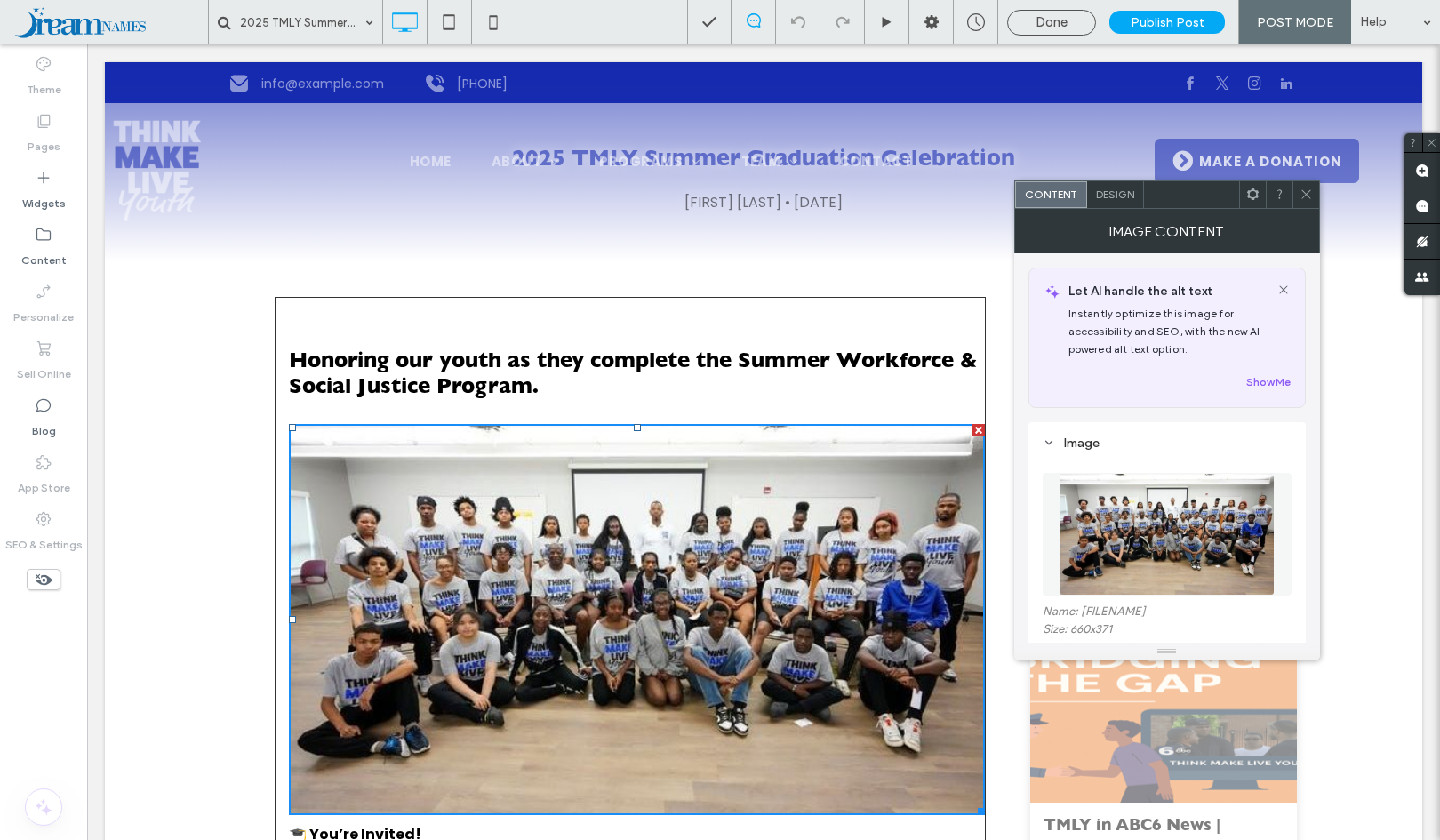 click 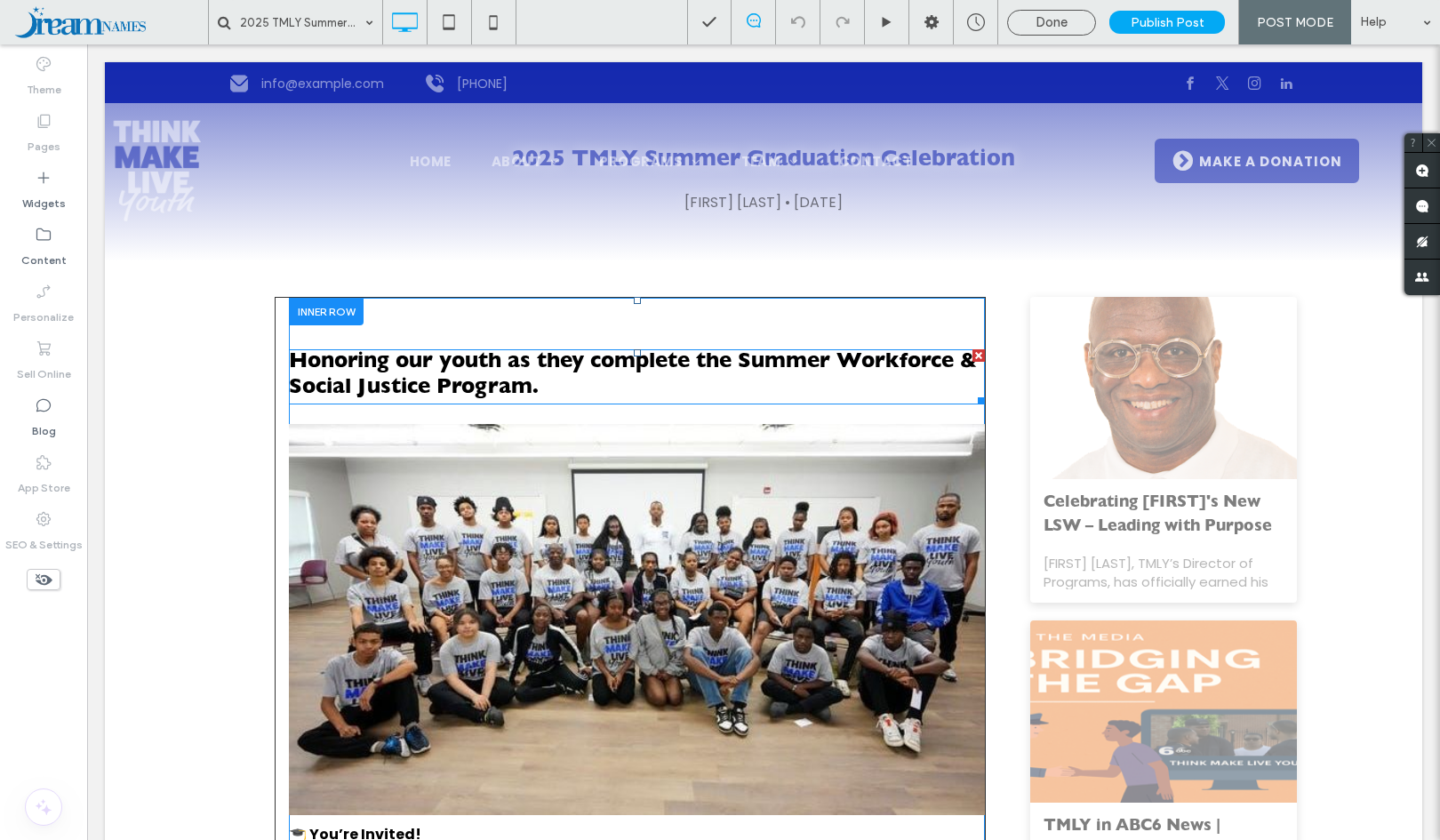 click on "Honoring our youth as they complete the Summer Workforce & Social Justice Program." at bounding box center [636, 377] 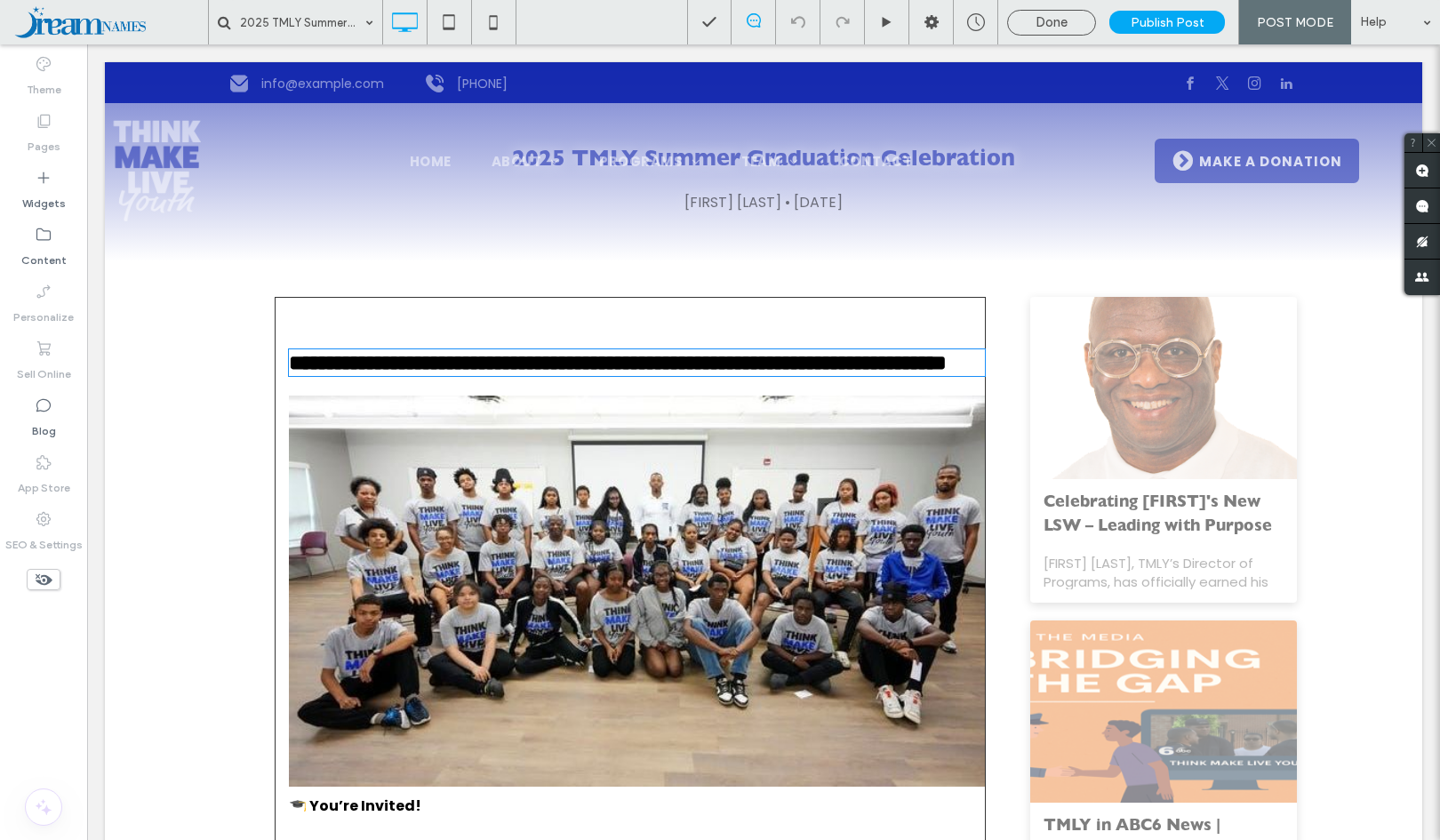 click on "**********" at bounding box center (618, 363) 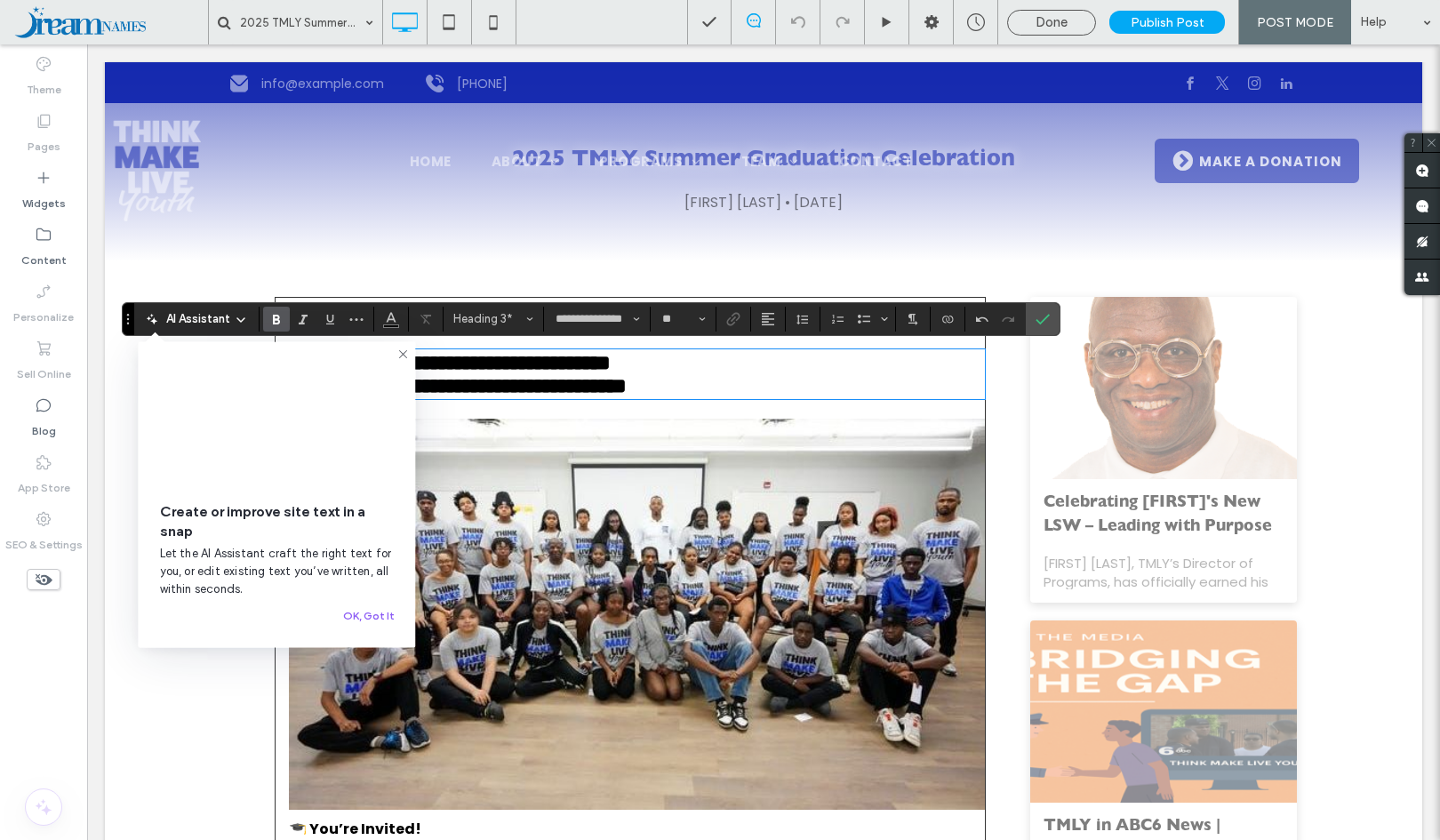 click at bounding box center (404, 500) 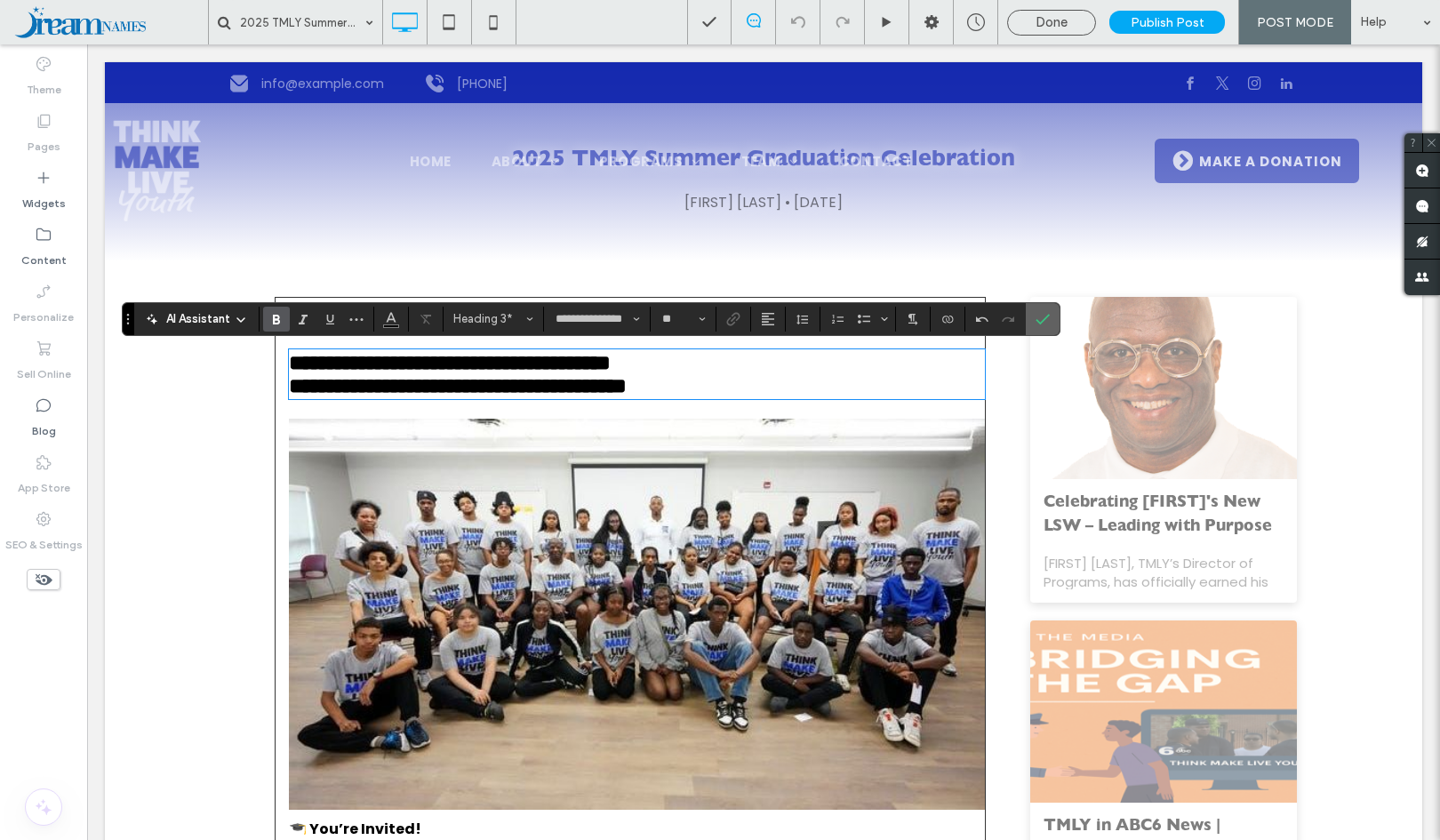 click at bounding box center (1039, 319) 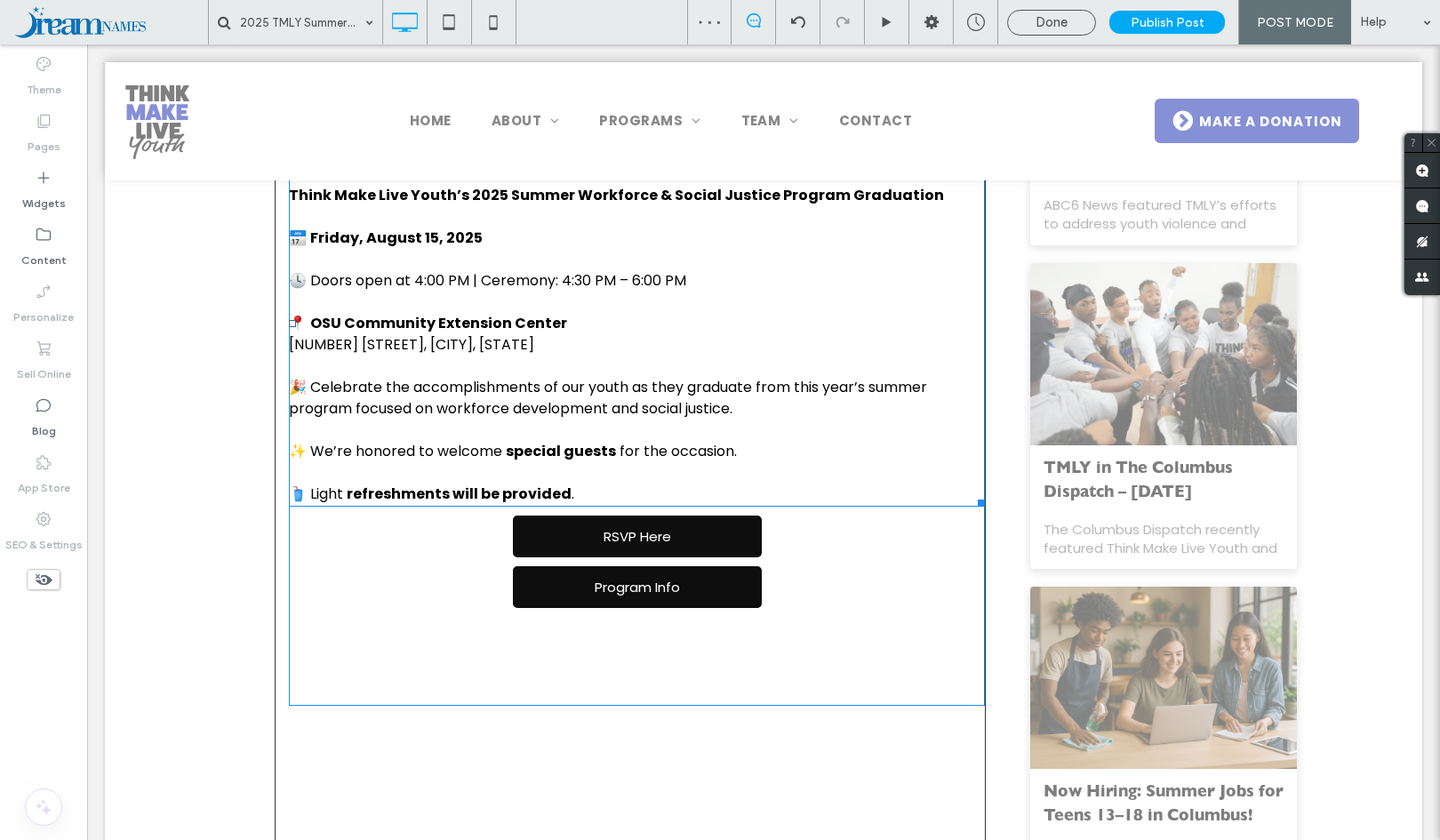 scroll, scrollTop: 780, scrollLeft: 0, axis: vertical 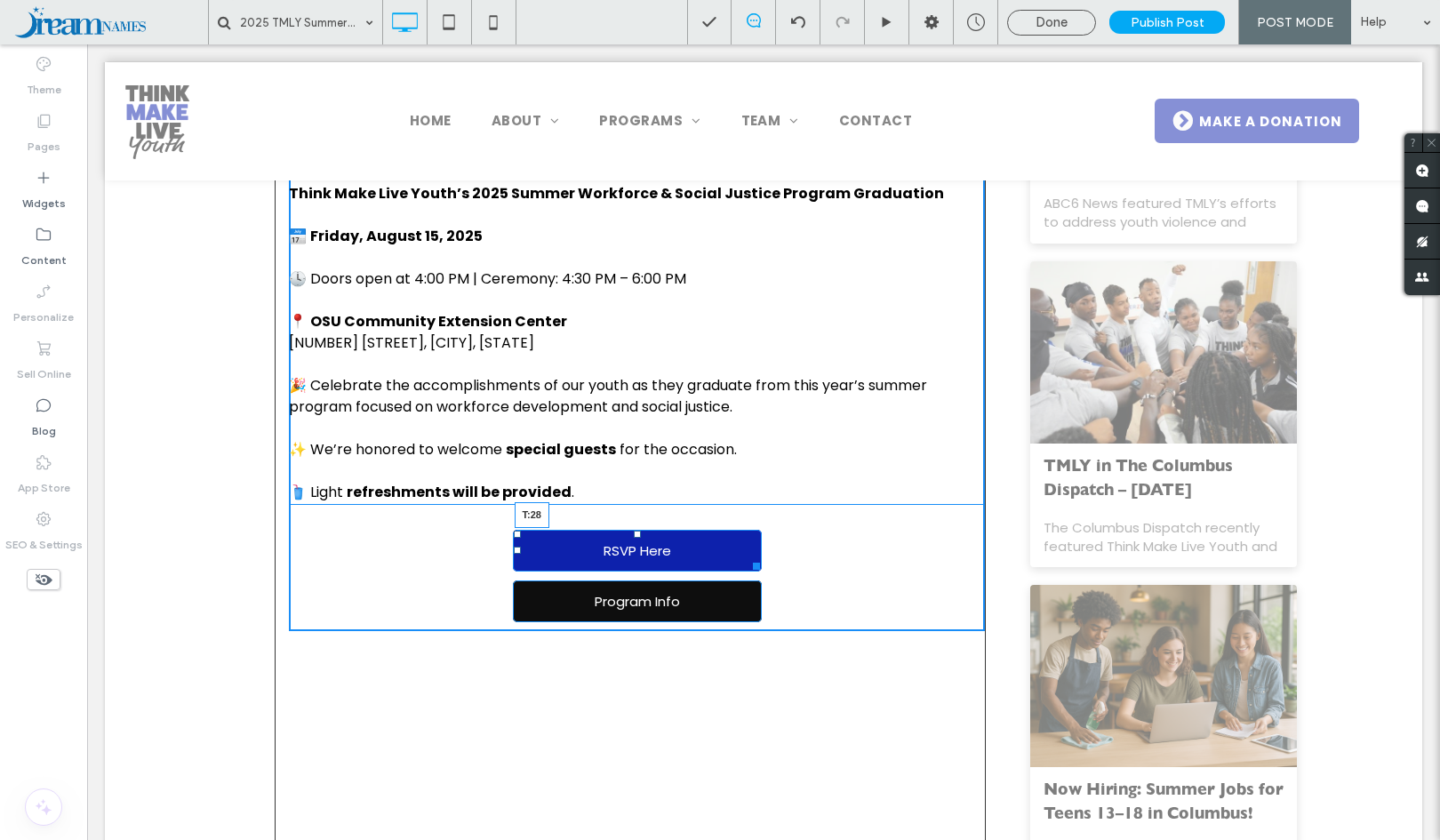 drag, startPoint x: 628, startPoint y: 516, endPoint x: 715, endPoint y: 577, distance: 106.25441 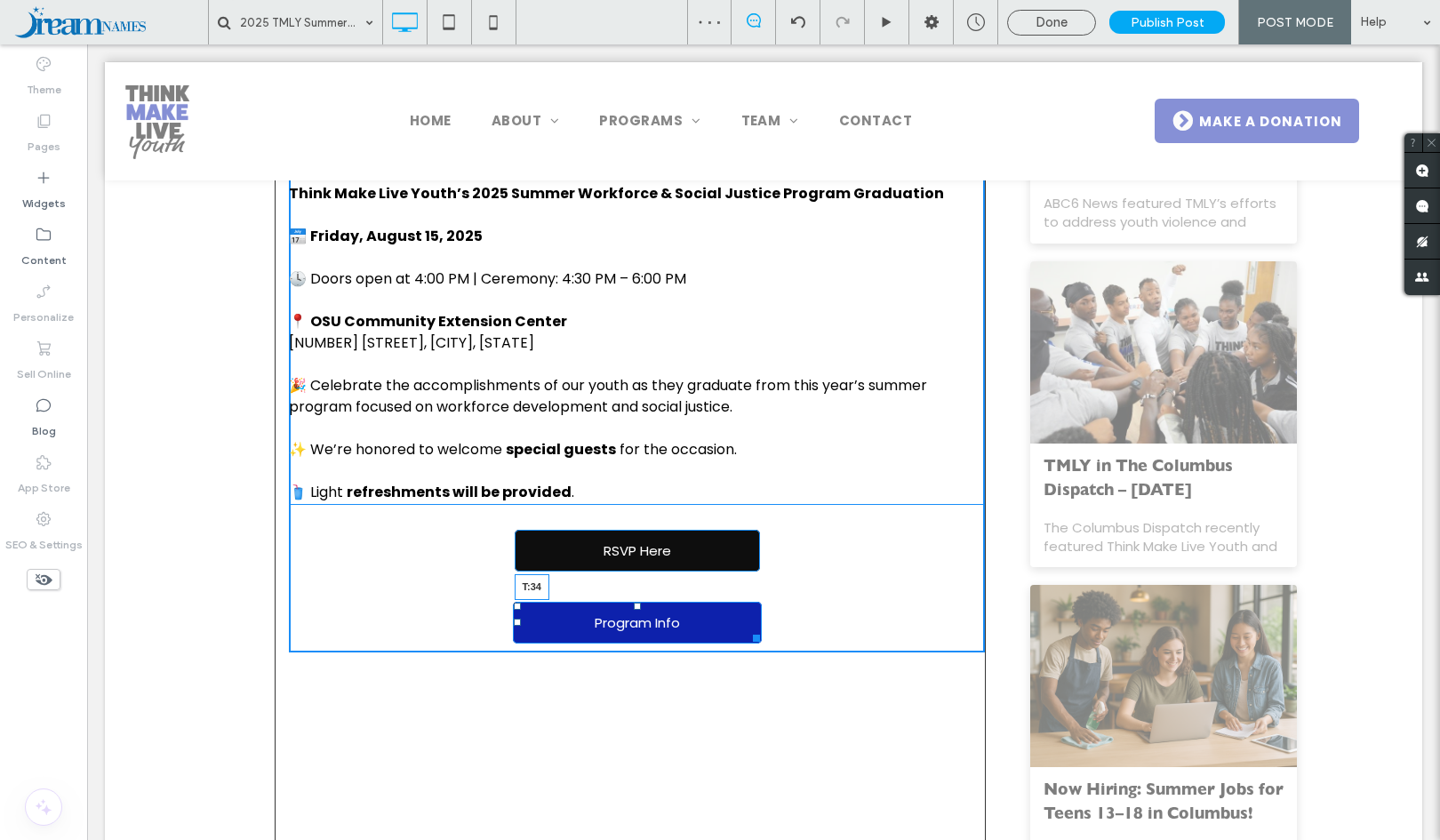 drag, startPoint x: 632, startPoint y: 580, endPoint x: 717, endPoint y: 646, distance: 107.61505 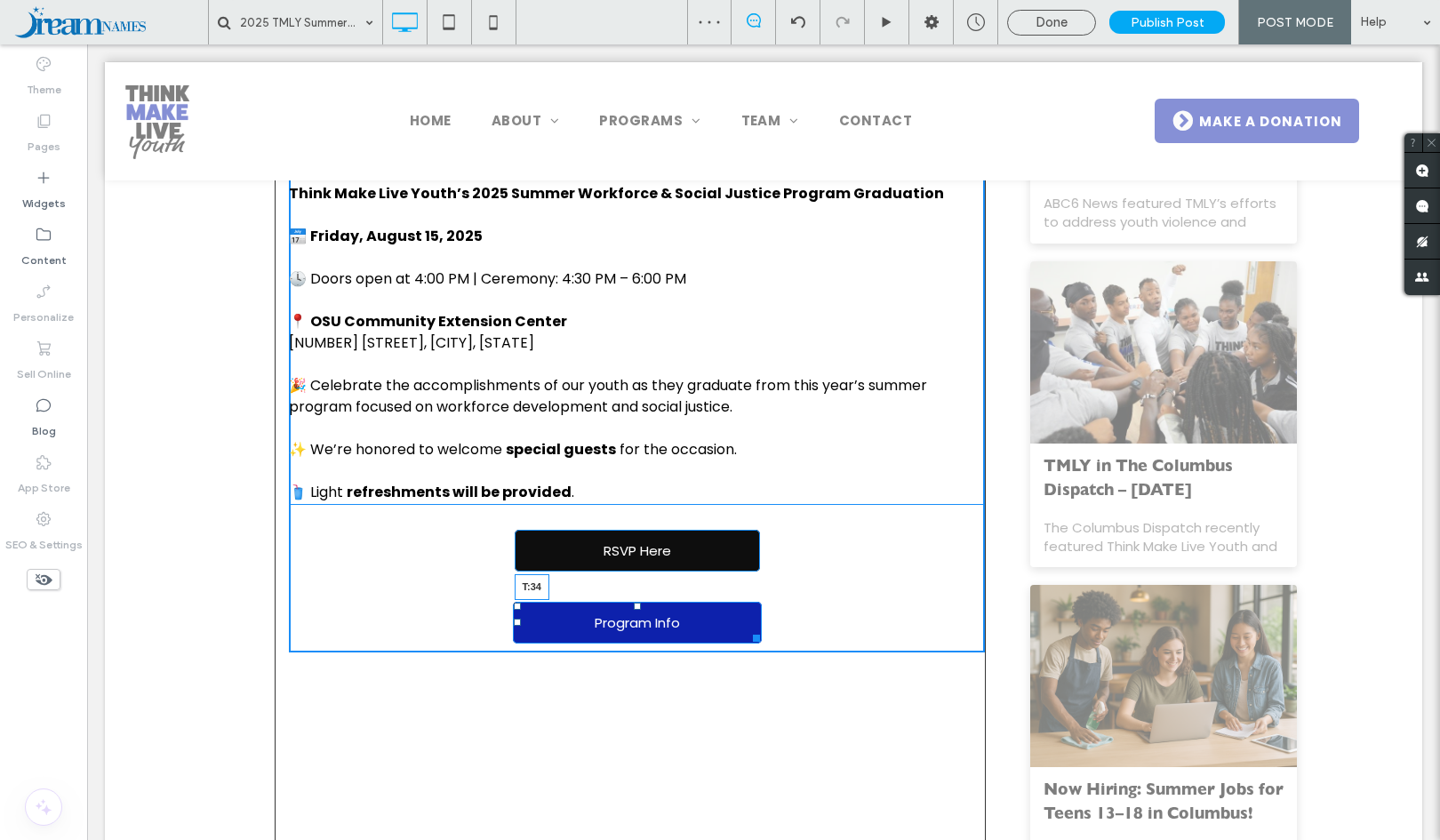 click on "Honoring our youth as they complete the  ﻿ Summer Workforce & Social Justice Program.
🎓 You’re Invited!
Think Make Live Youth’s 2025 Summer Workforce & Social Justice Program Graduation 📅
Friday, August 15, 2025  🕓 Doors open at 4:00 PM | Ceremony: 4:30 PM – 6:00 PM  📍
OSU Community Extension Center  905 Mt. Vernon Ave., Columbus, OH 43203 🎉 Celebrate the accomplishments of our youth as they graduate from this year’s summer program focused on workforce development and social justice. ✨ We’re honored to welcome
special guests   for the occasion. ﻿  🥤 Light
refreshments will be provided .
RSVP Here
Program Info
T:34
Click To Paste" at bounding box center (636, 156) 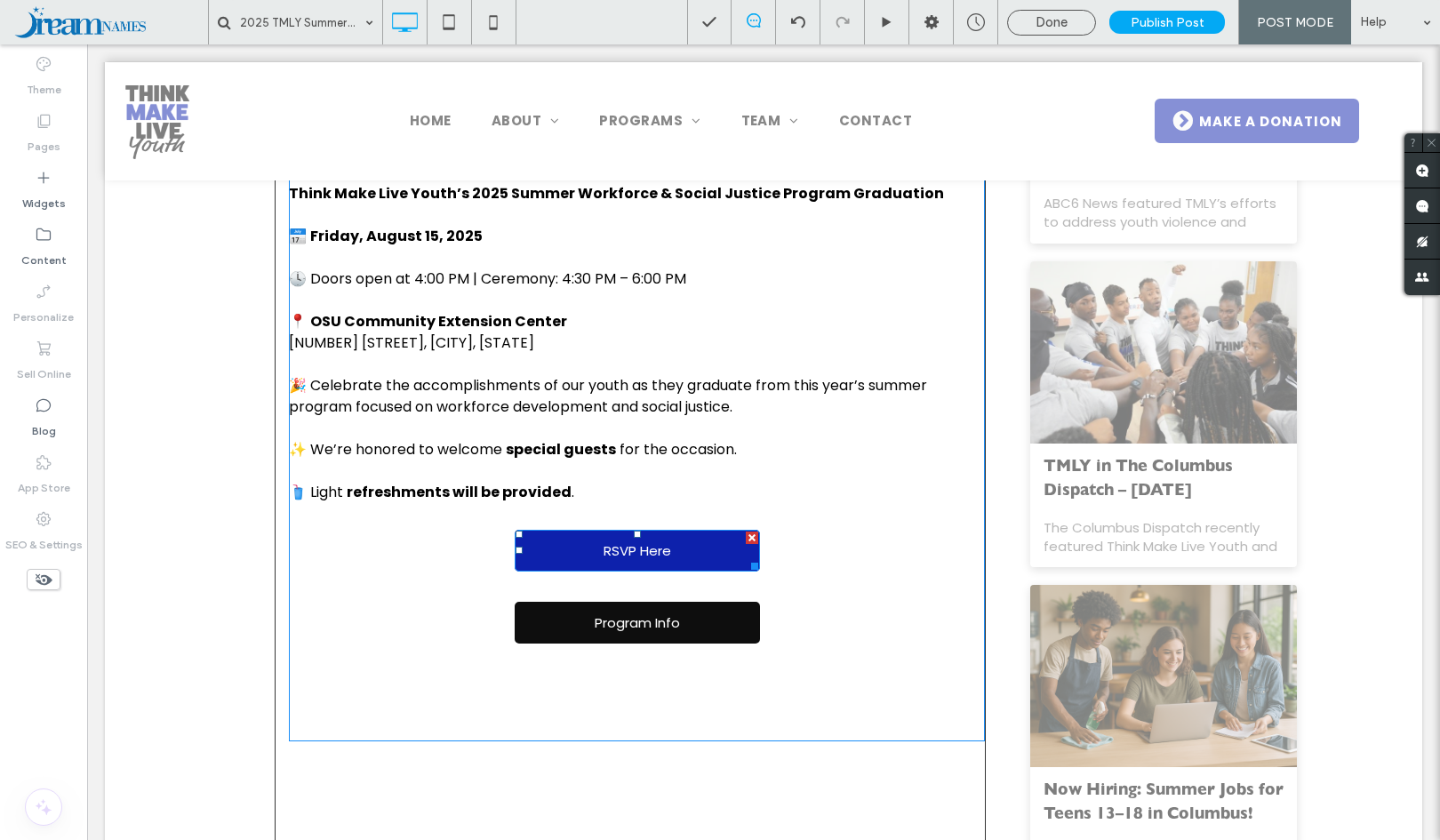 click on "RSVP Here" at bounding box center [637, 550] 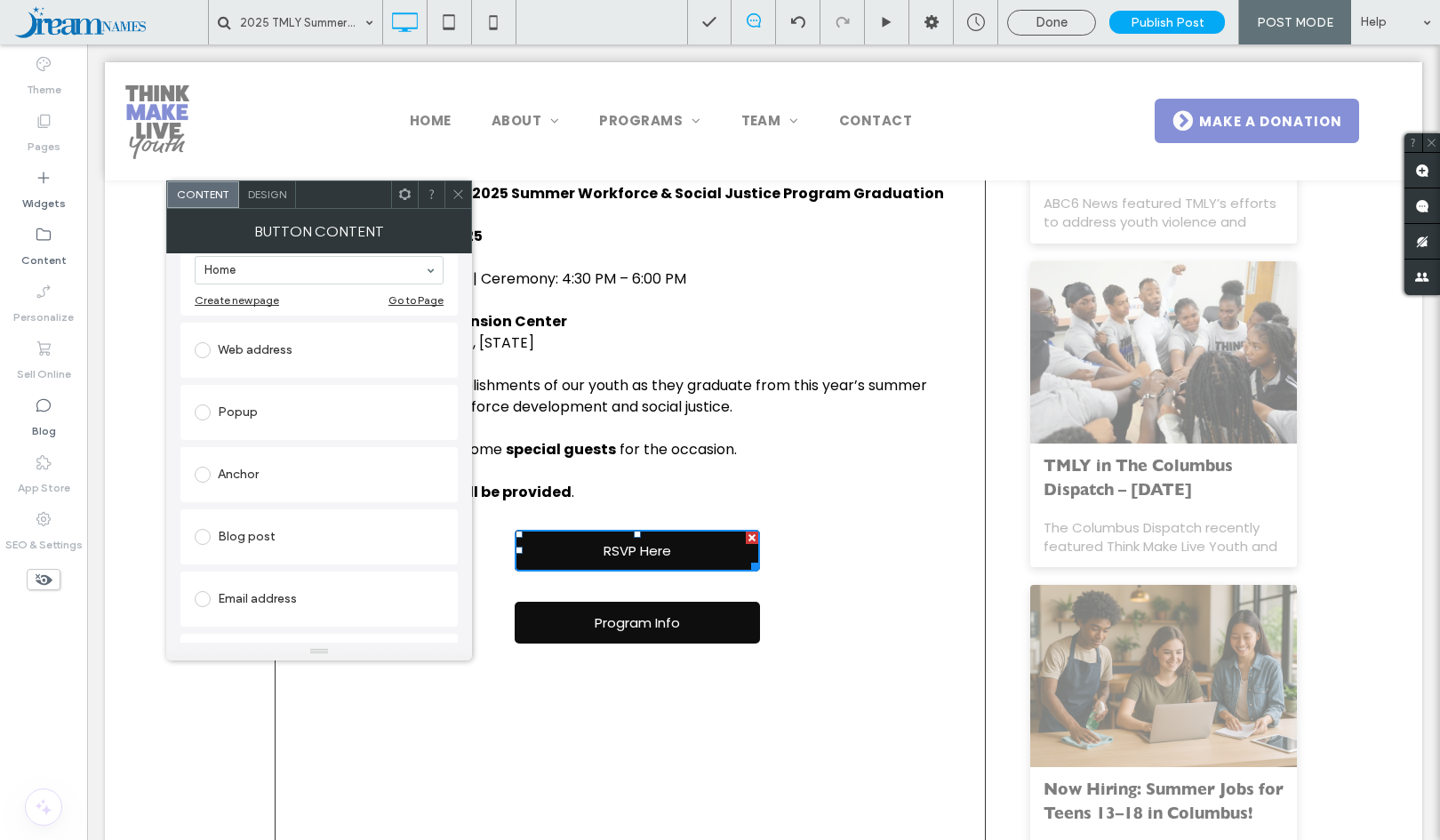 scroll, scrollTop: 220, scrollLeft: 0, axis: vertical 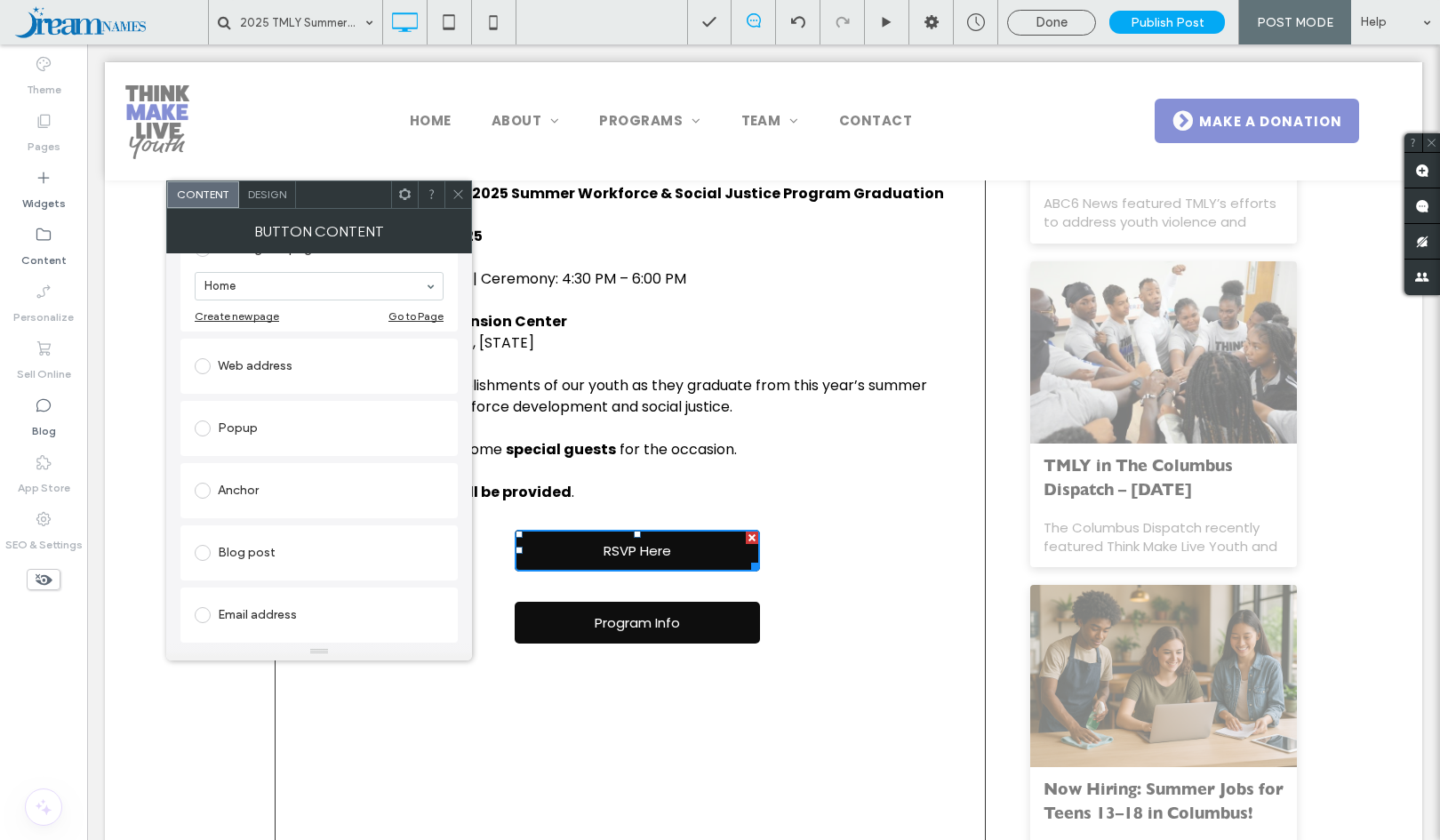 click on "Web address" at bounding box center [319, 366] 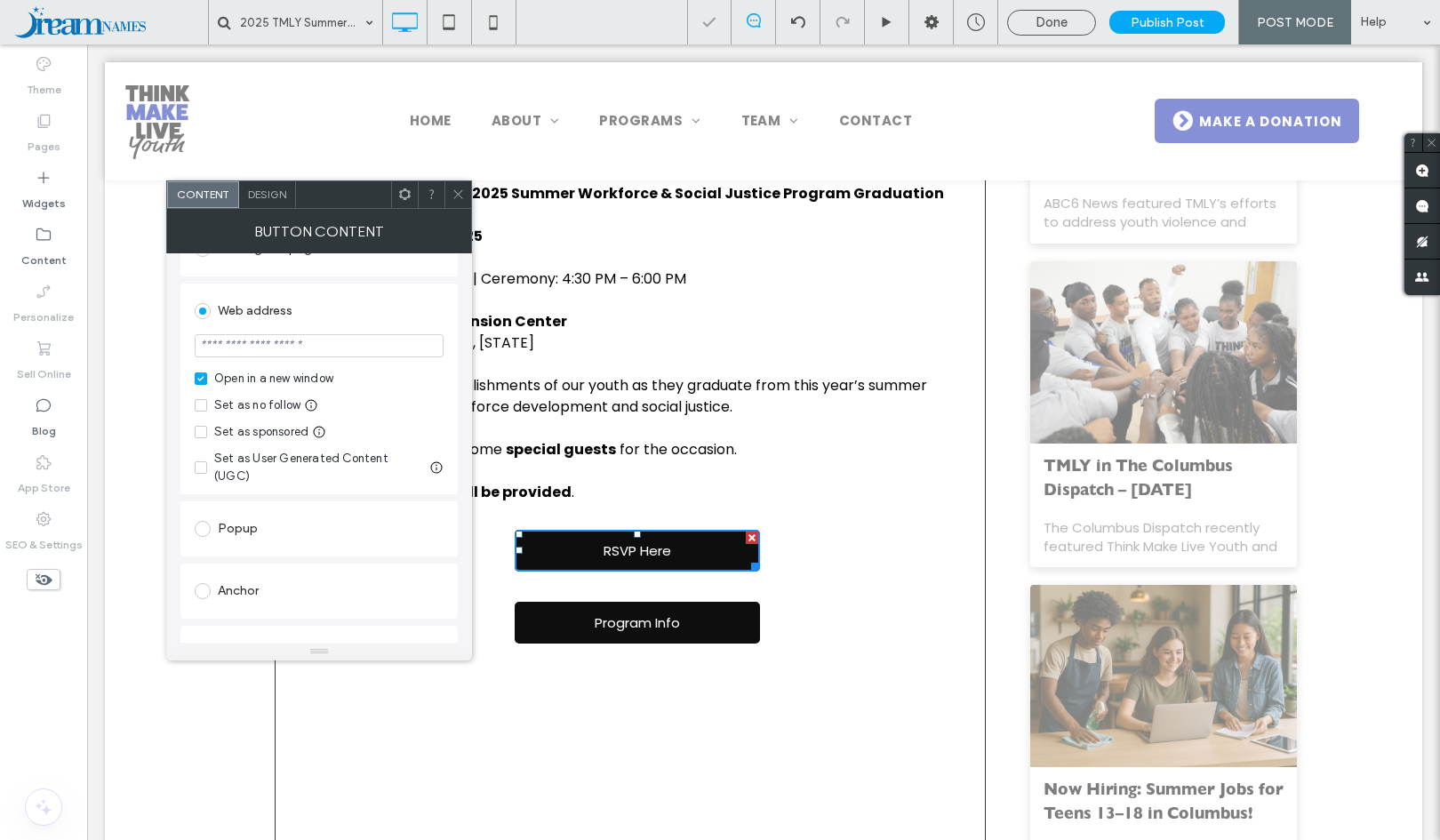 click at bounding box center (319, 346) 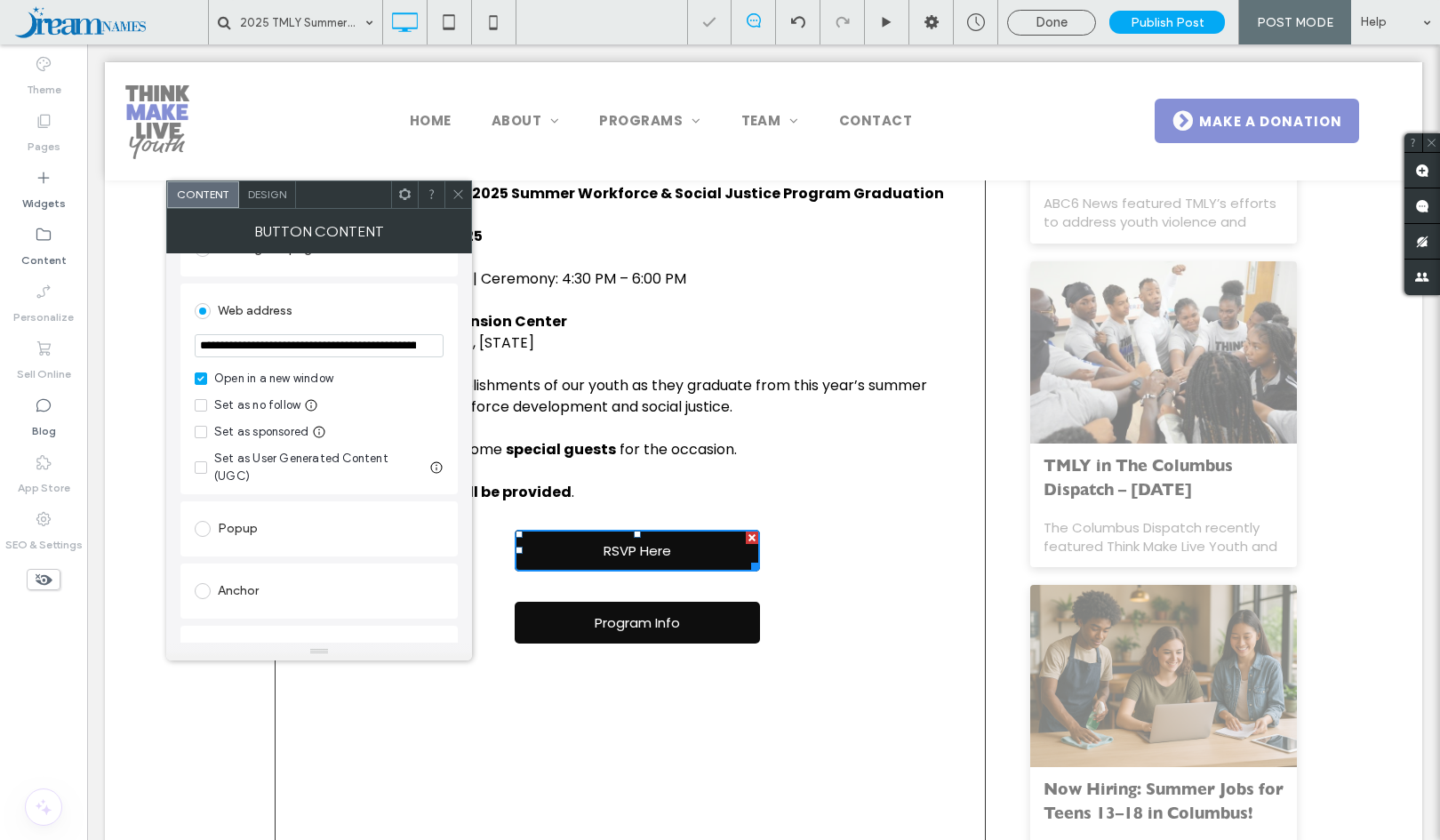 scroll, scrollTop: 0, scrollLeft: 694, axis: horizontal 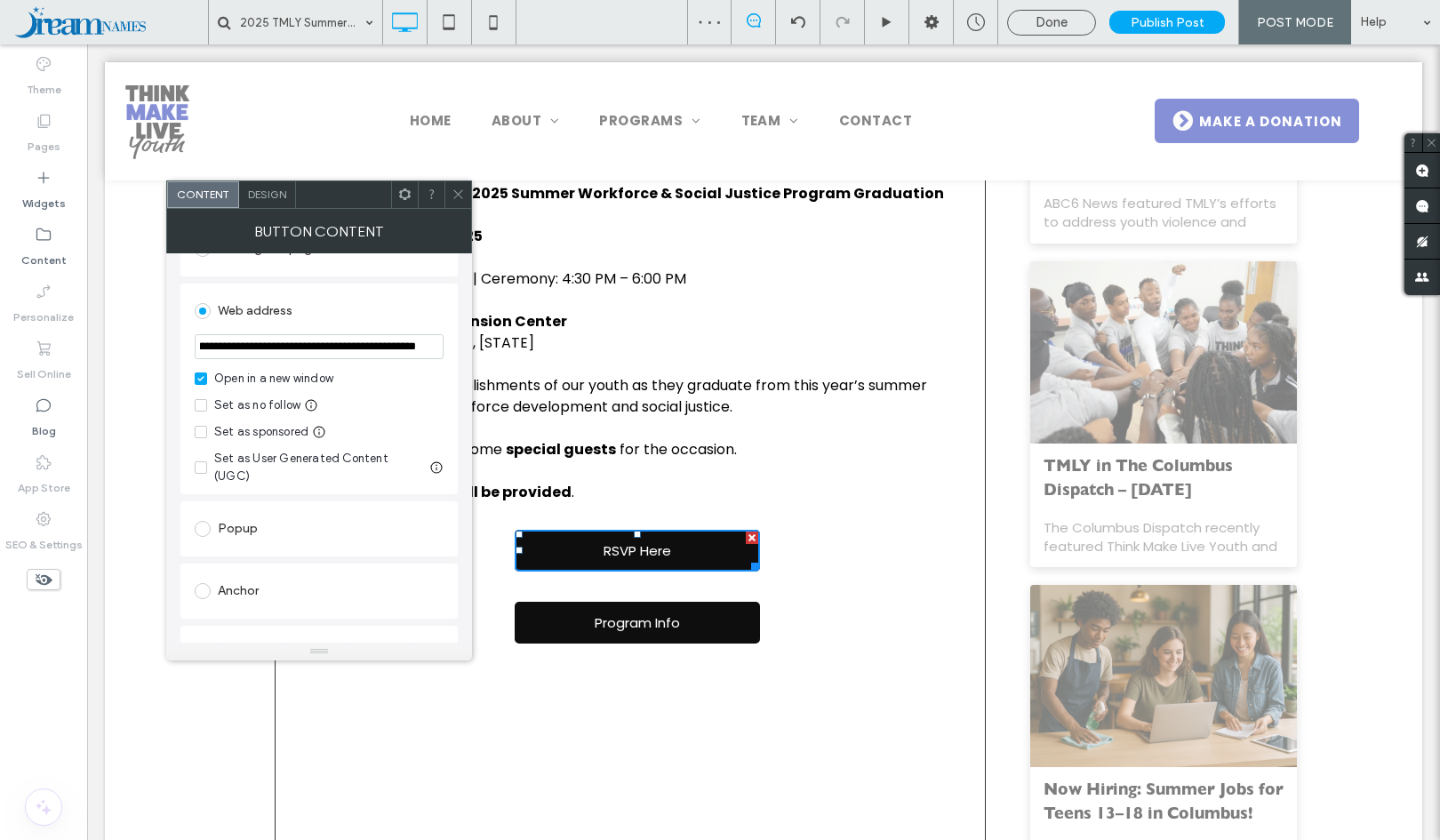 type on "**********" 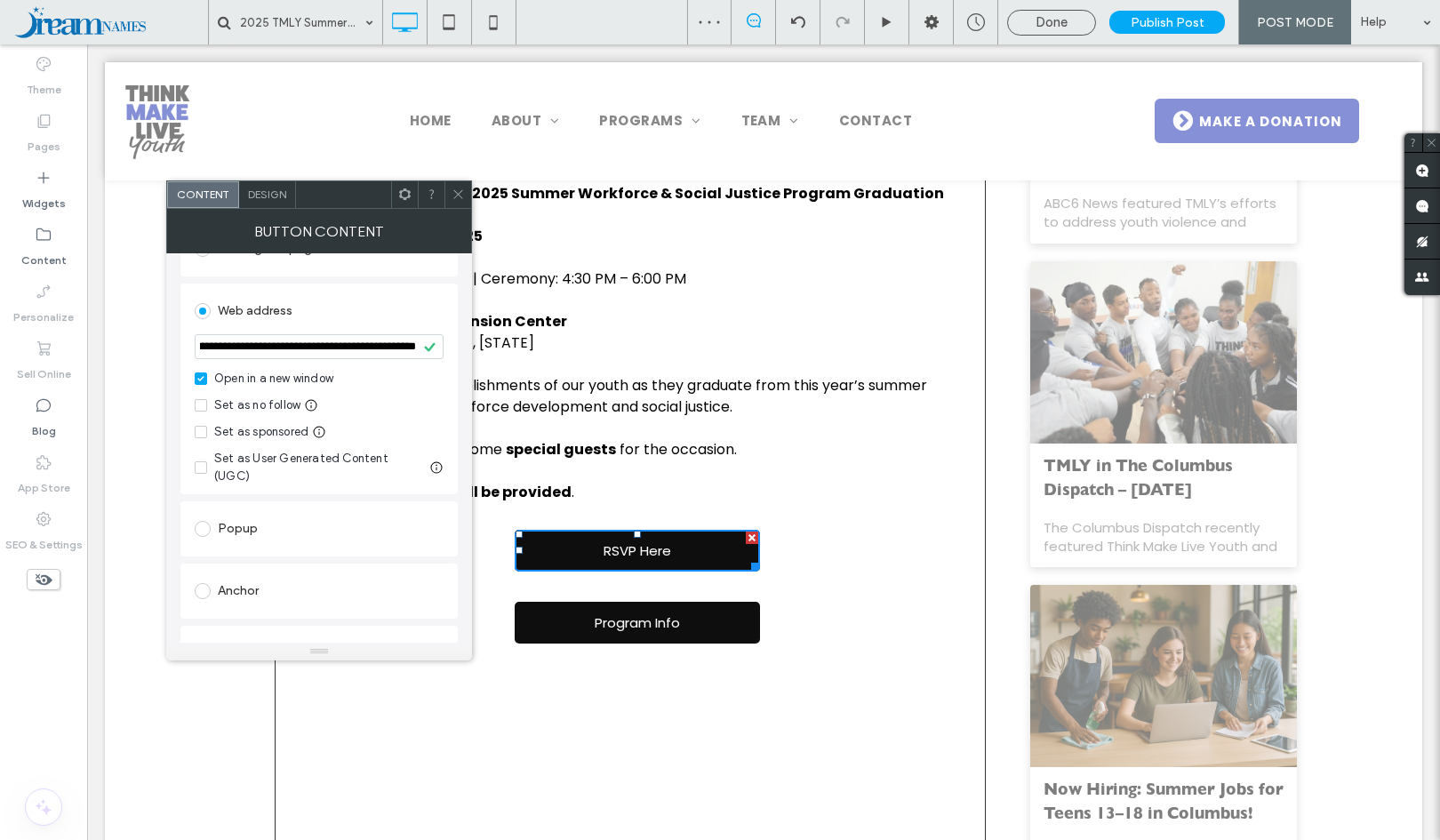 click at bounding box center [458, 195] 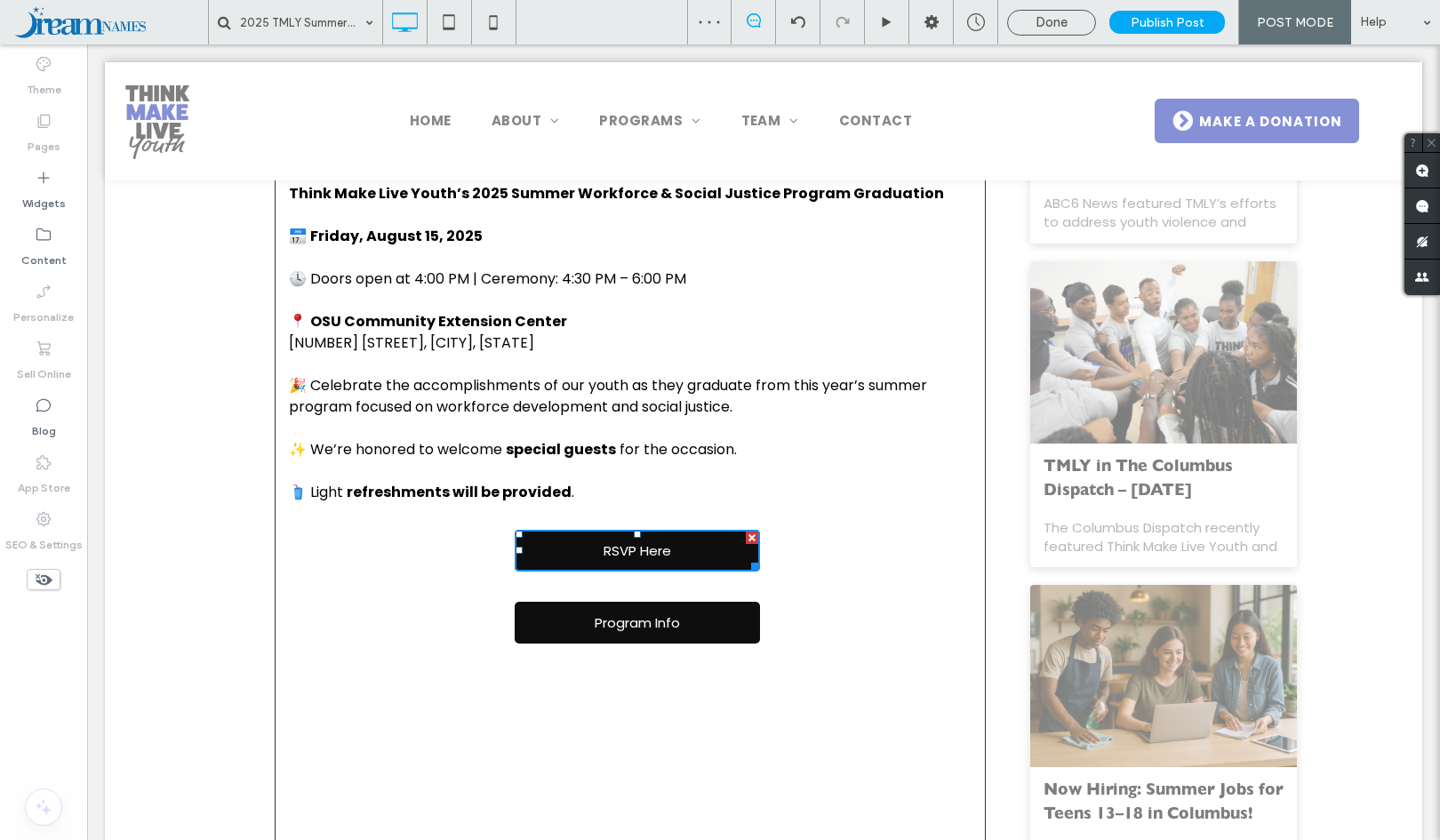 scroll, scrollTop: 0, scrollLeft: 0, axis: both 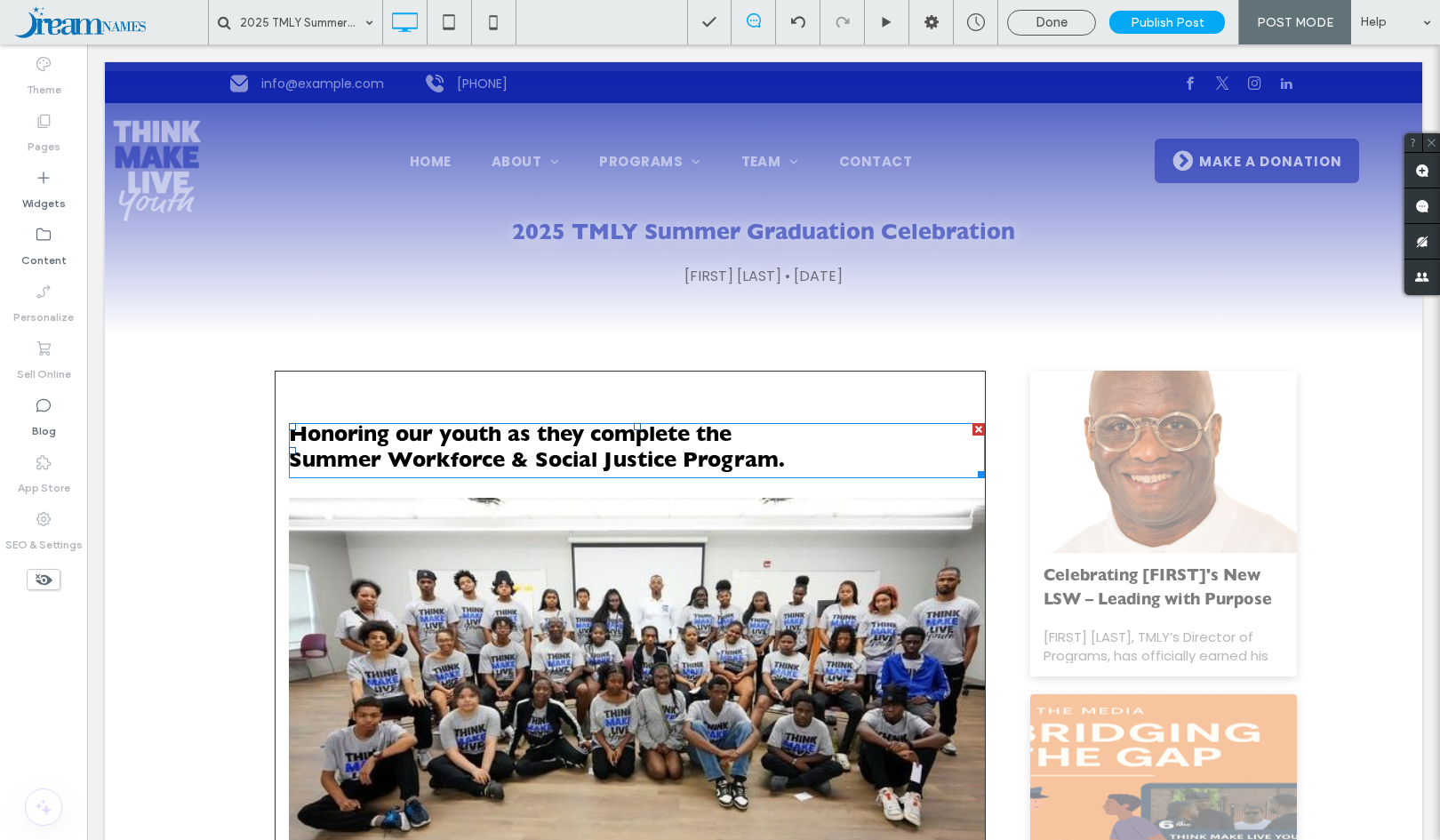 click on "Honoring our youth as they complete the" at bounding box center (510, 437) 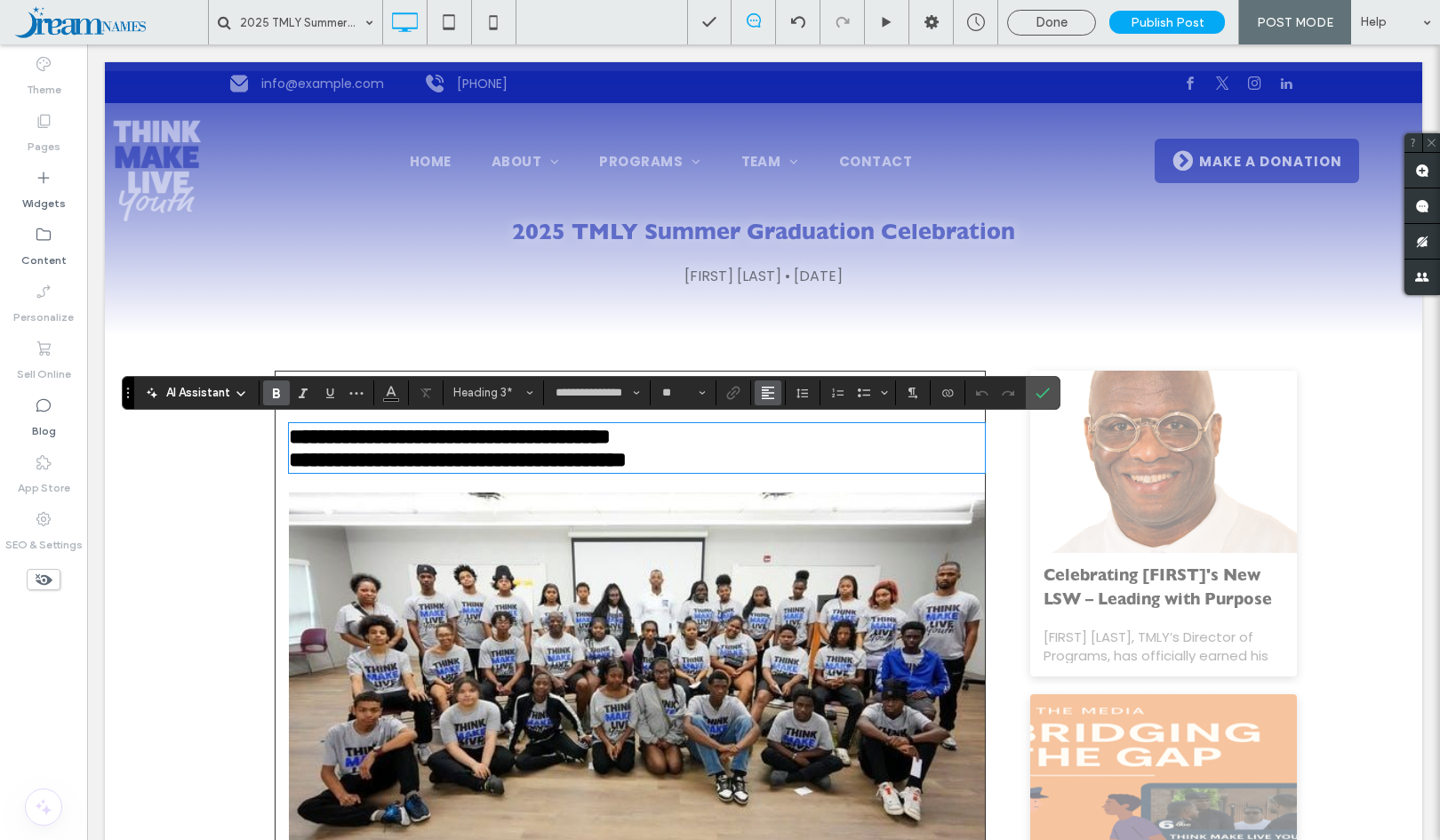 click 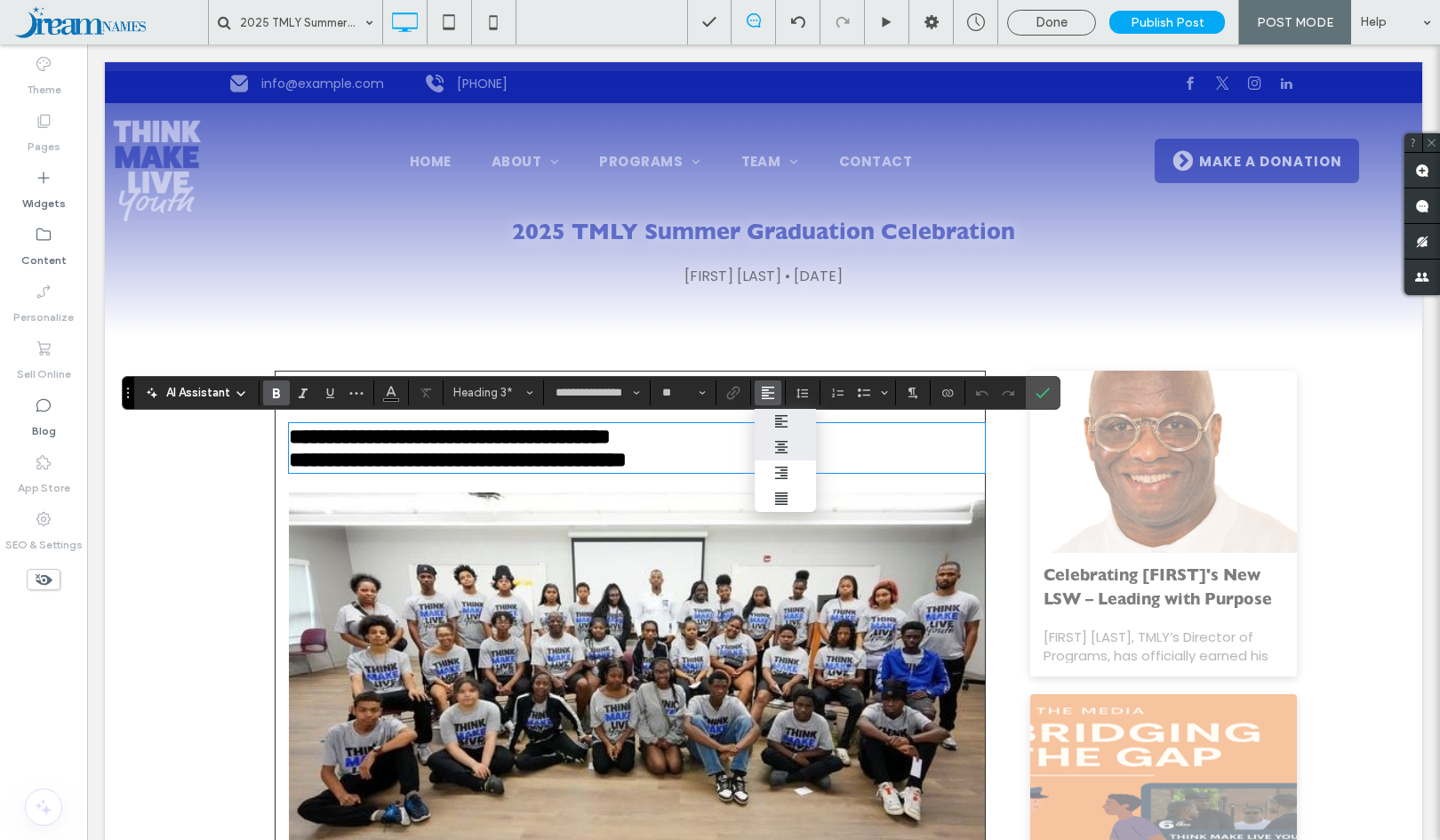 click at bounding box center (786, 447) 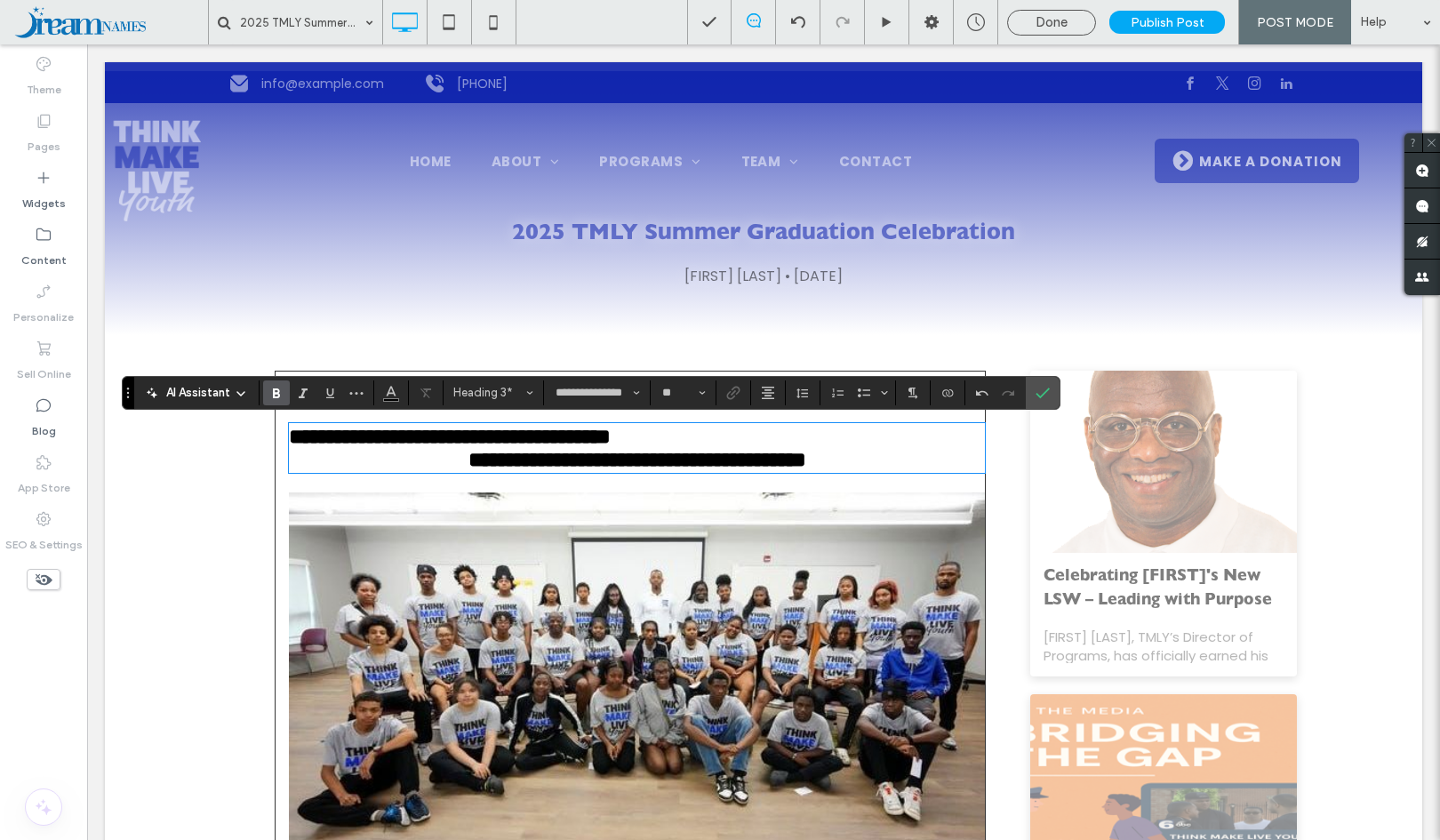 click on "**********" at bounding box center [636, 436] 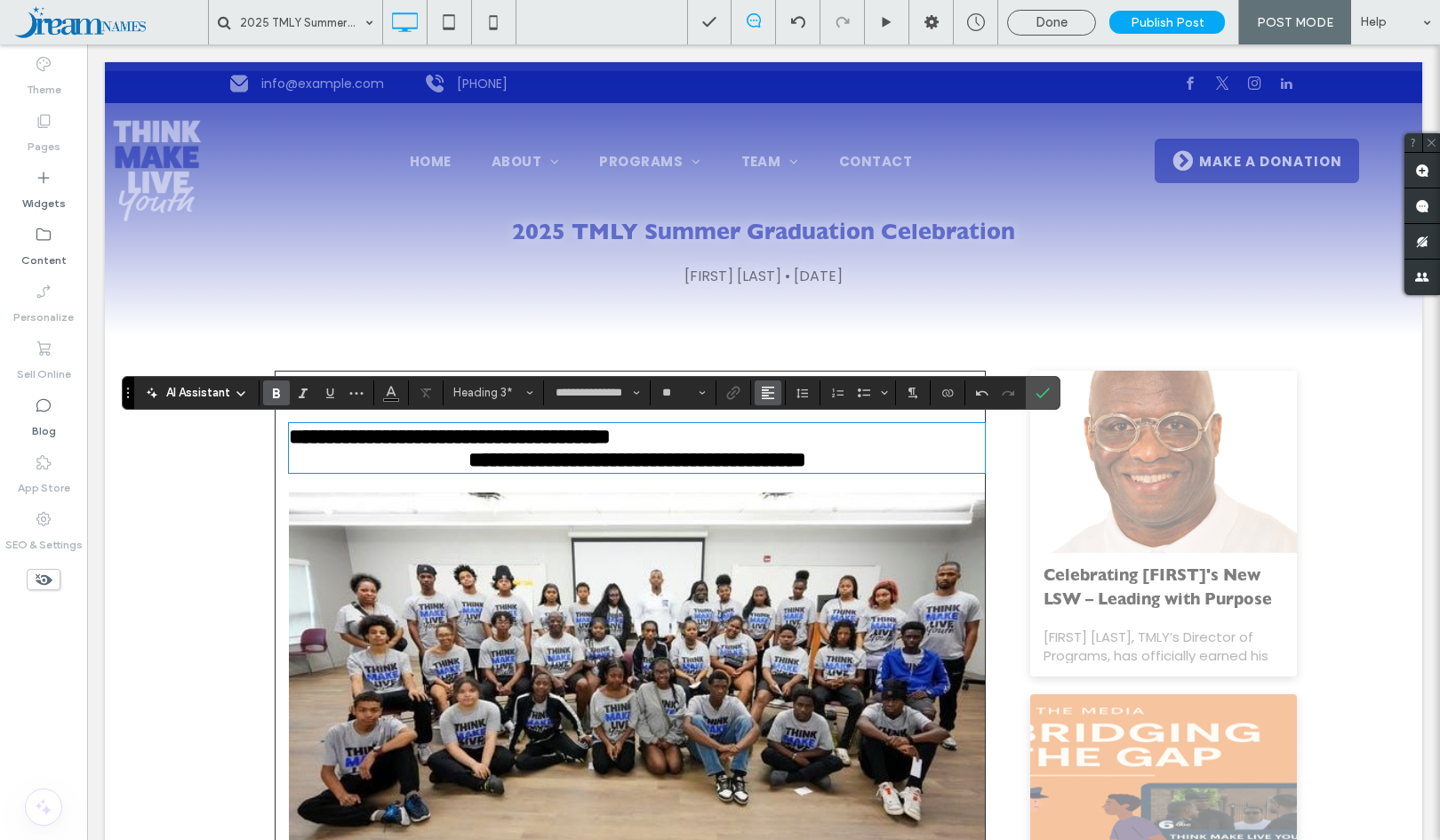 click 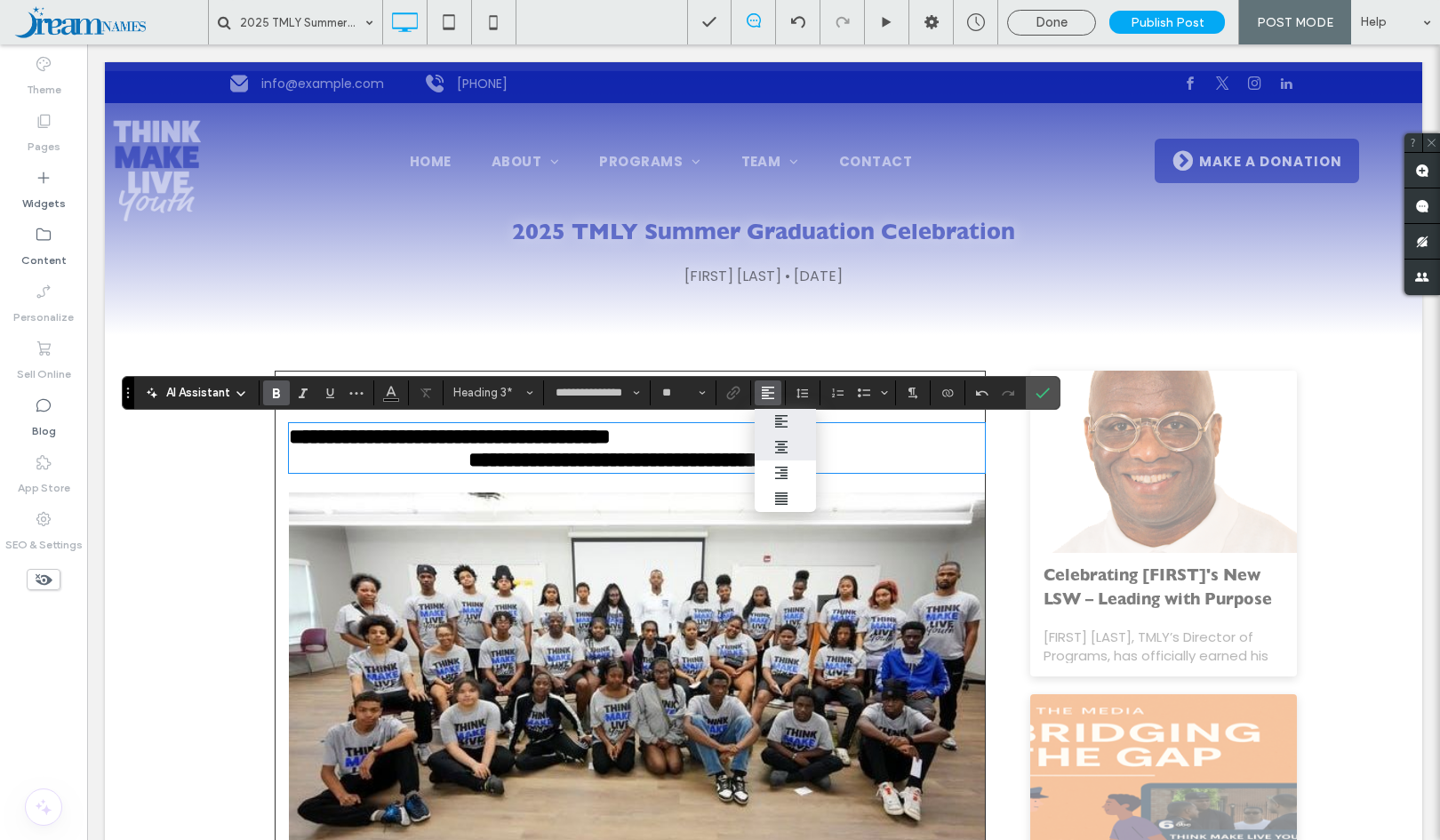 click 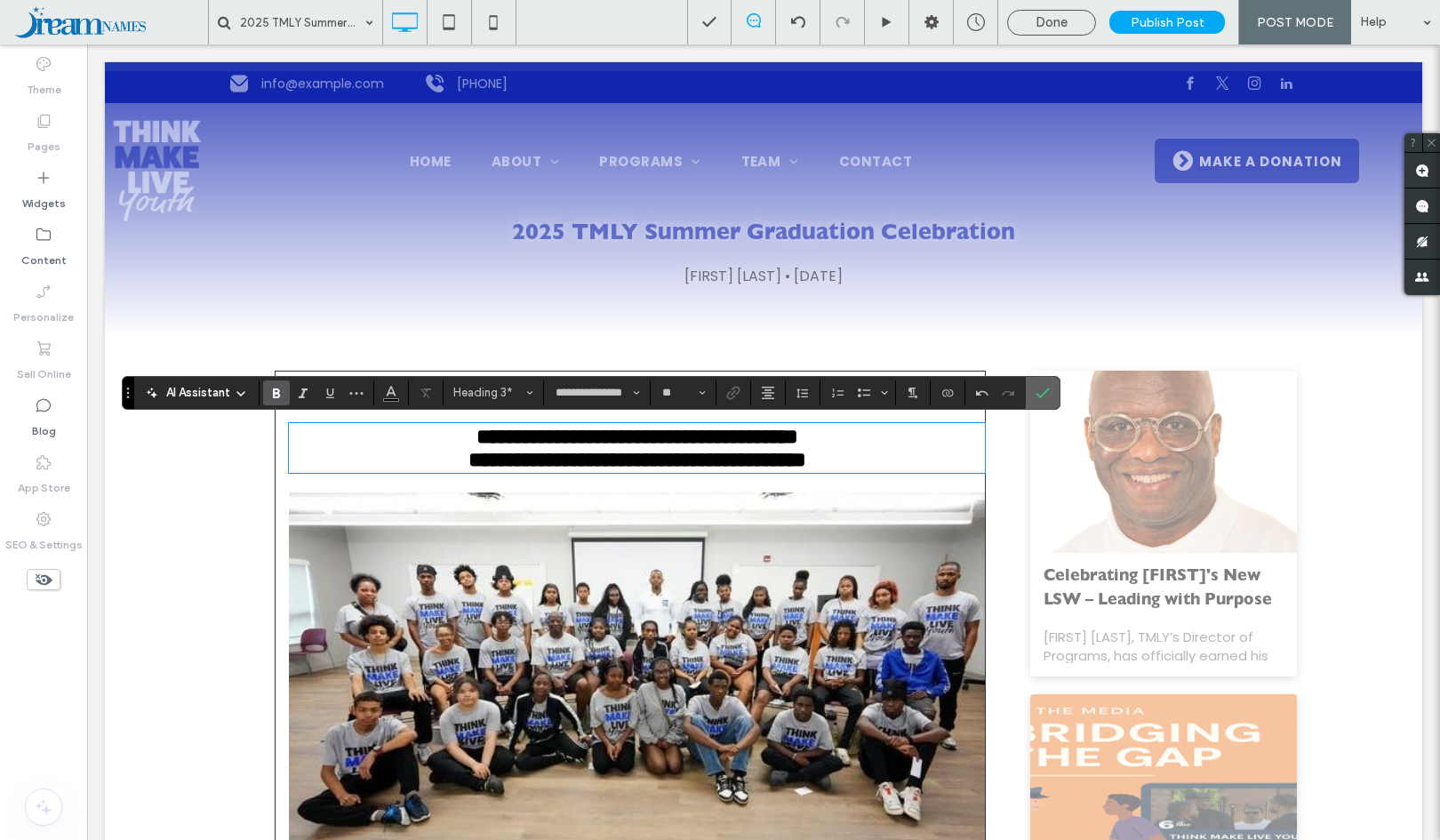 click 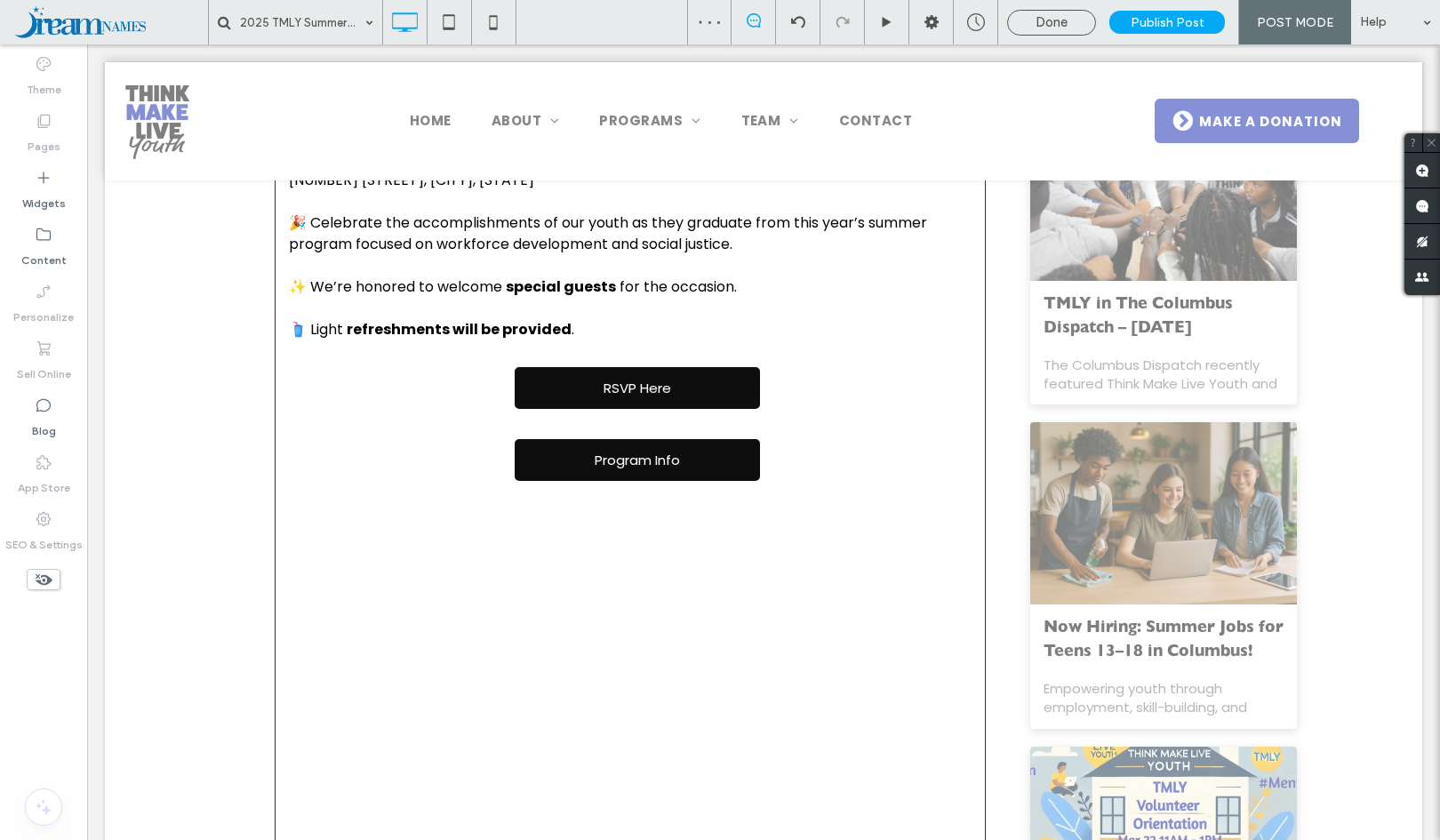 scroll, scrollTop: 945, scrollLeft: 0, axis: vertical 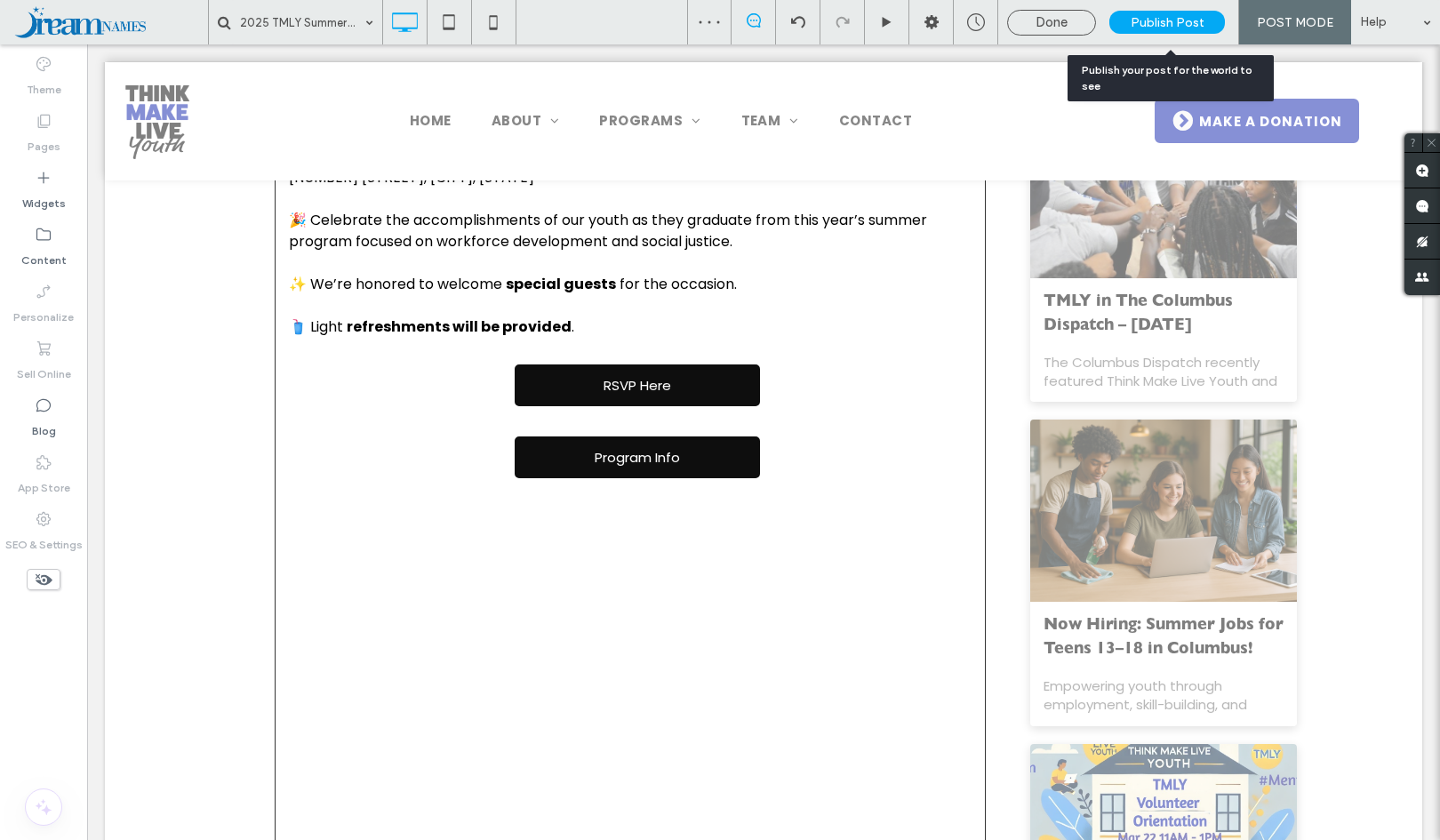 click on "Publish Post" at bounding box center (1167, 22) 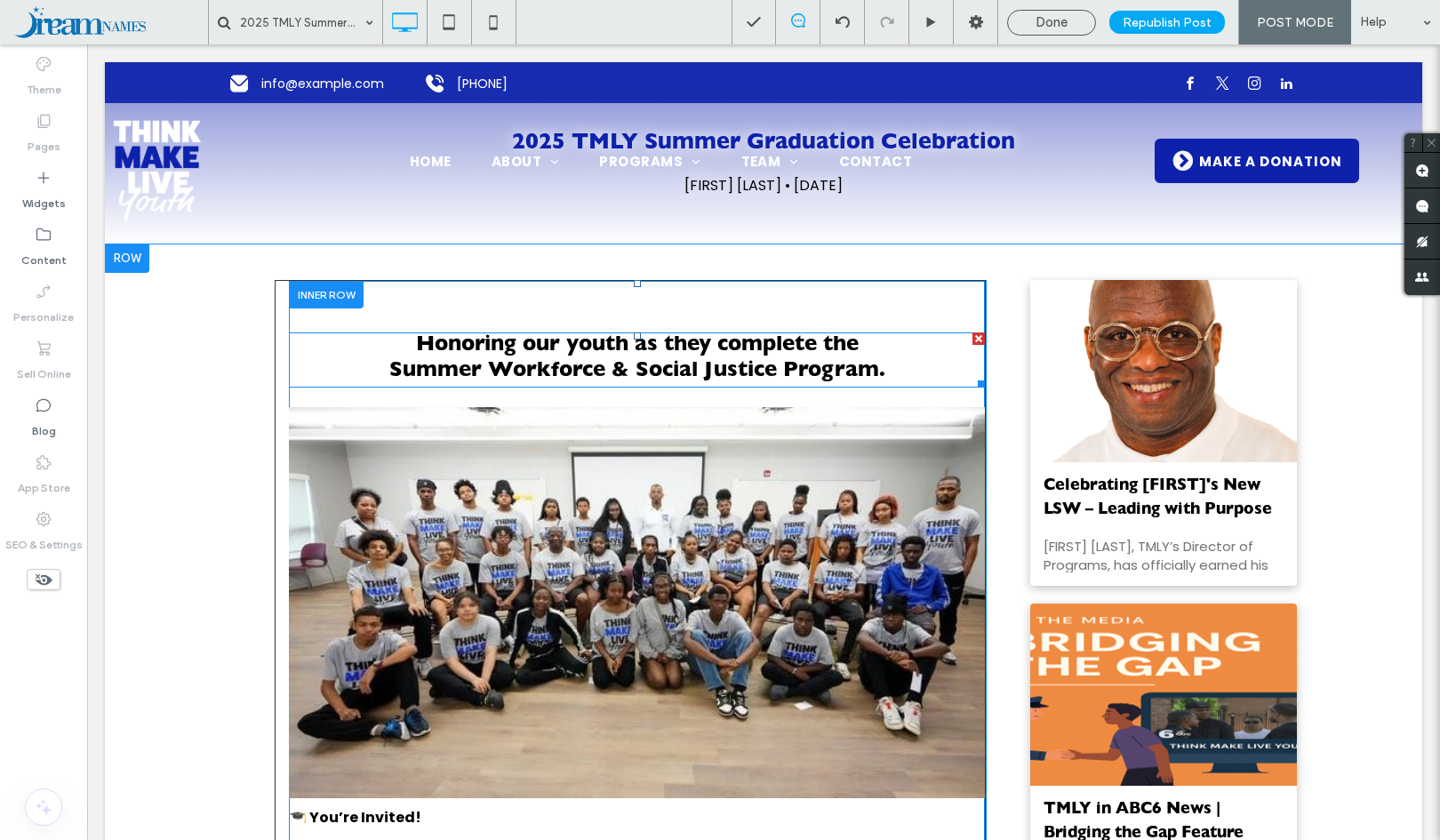 scroll, scrollTop: 114, scrollLeft: 0, axis: vertical 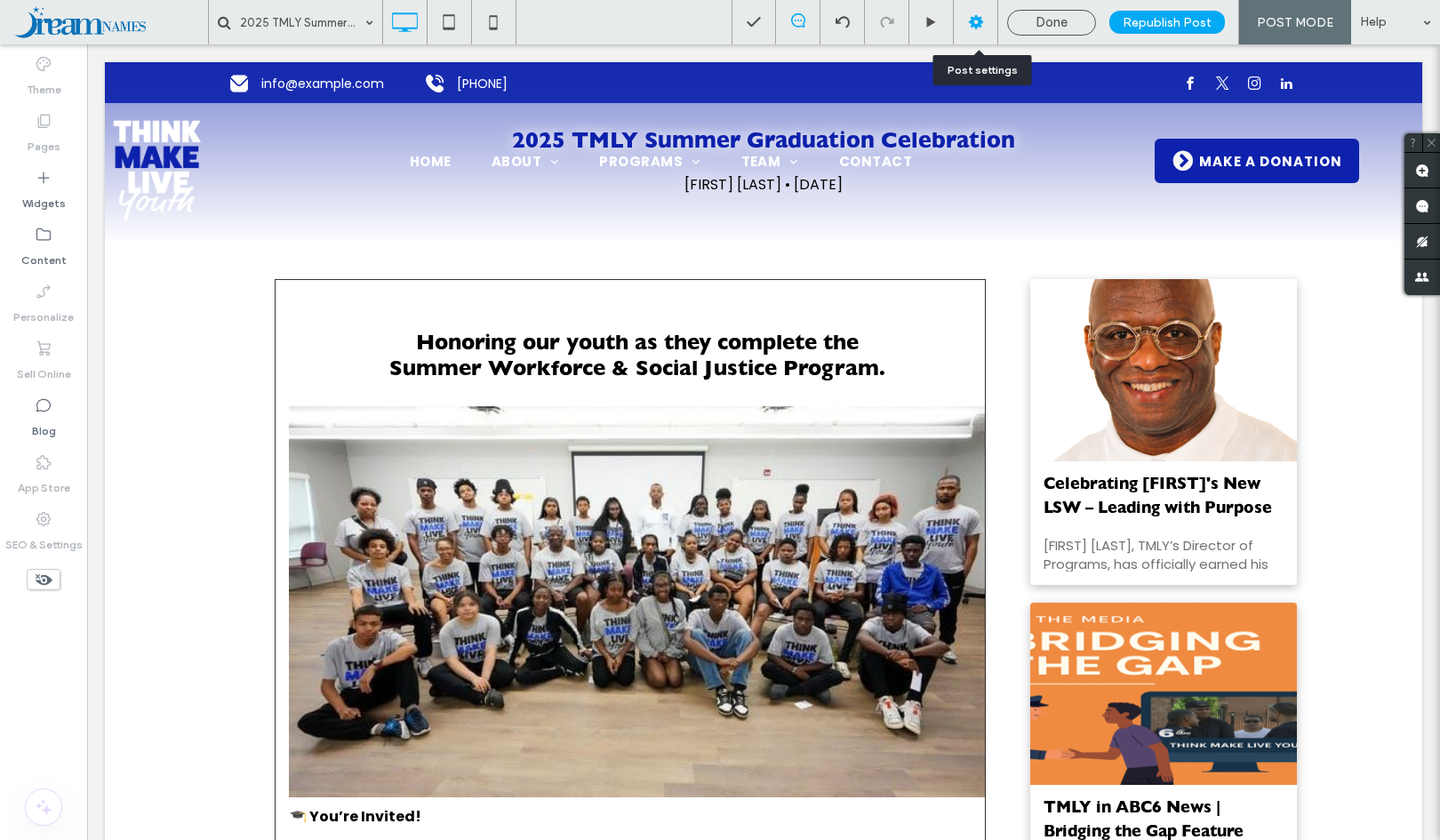 click 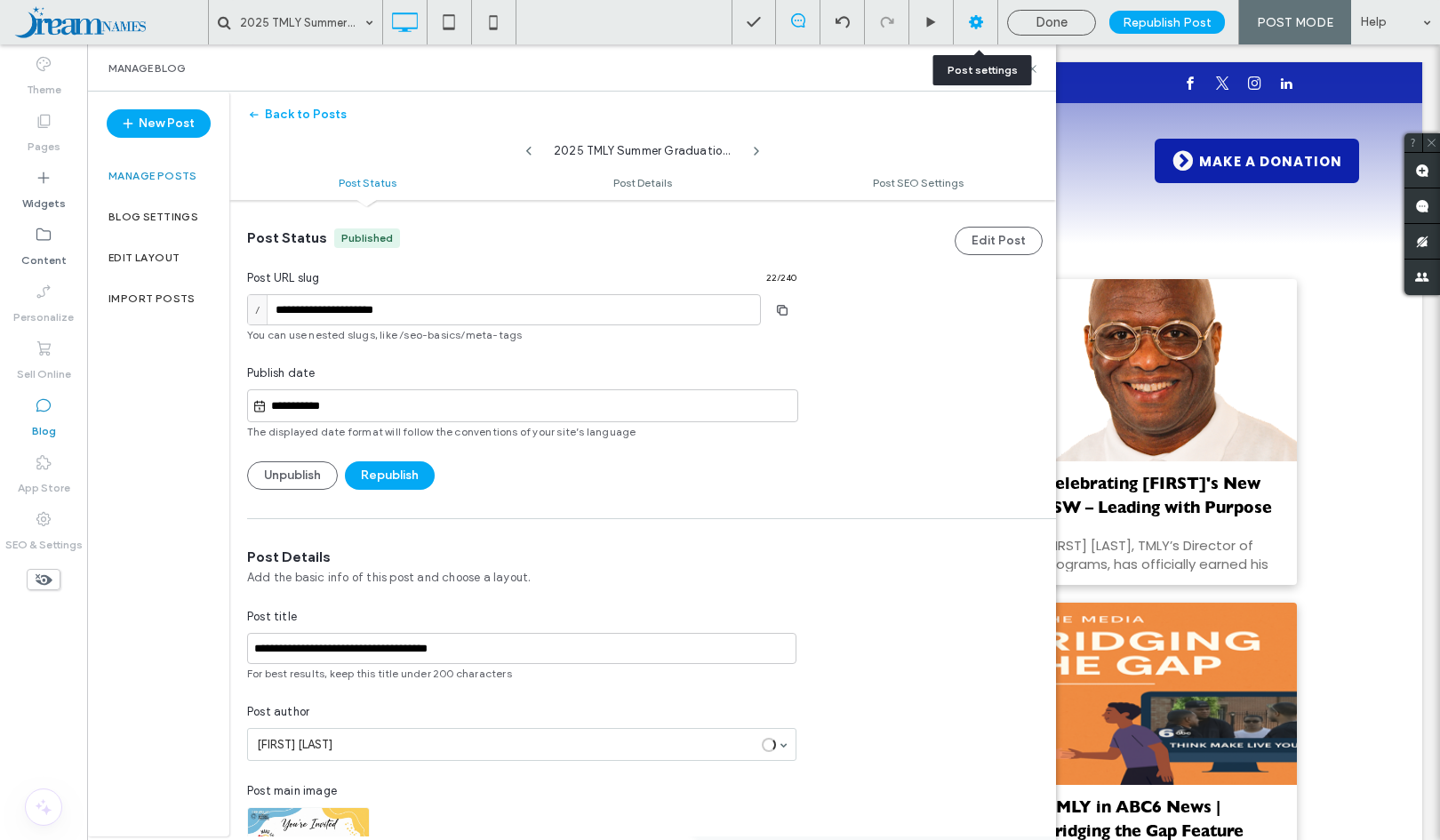 scroll, scrollTop: 1, scrollLeft: 0, axis: vertical 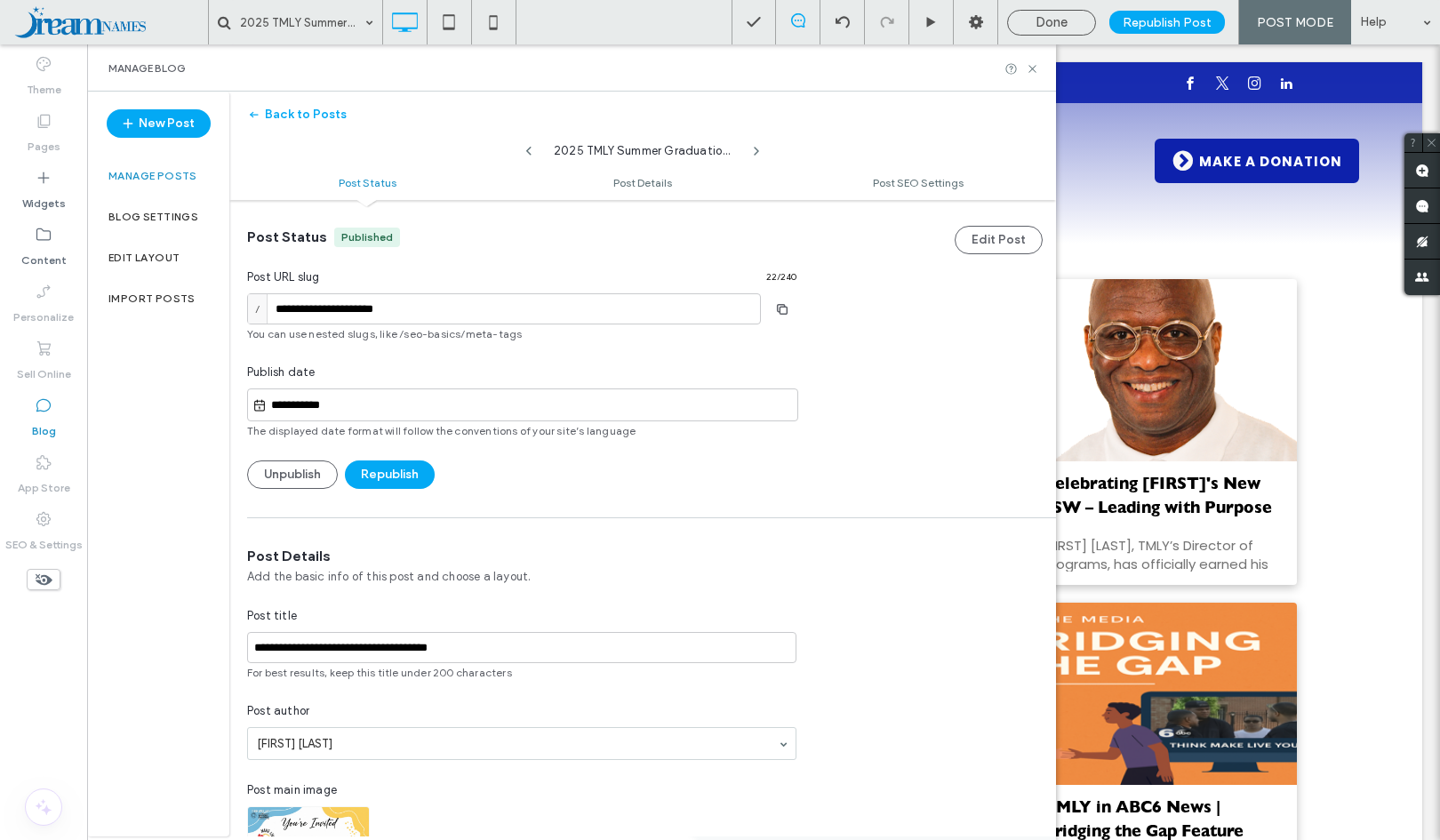 click on "**********" at bounding box center (532, 405) 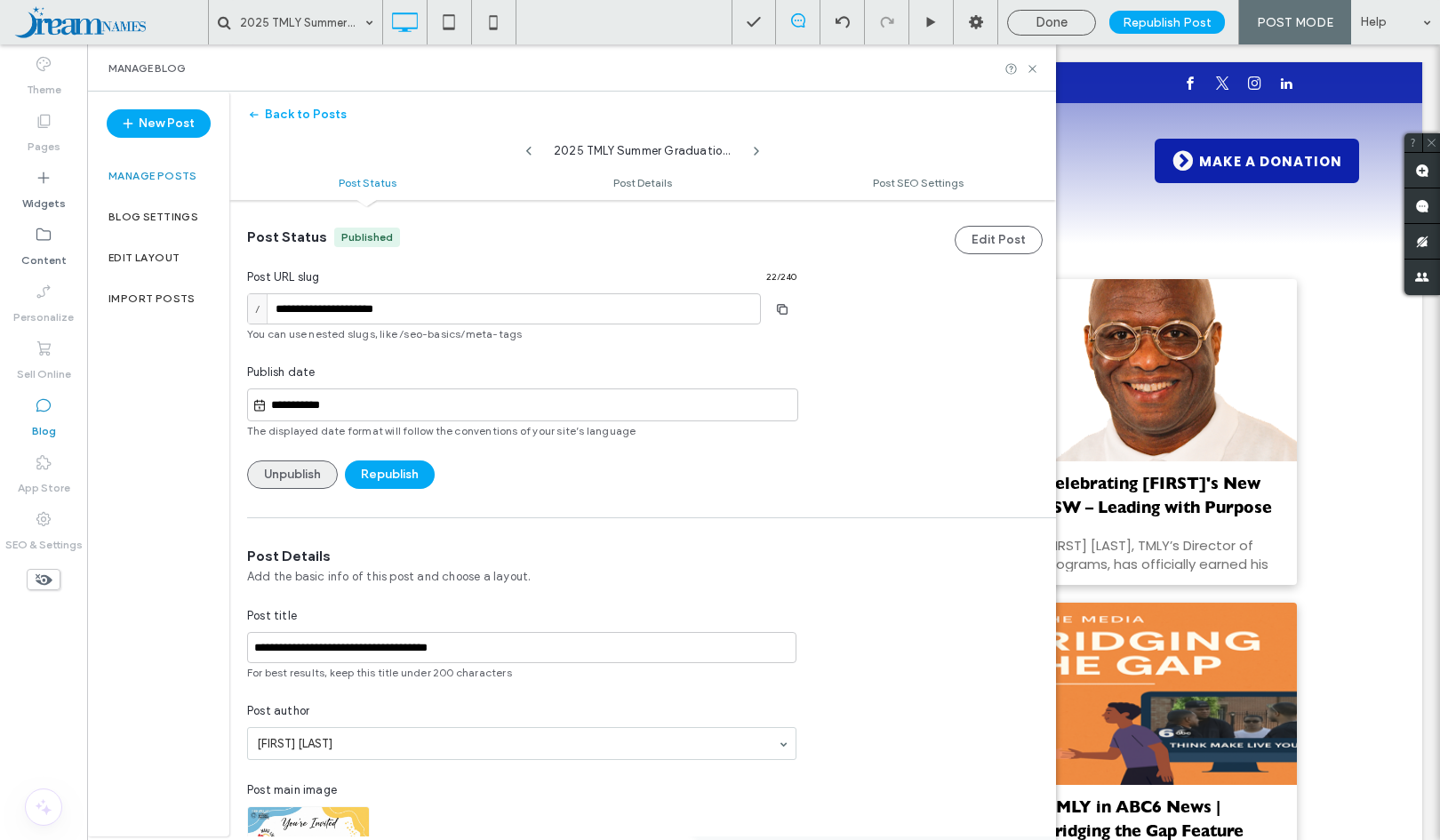click on "Unpublish" at bounding box center [292, 475] 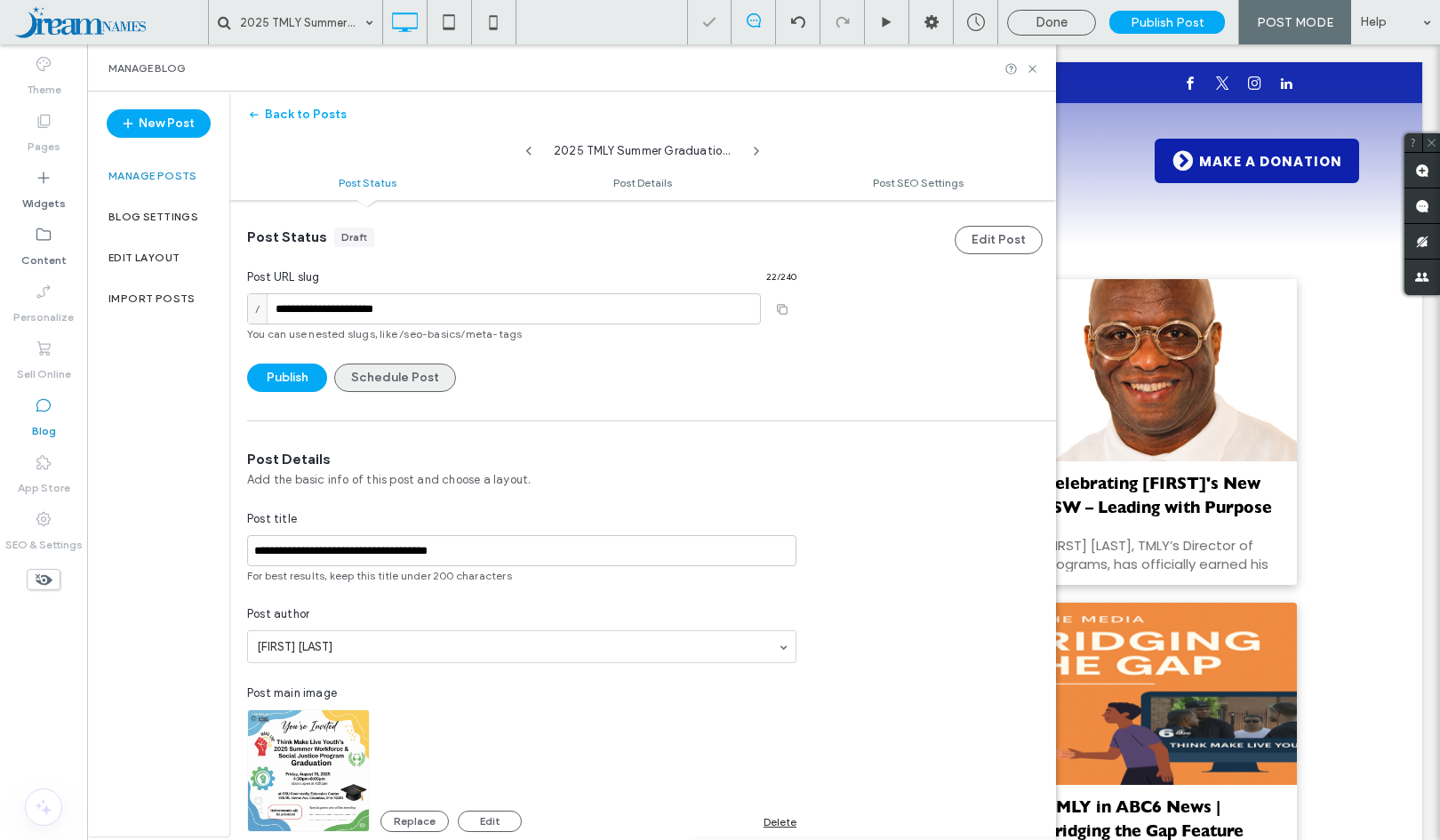 click on "Schedule Post" at bounding box center [395, 378] 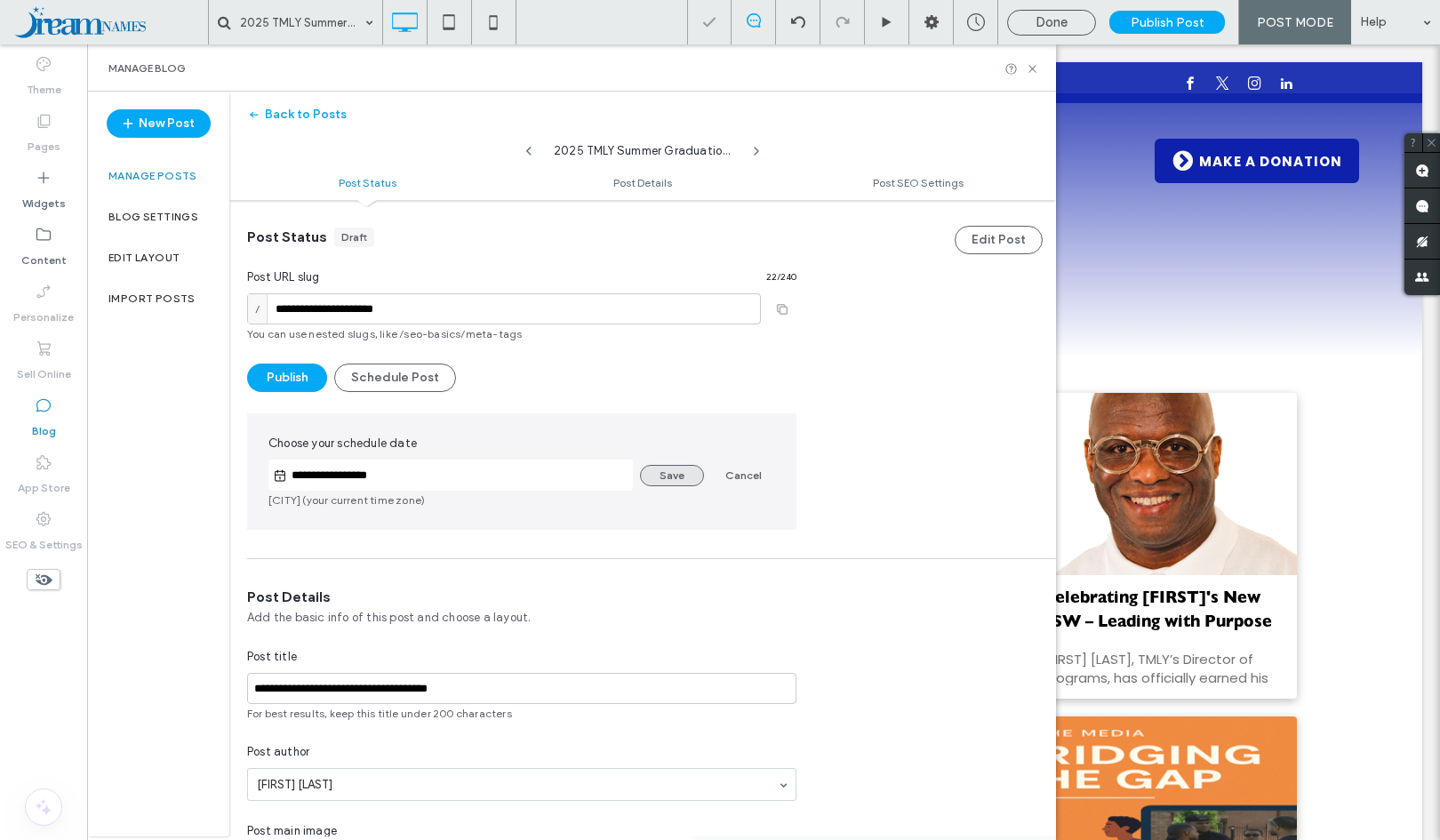 scroll, scrollTop: 0, scrollLeft: 0, axis: both 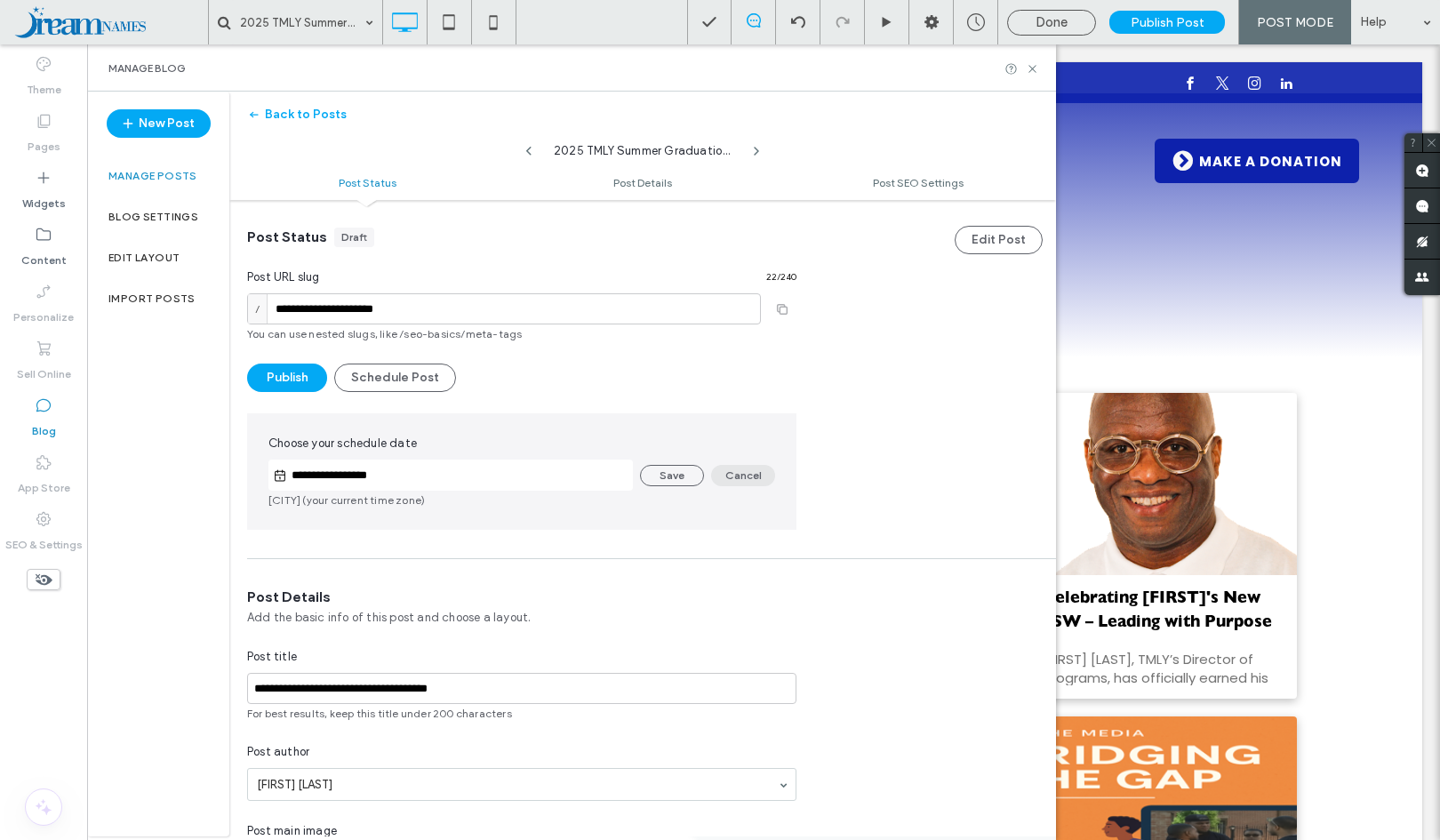click on "Cancel" at bounding box center [743, 476] 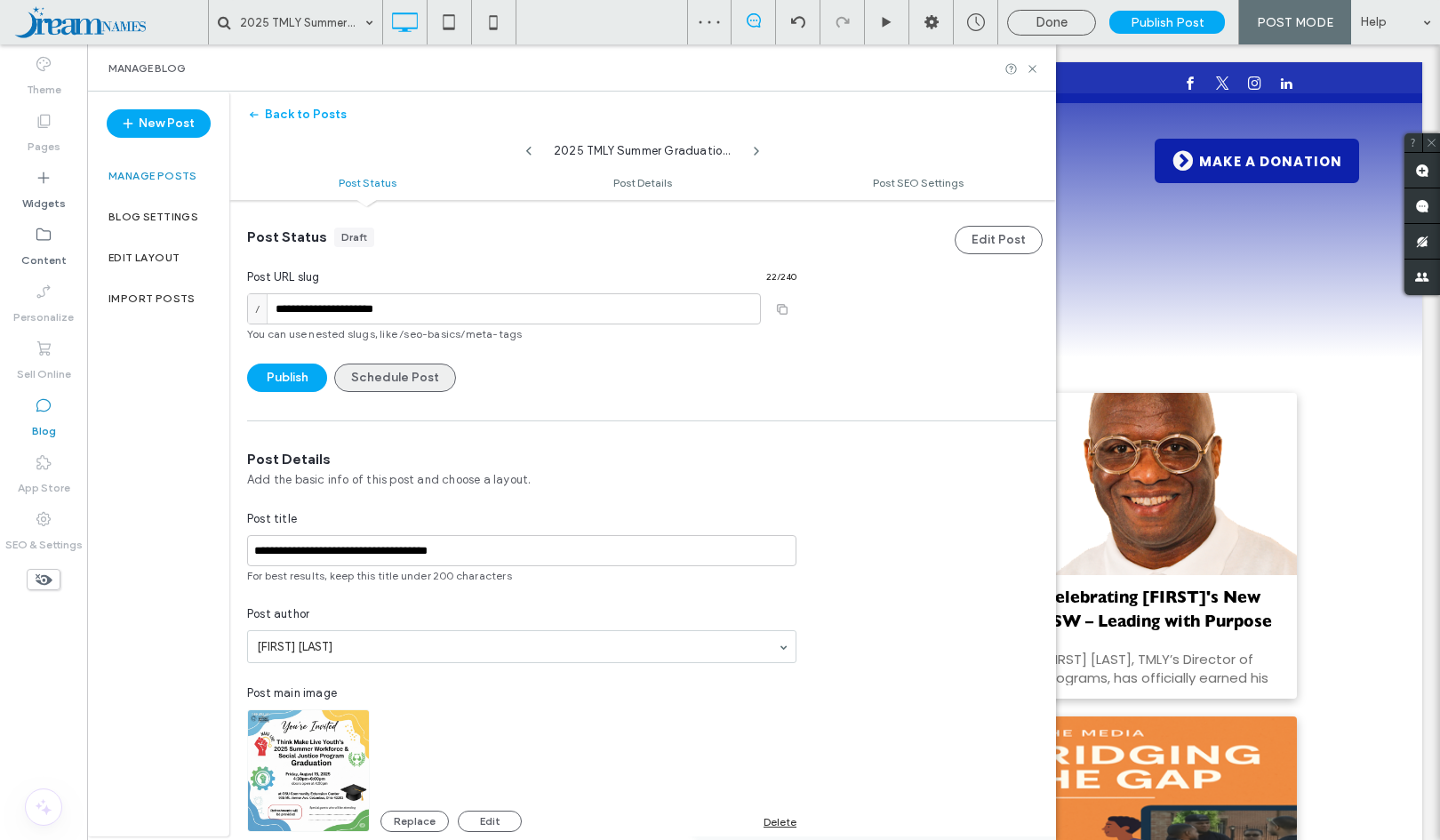 click on "Schedule Post" at bounding box center (395, 378) 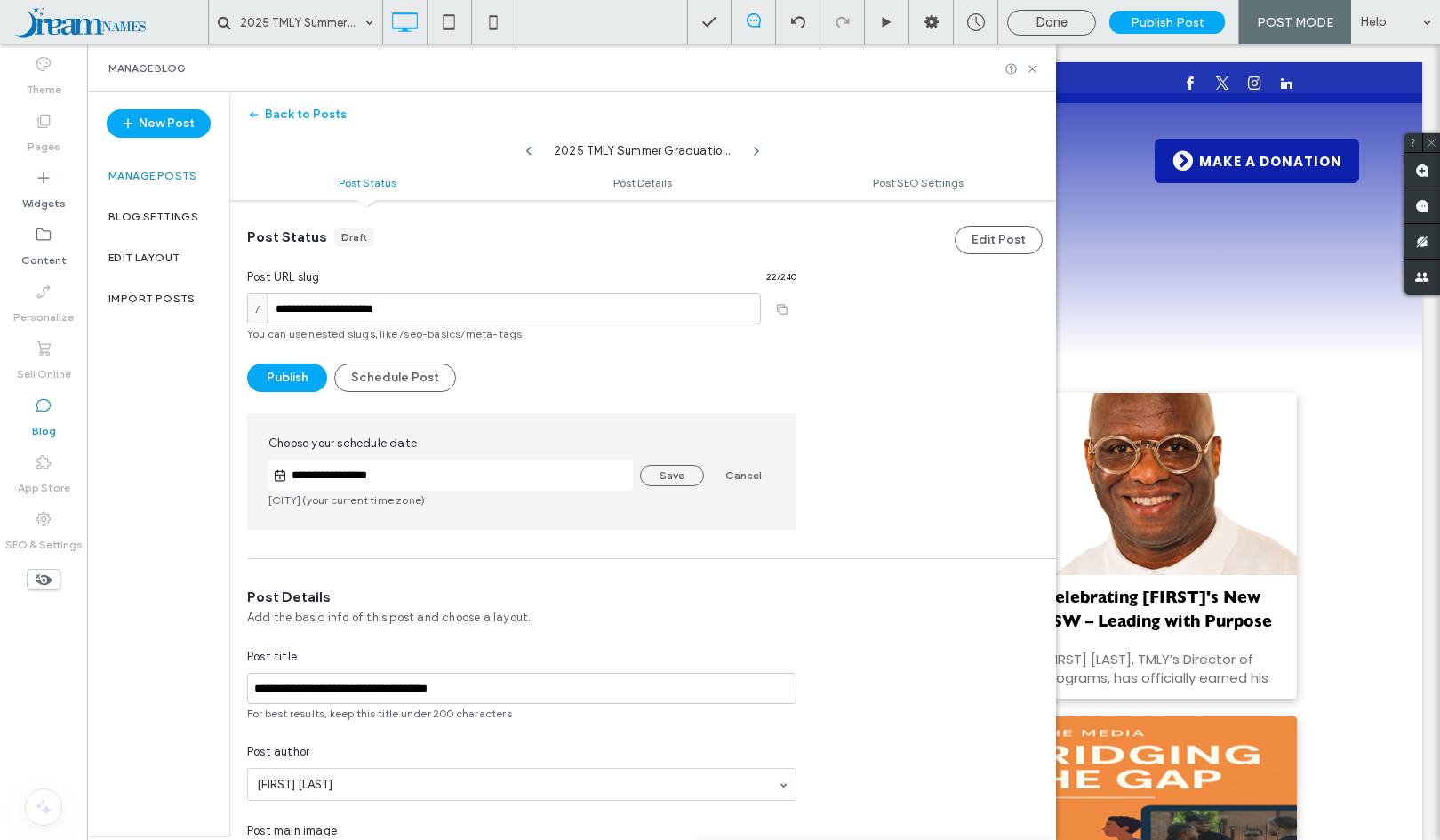 click on "**********" at bounding box center [460, 476] 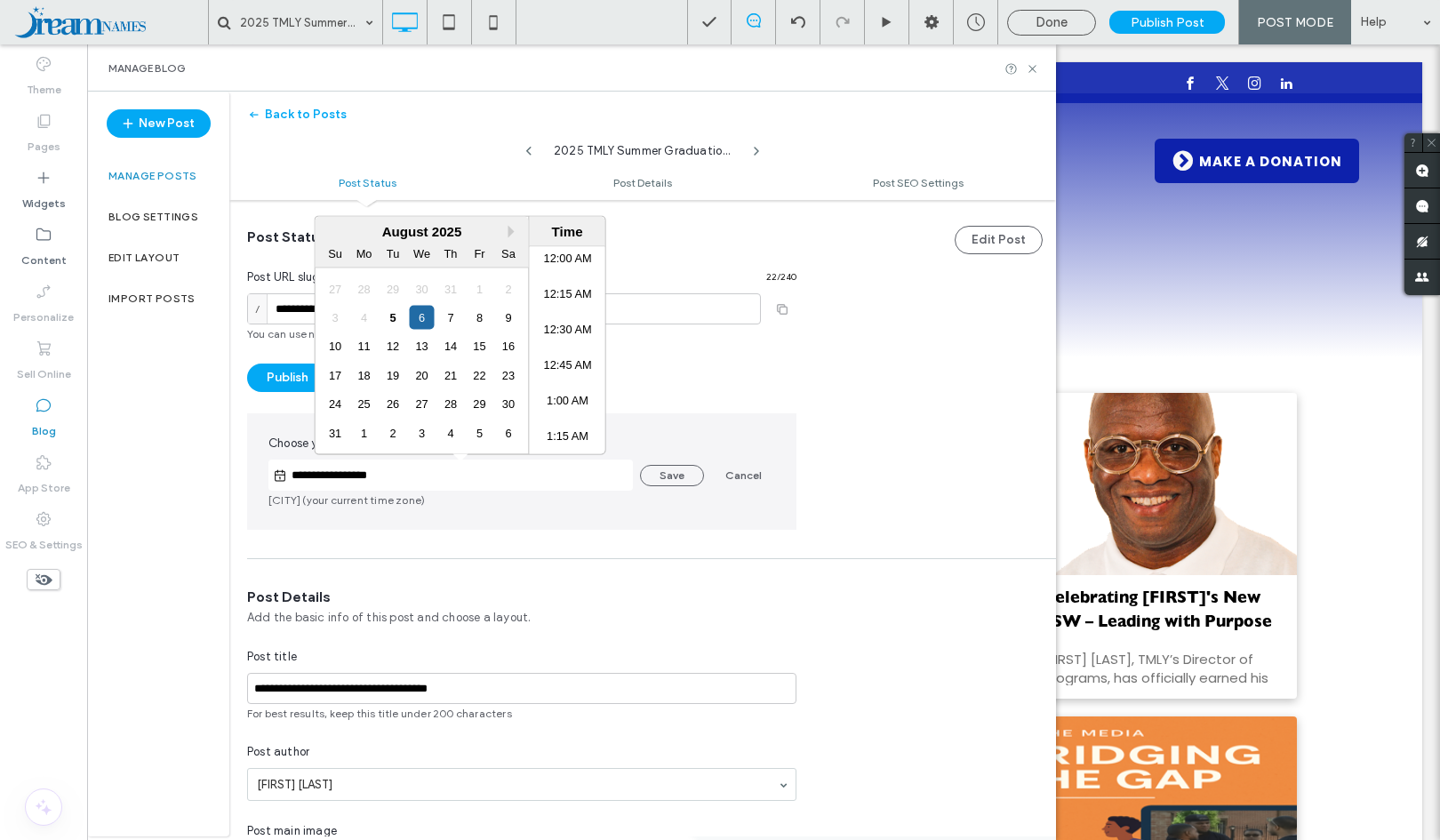 scroll, scrollTop: 2723, scrollLeft: 0, axis: vertical 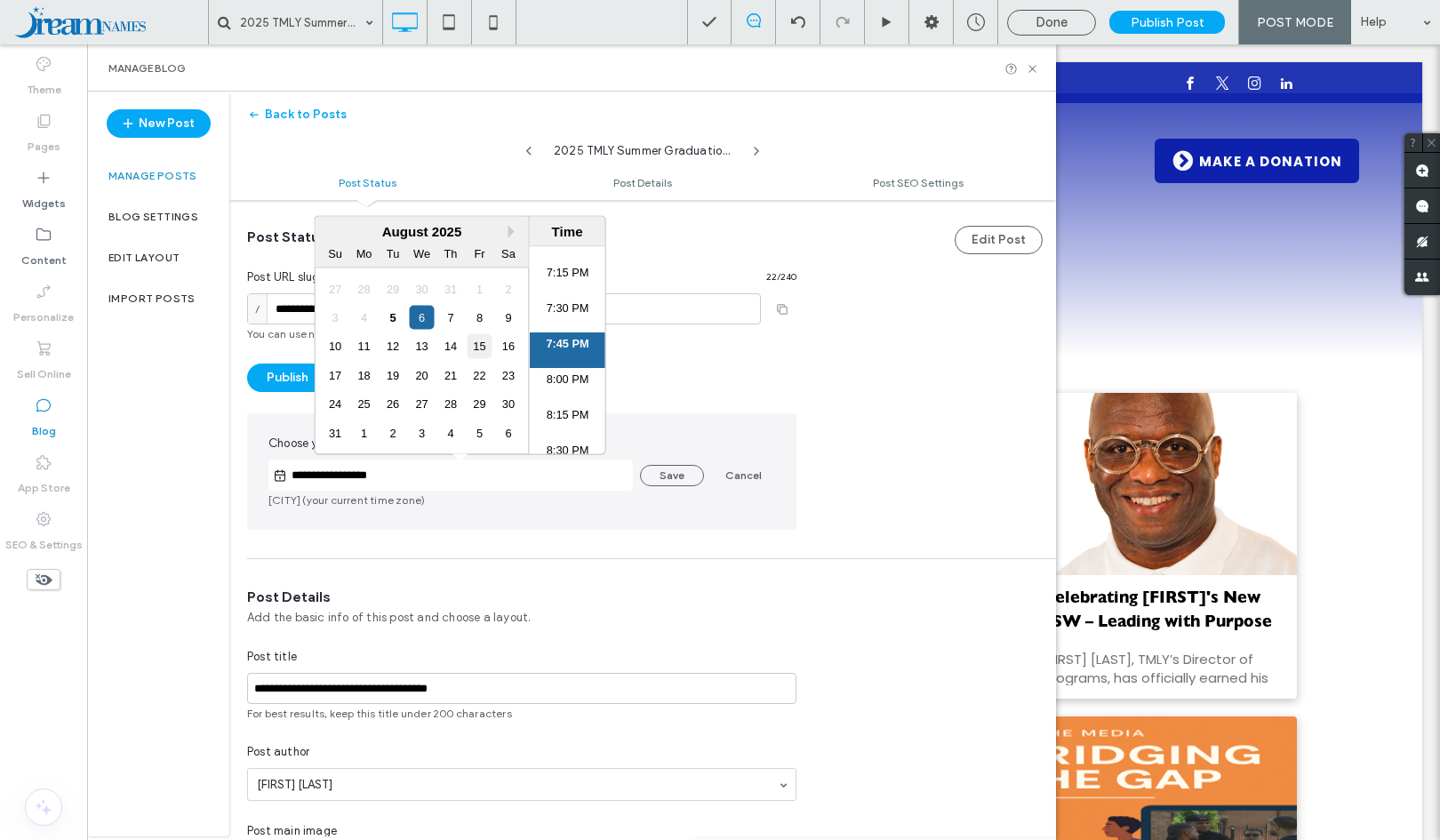 click on "15" at bounding box center (479, 346) 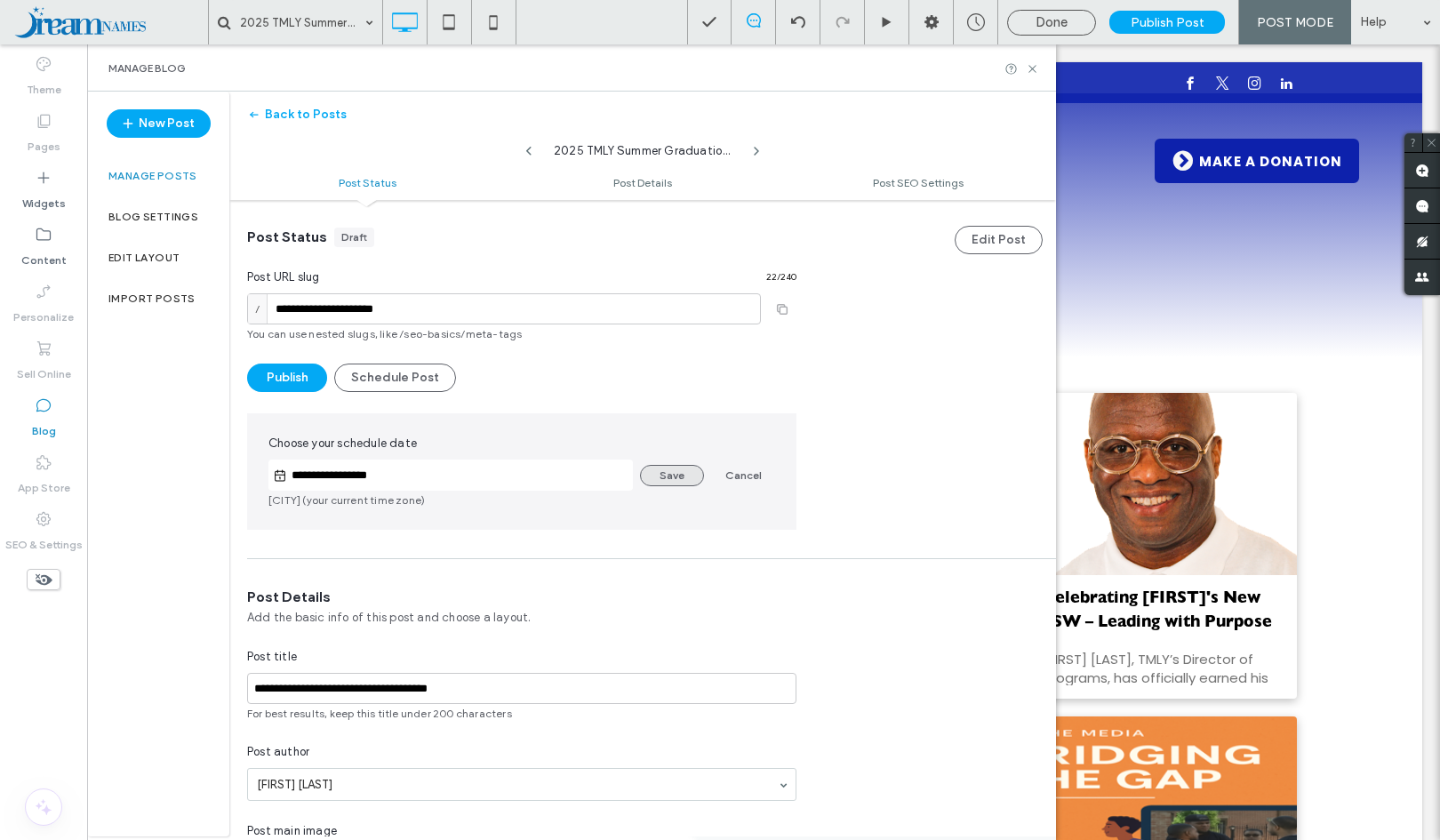 click on "Save" at bounding box center (672, 476) 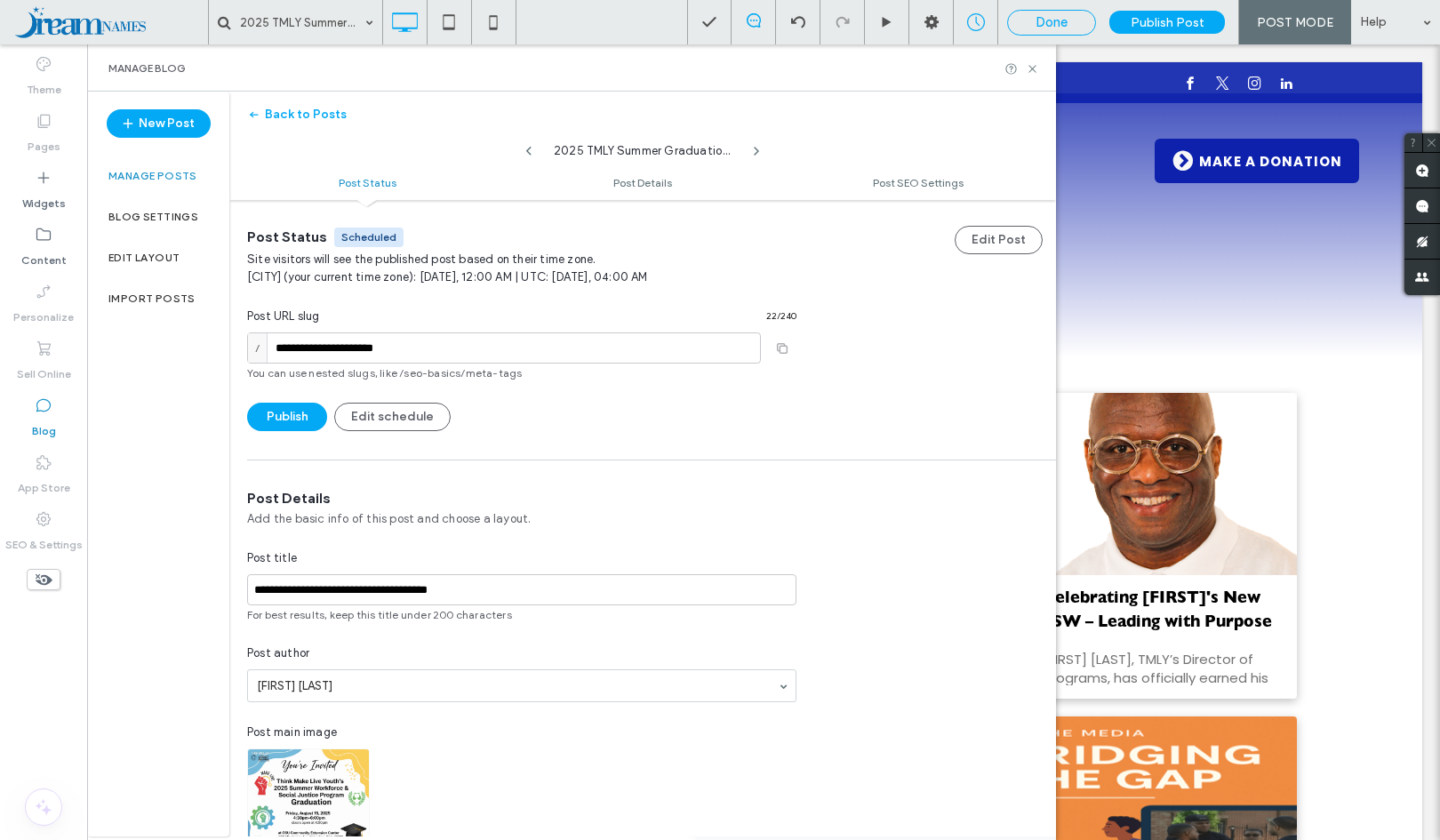 click on "Done" at bounding box center [1052, 22] 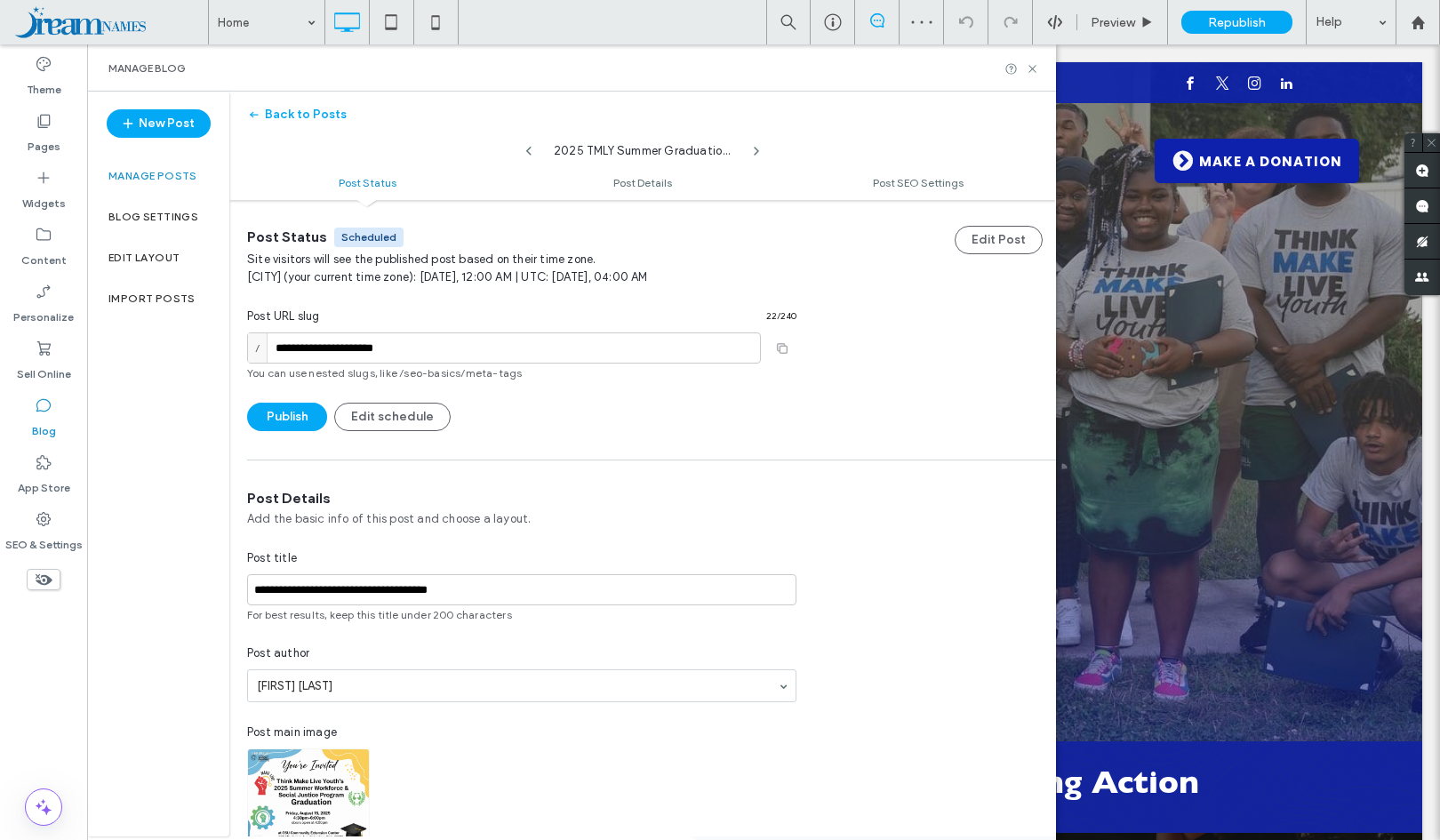 scroll, scrollTop: 0, scrollLeft: 0, axis: both 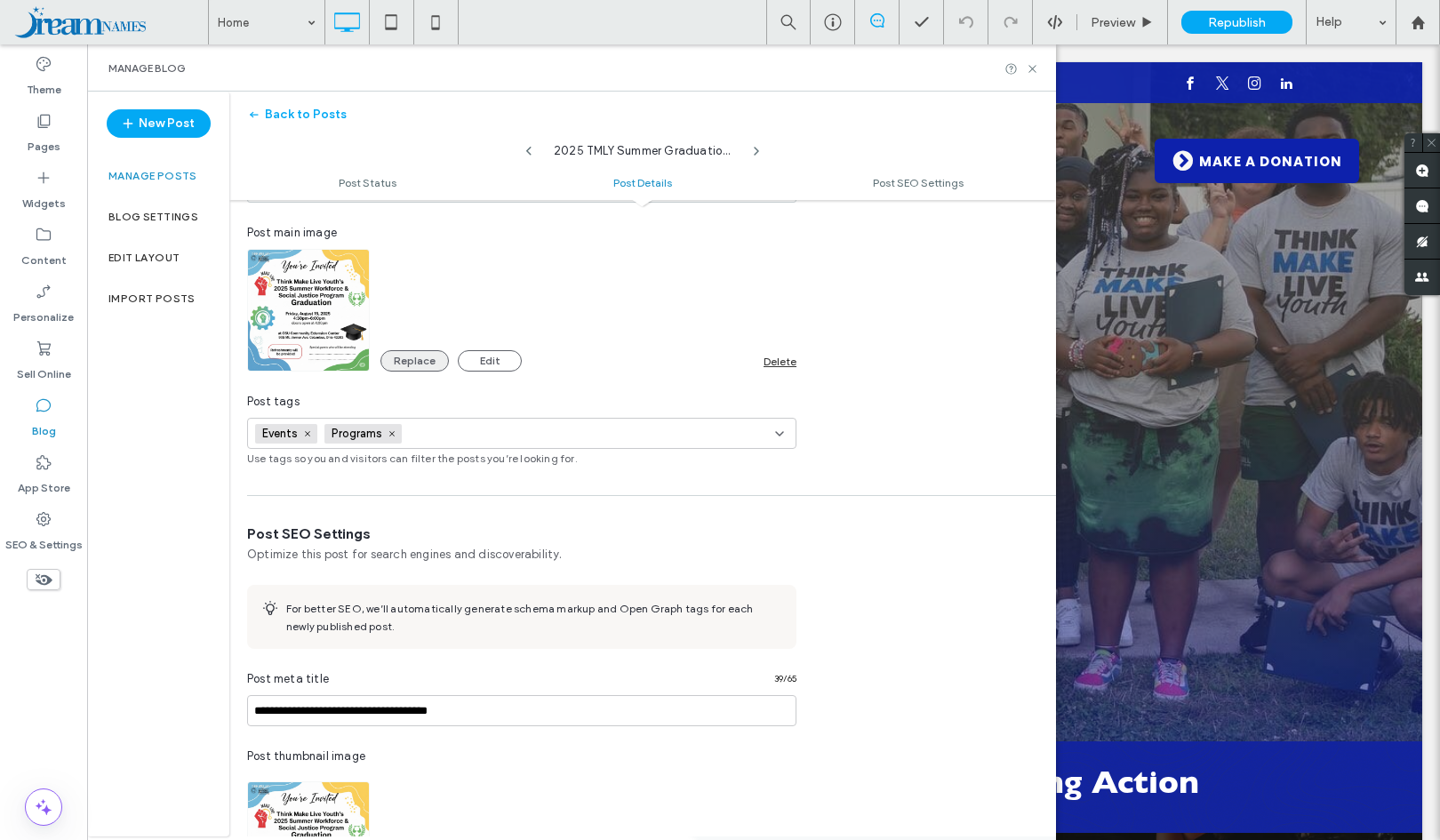 click on "Replace" at bounding box center (414, 361) 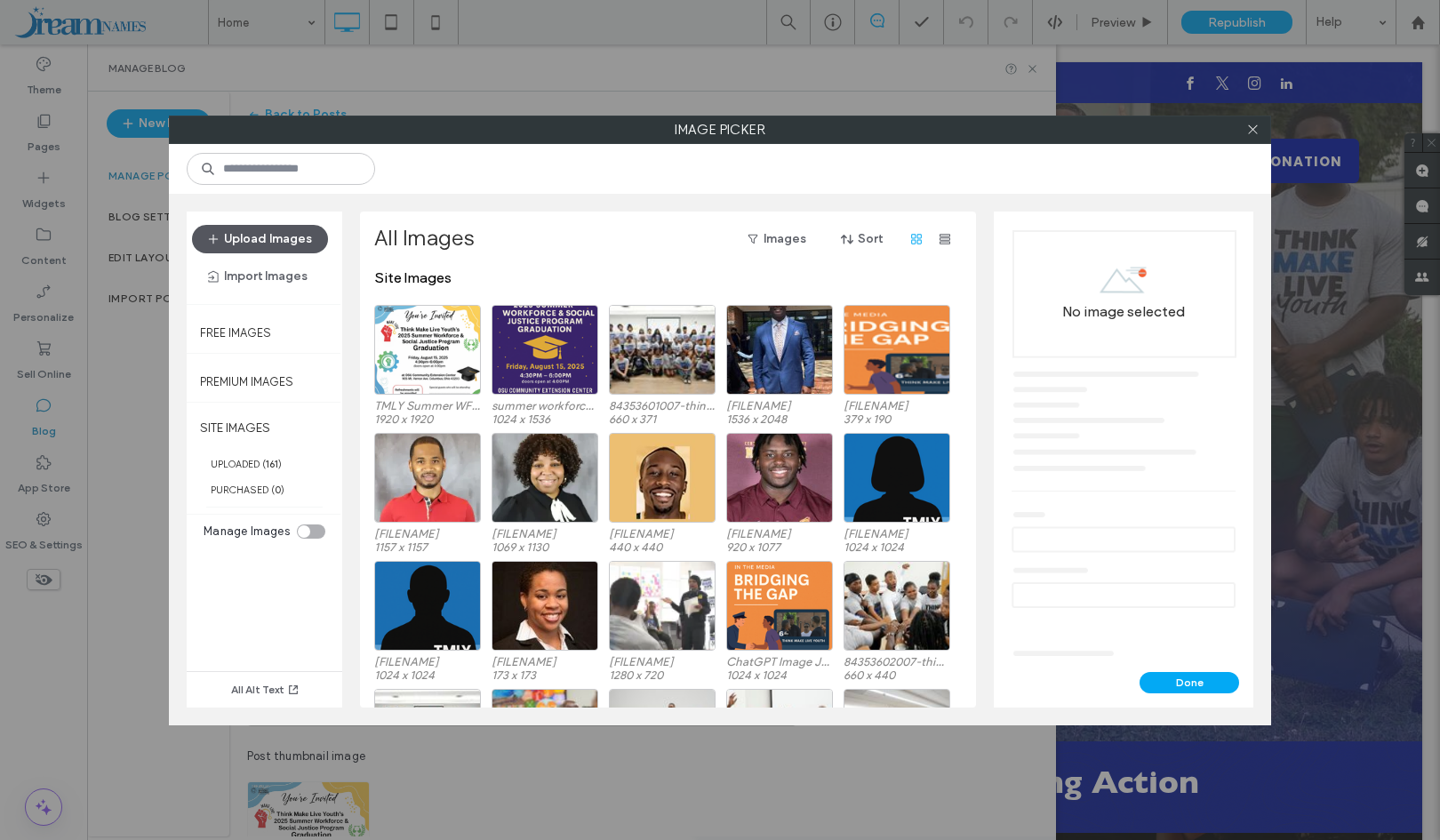 click on "Upload Images" at bounding box center [260, 239] 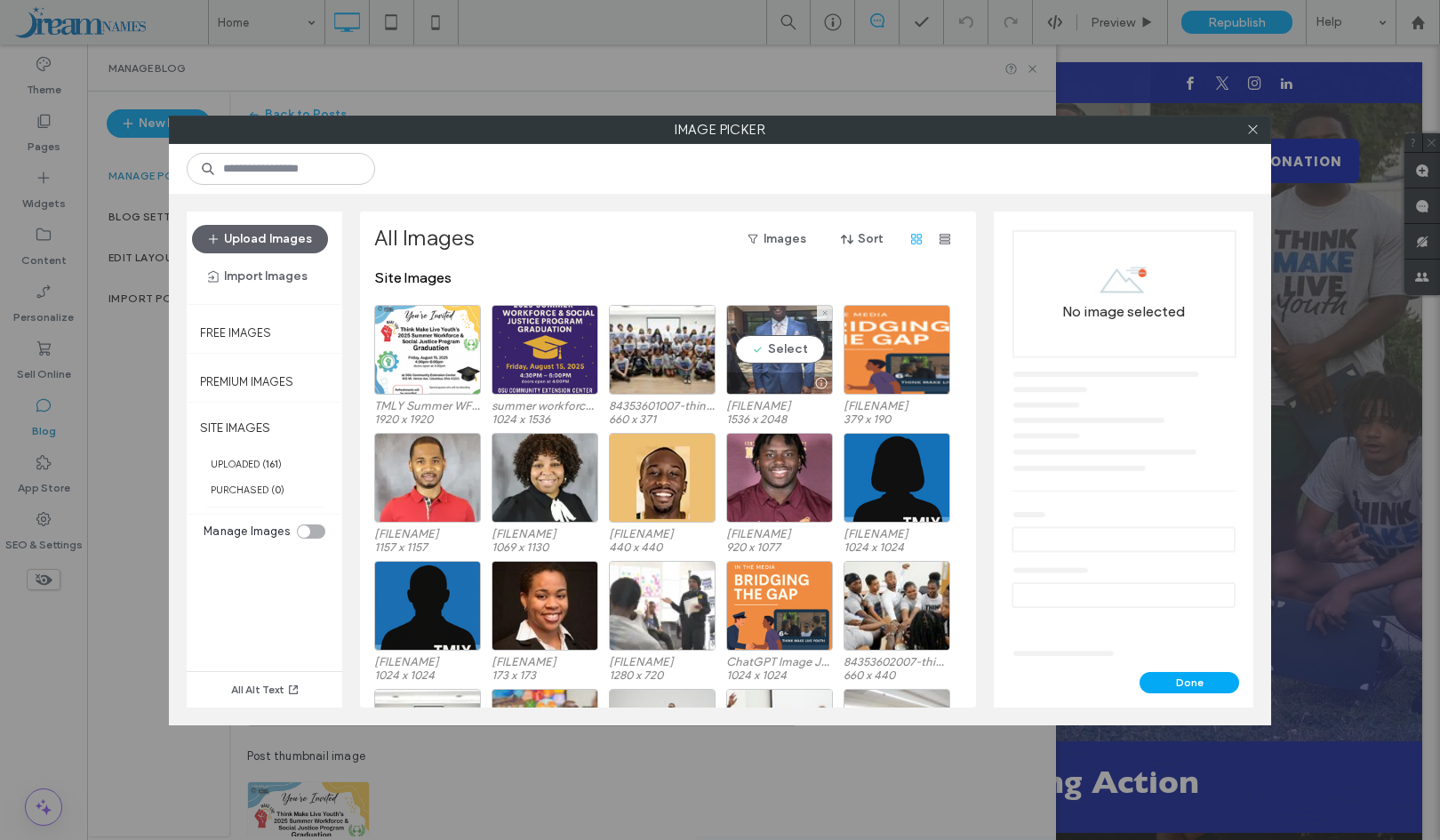 type 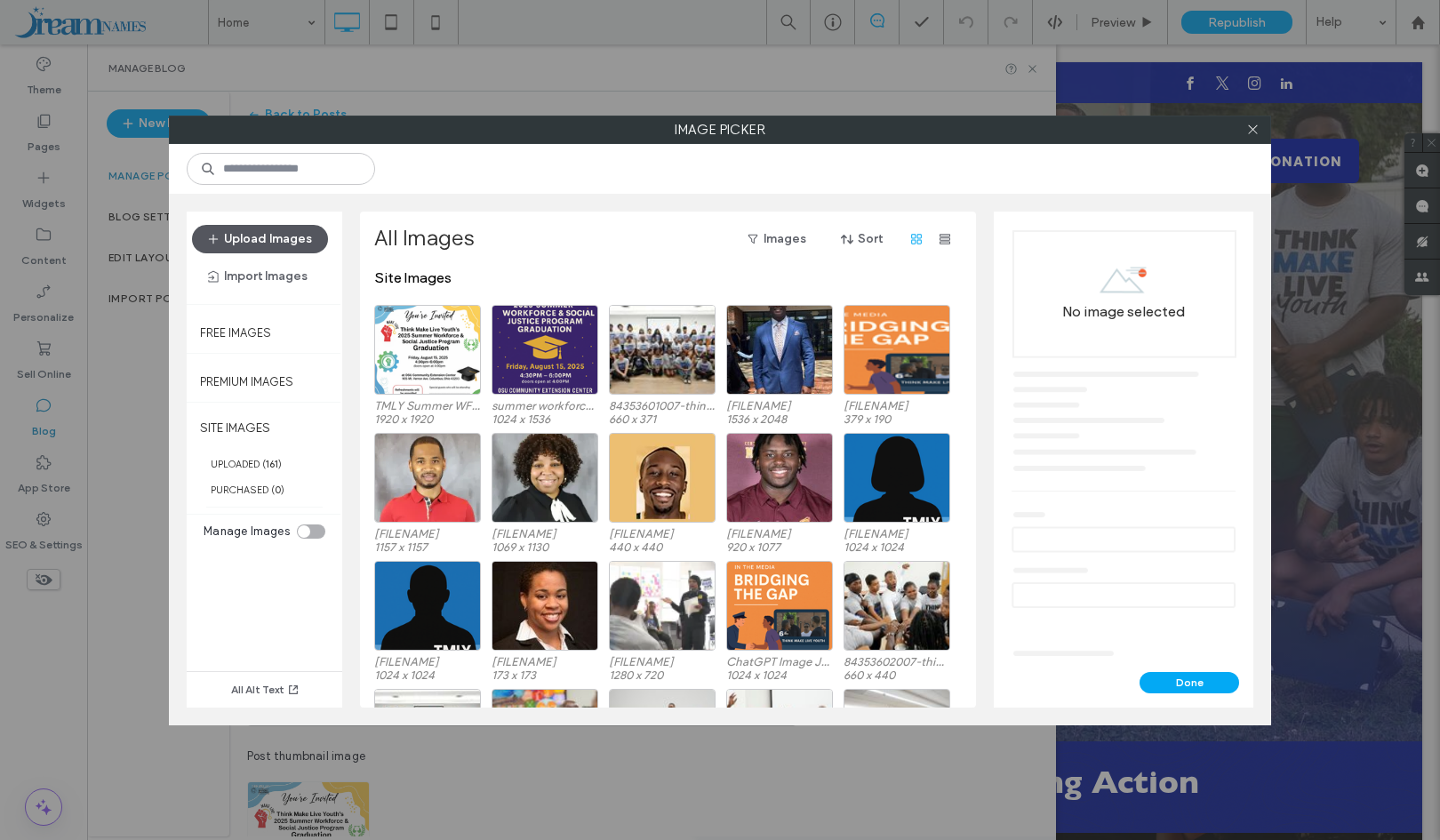 click on "Upload Images" at bounding box center (260, 239) 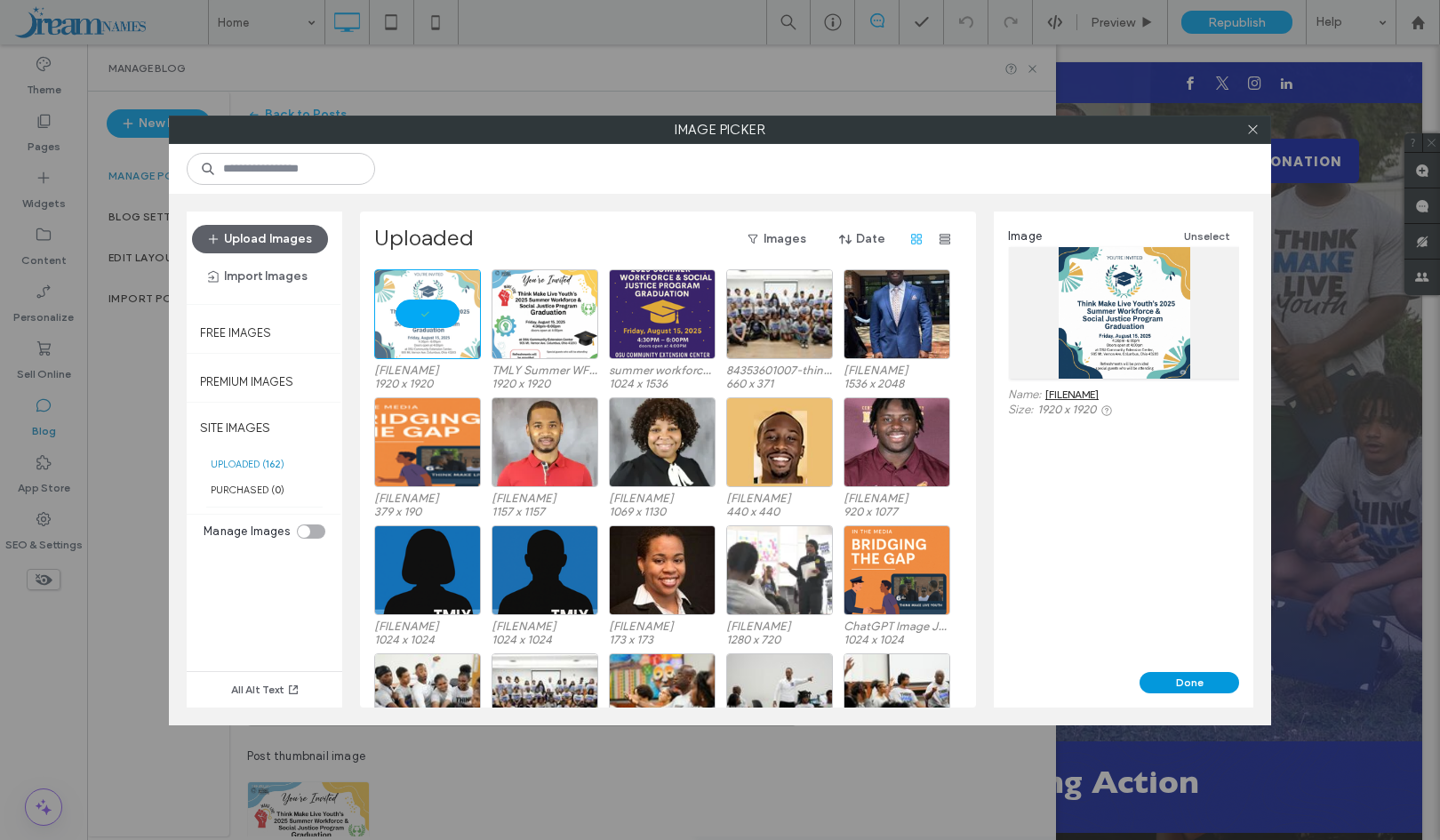click on "Done" at bounding box center (1189, 683) 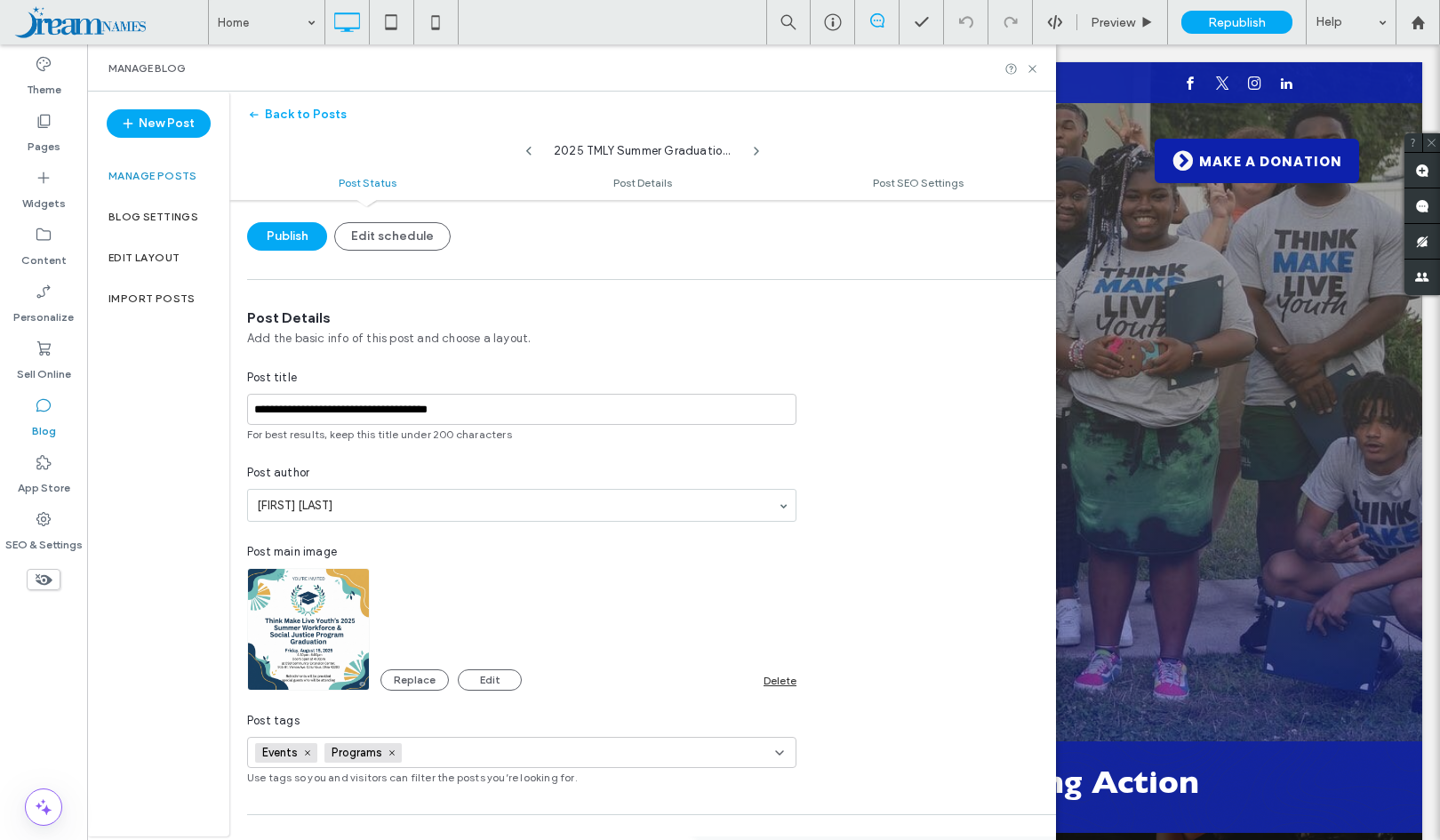 scroll, scrollTop: 0, scrollLeft: 0, axis: both 